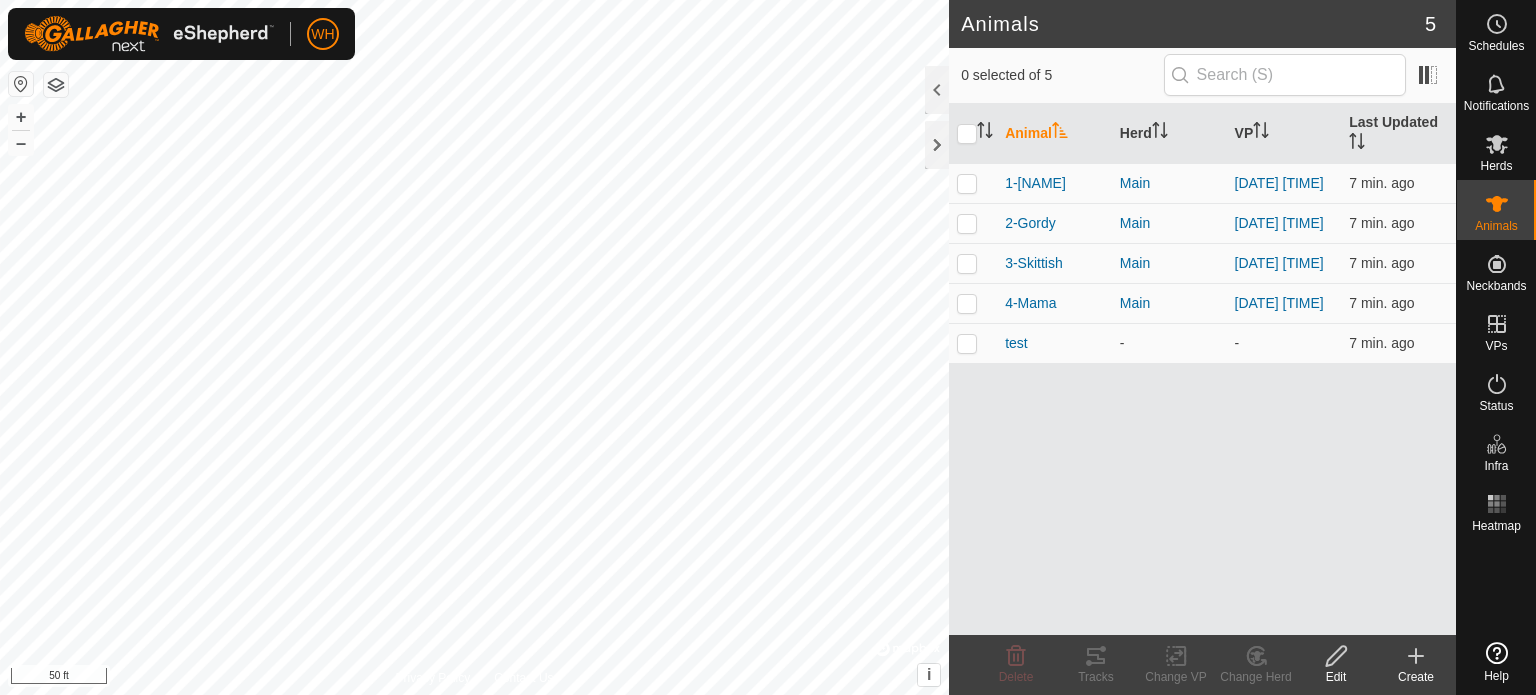 scroll, scrollTop: 0, scrollLeft: 0, axis: both 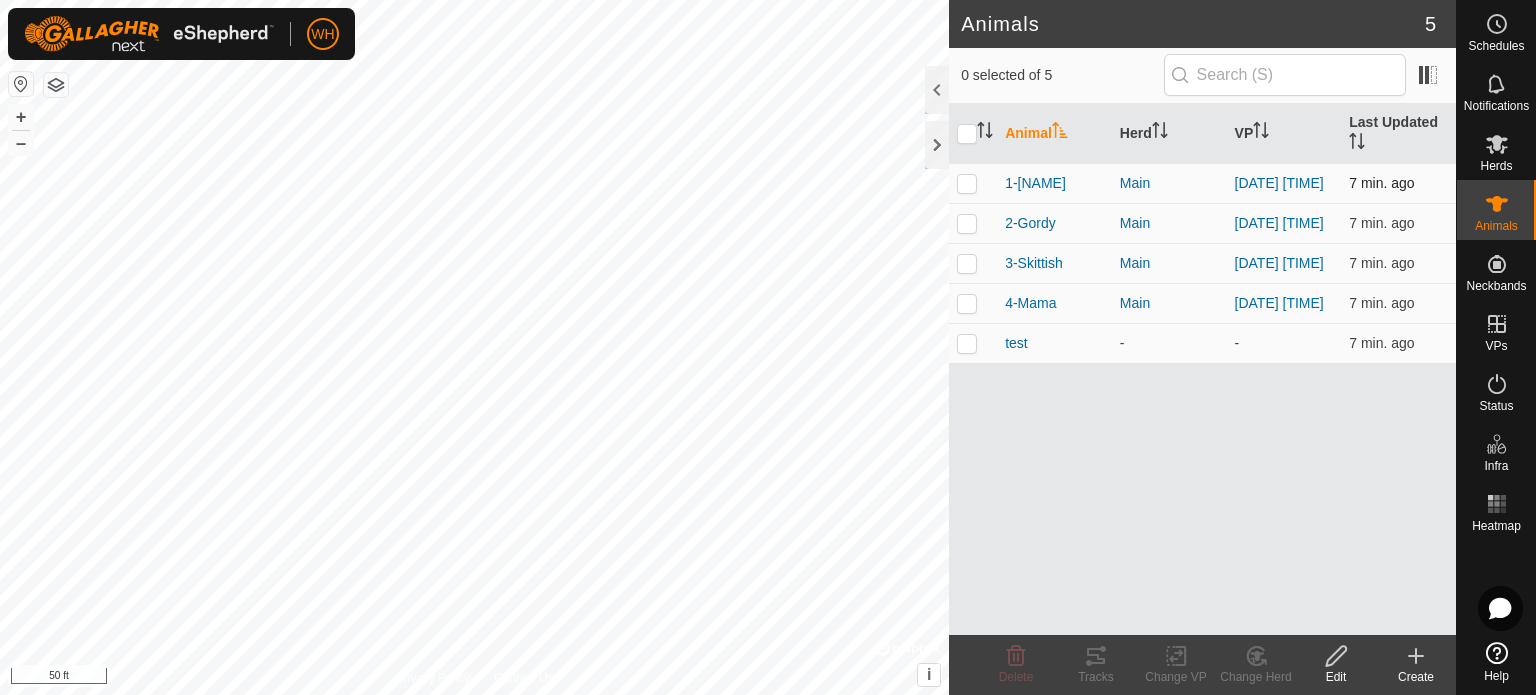 click at bounding box center (967, 183) 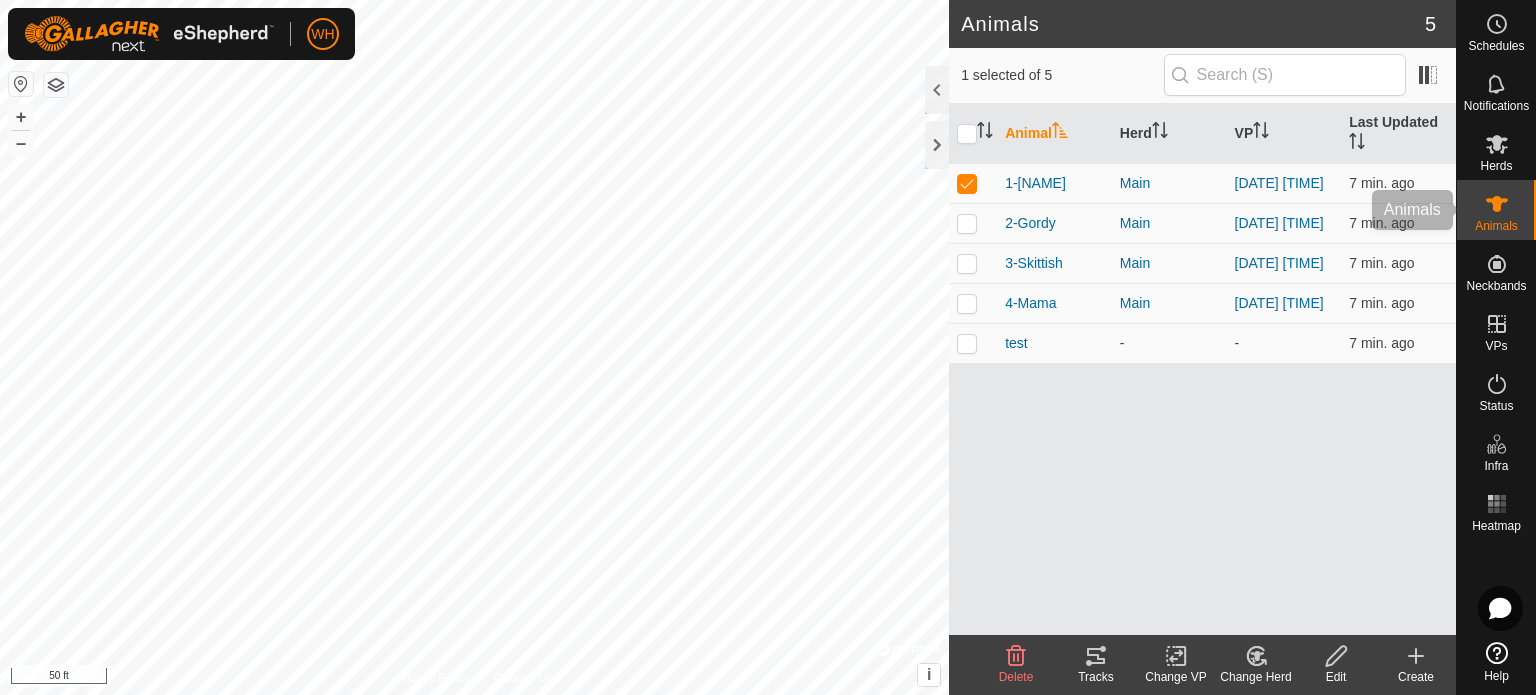 click on "Animals" at bounding box center [1496, 226] 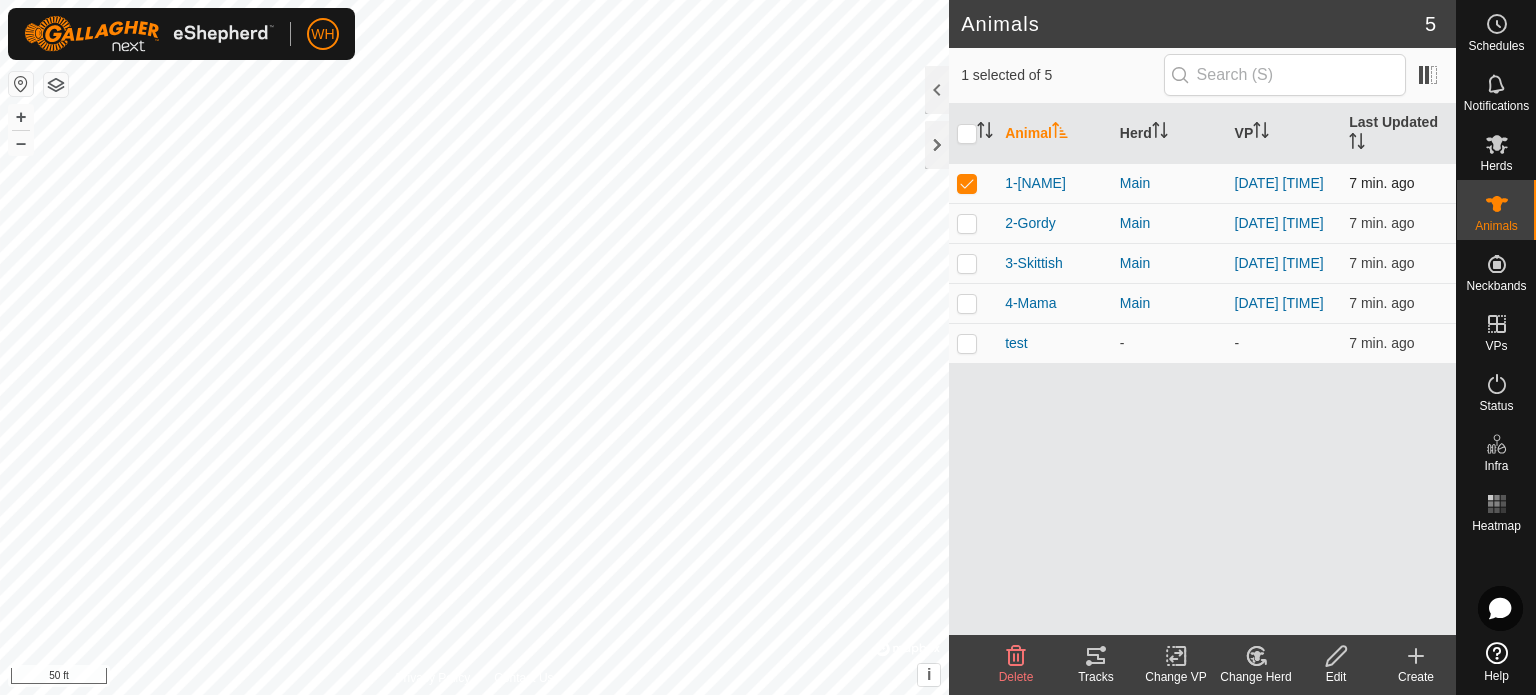 click at bounding box center (967, 183) 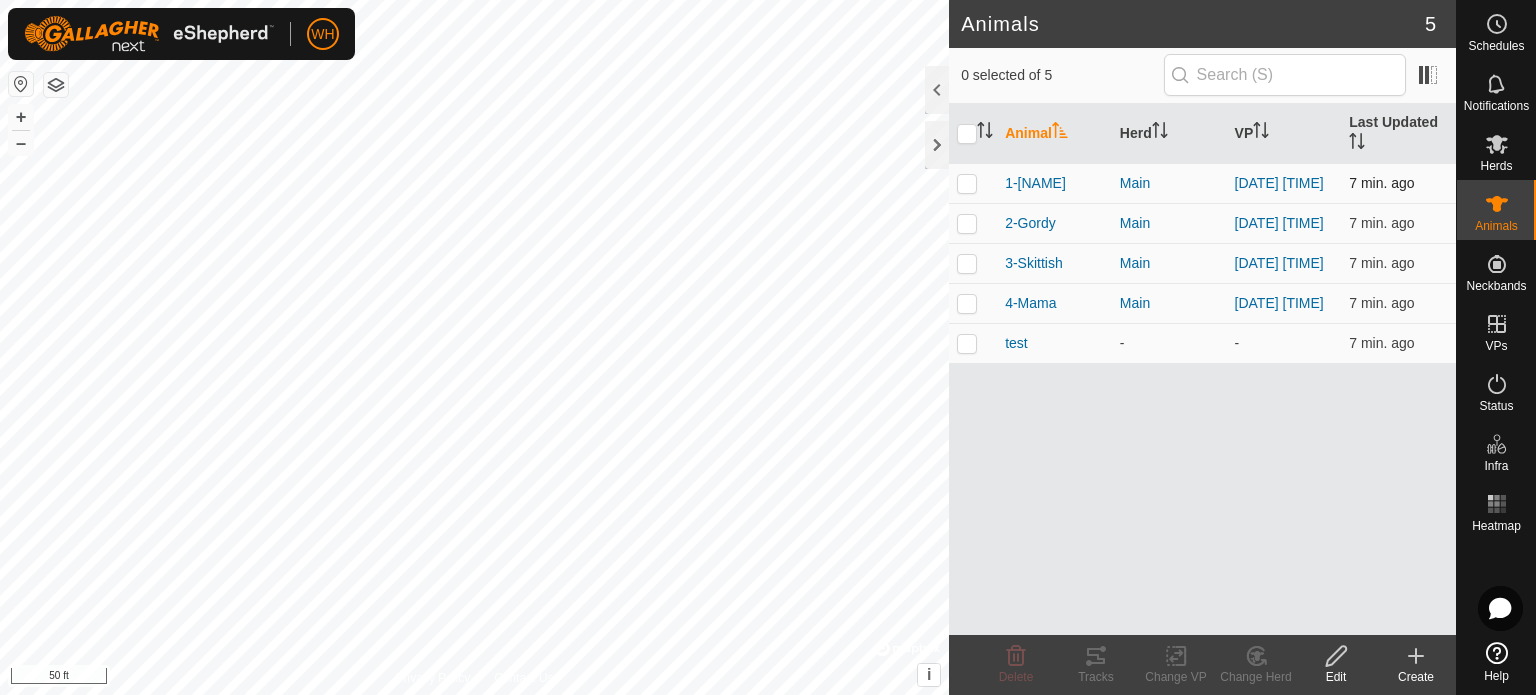 click at bounding box center [967, 183] 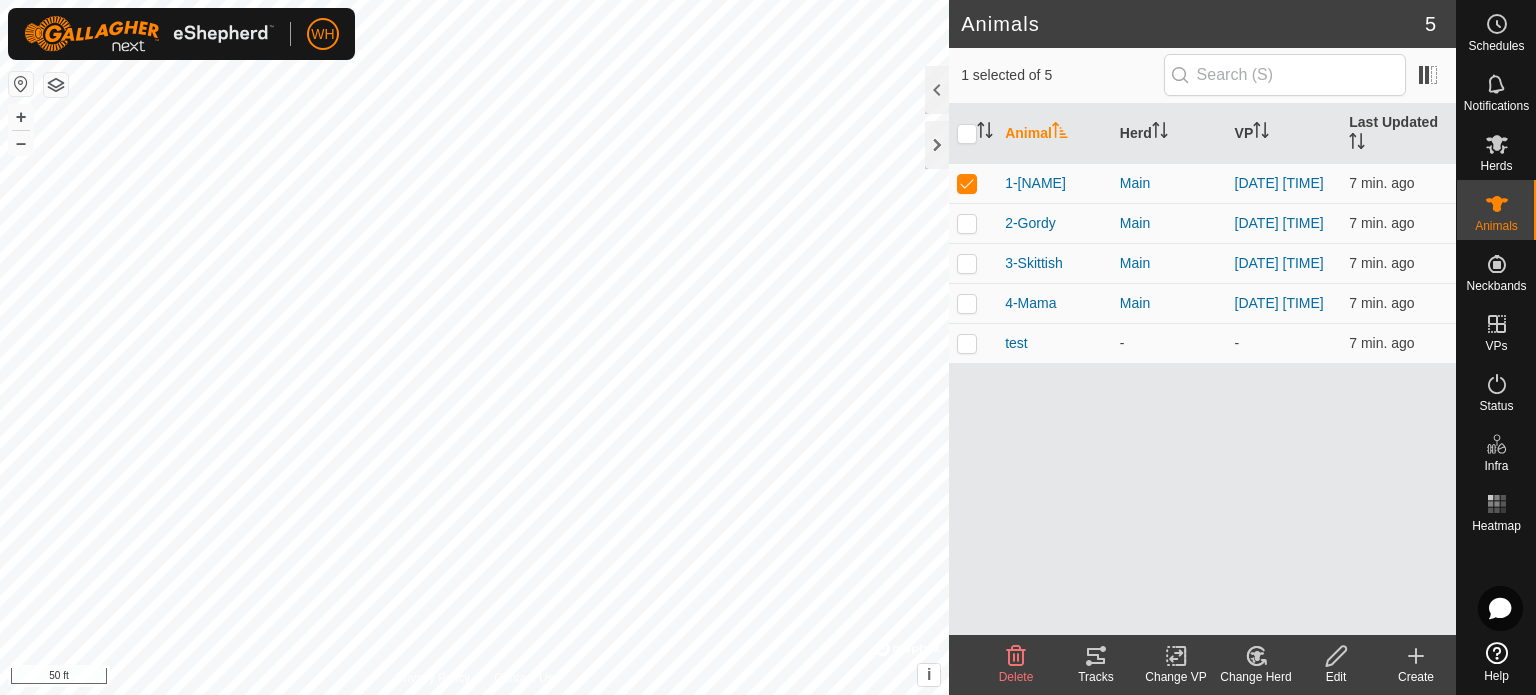 click 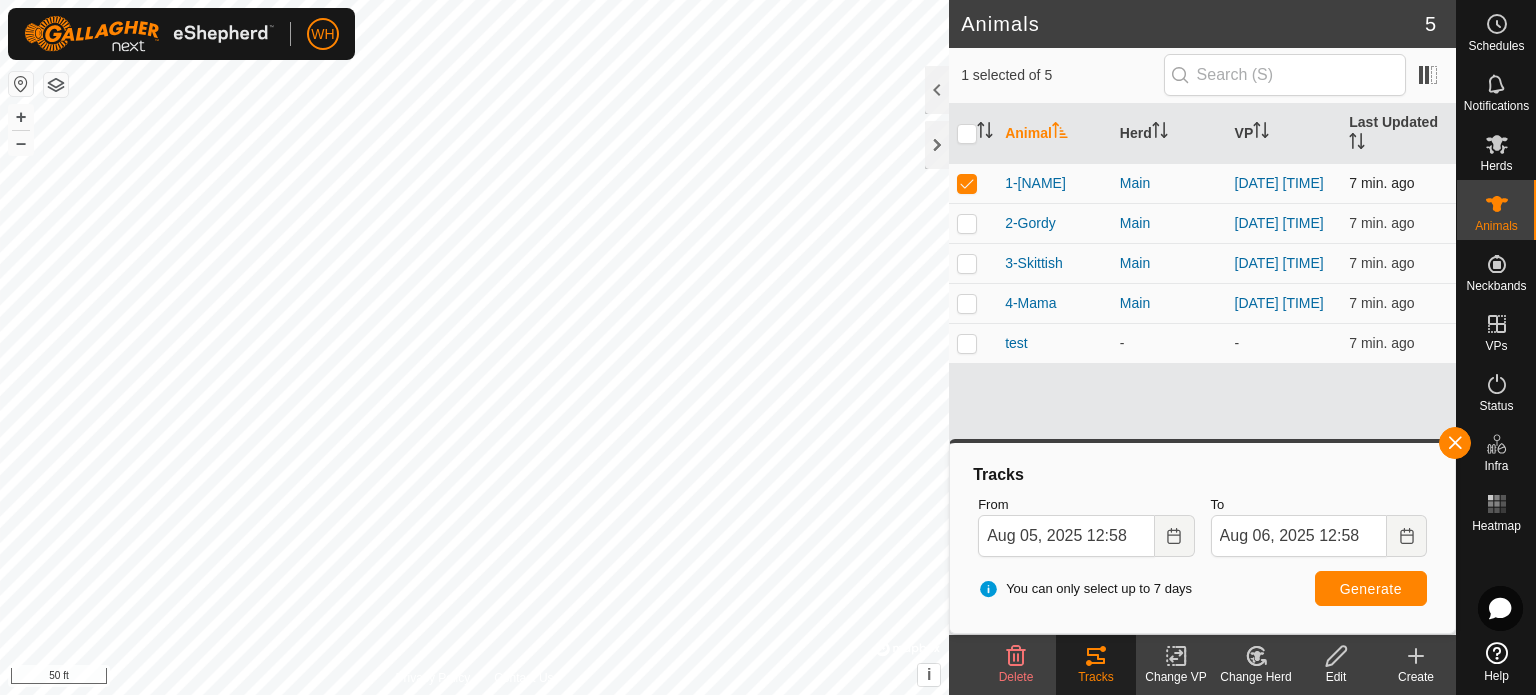 click at bounding box center (973, 183) 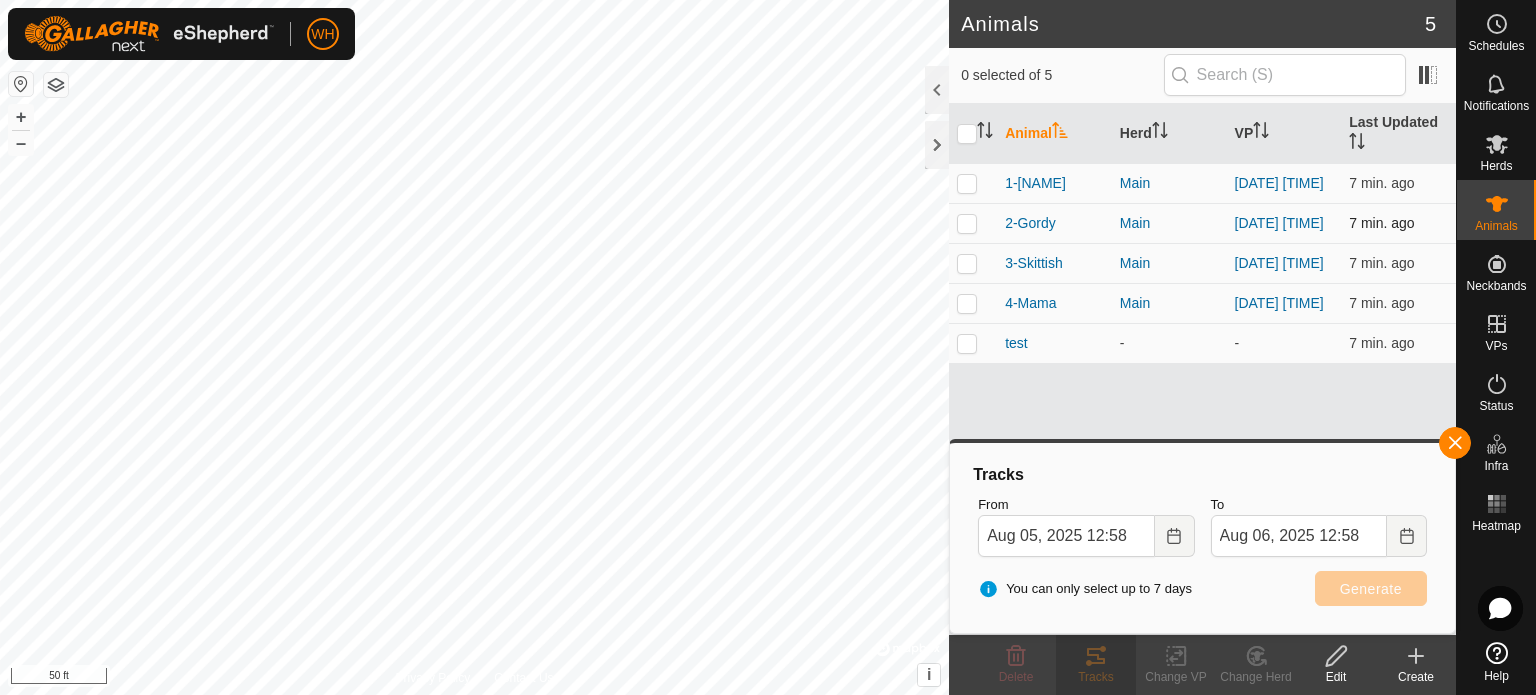 click at bounding box center [967, 223] 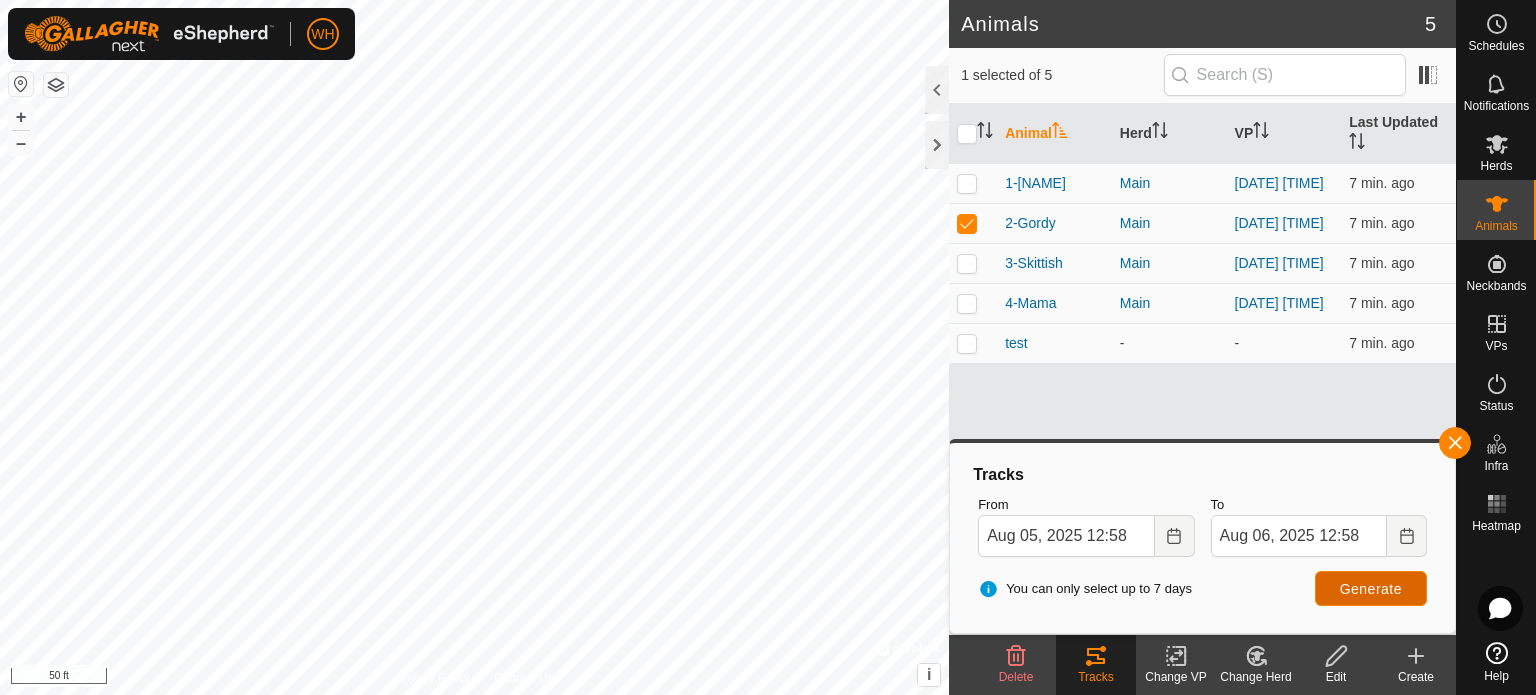 click on "Generate" at bounding box center [1371, 589] 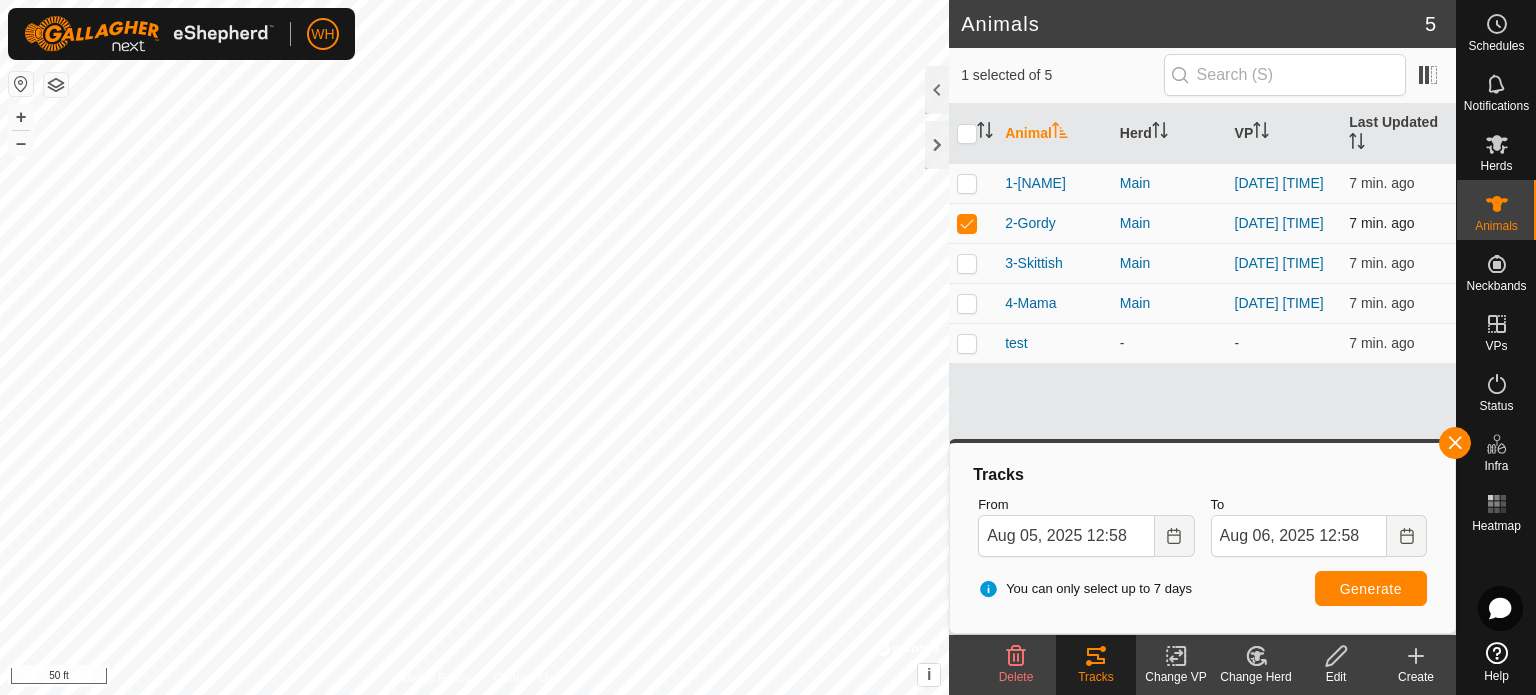 click at bounding box center (967, 223) 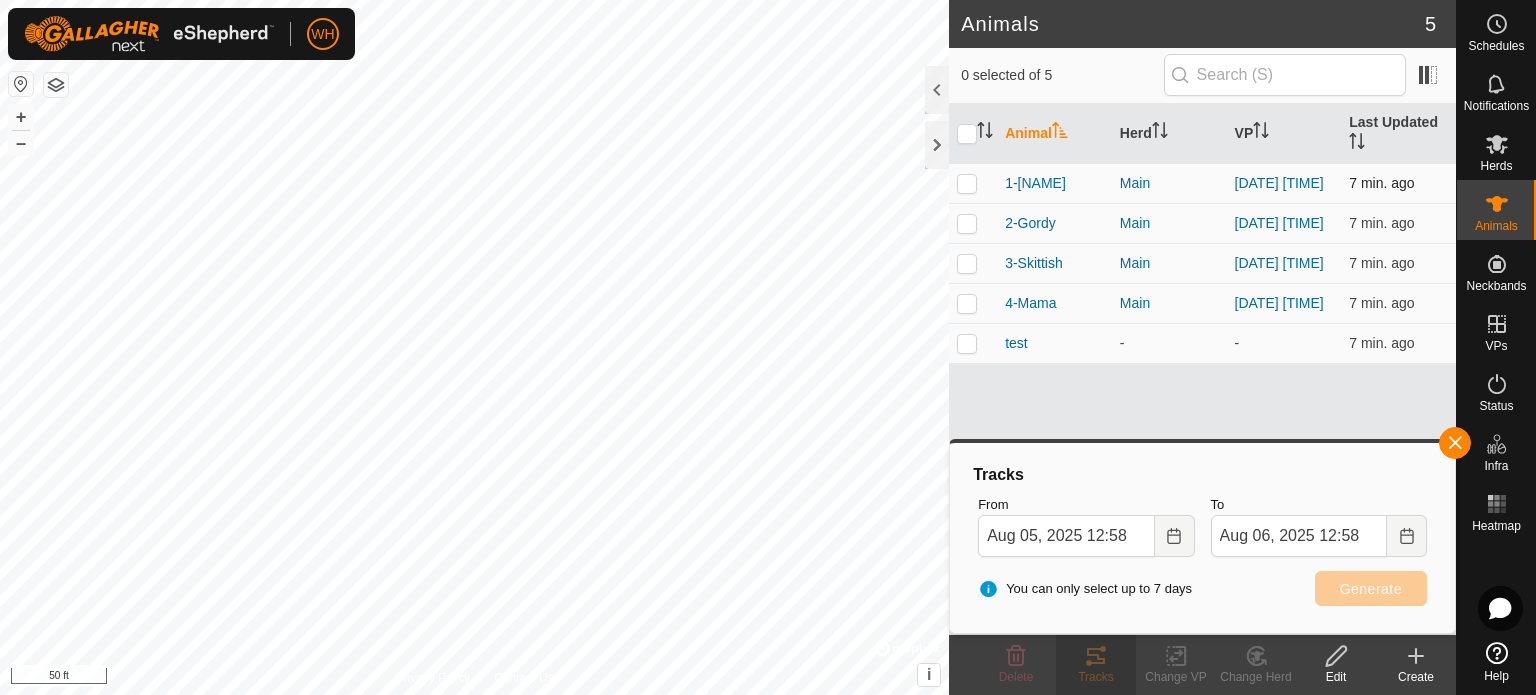 click at bounding box center [967, 183] 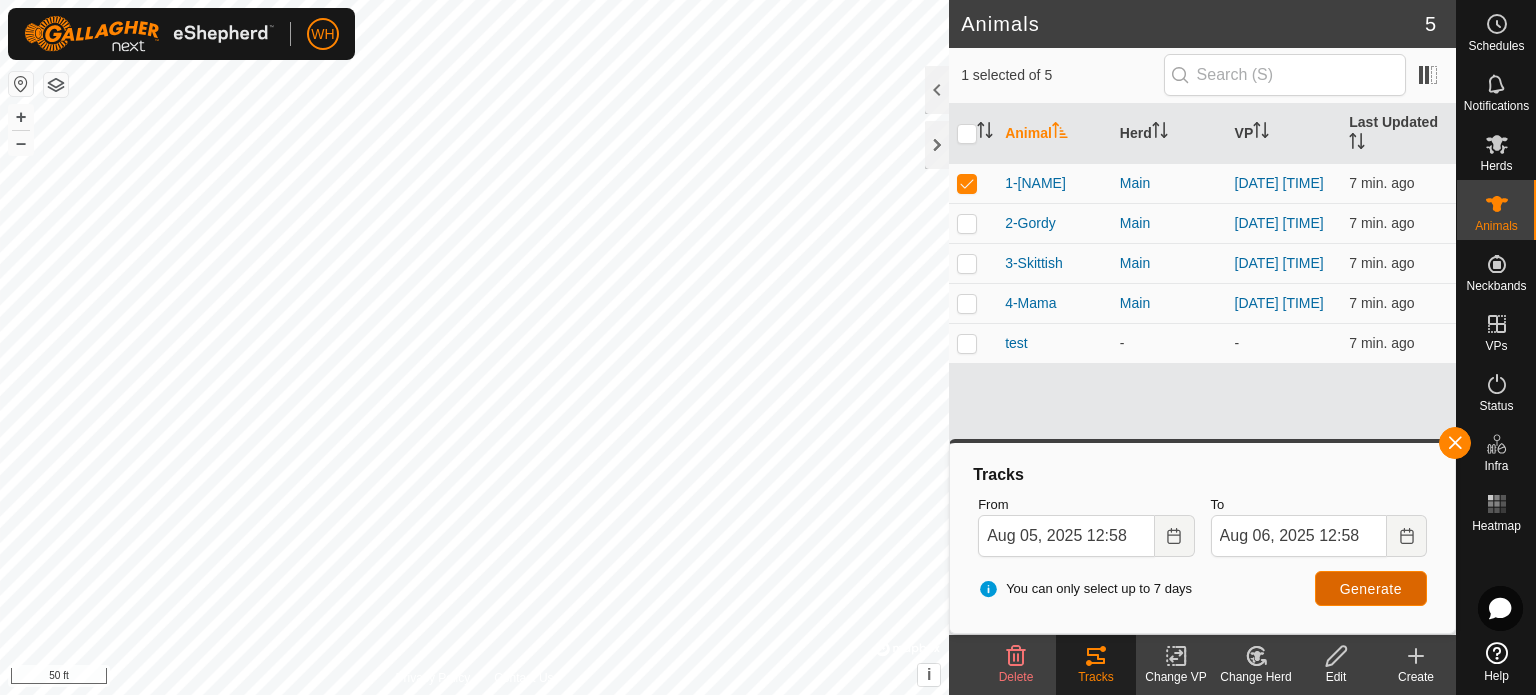 click on "Generate" at bounding box center (1371, 589) 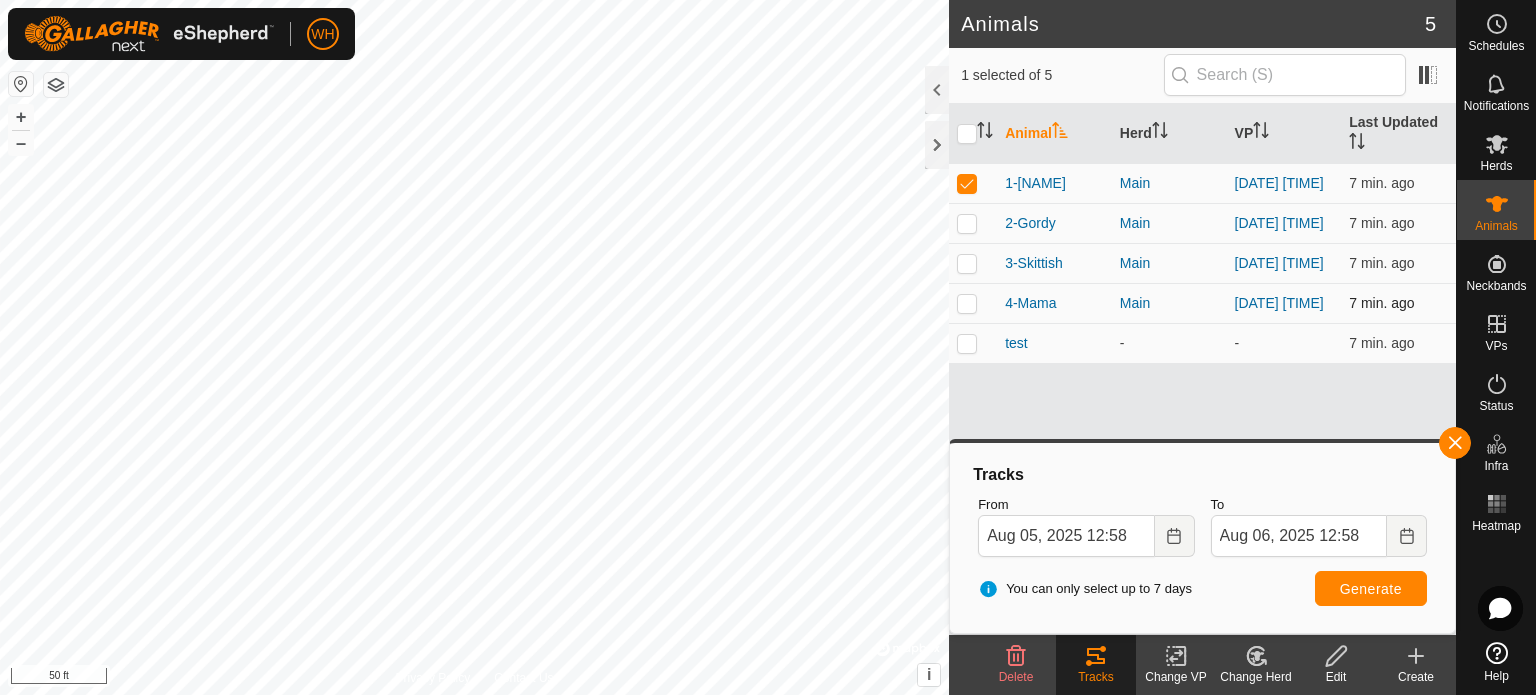 click at bounding box center [967, 303] 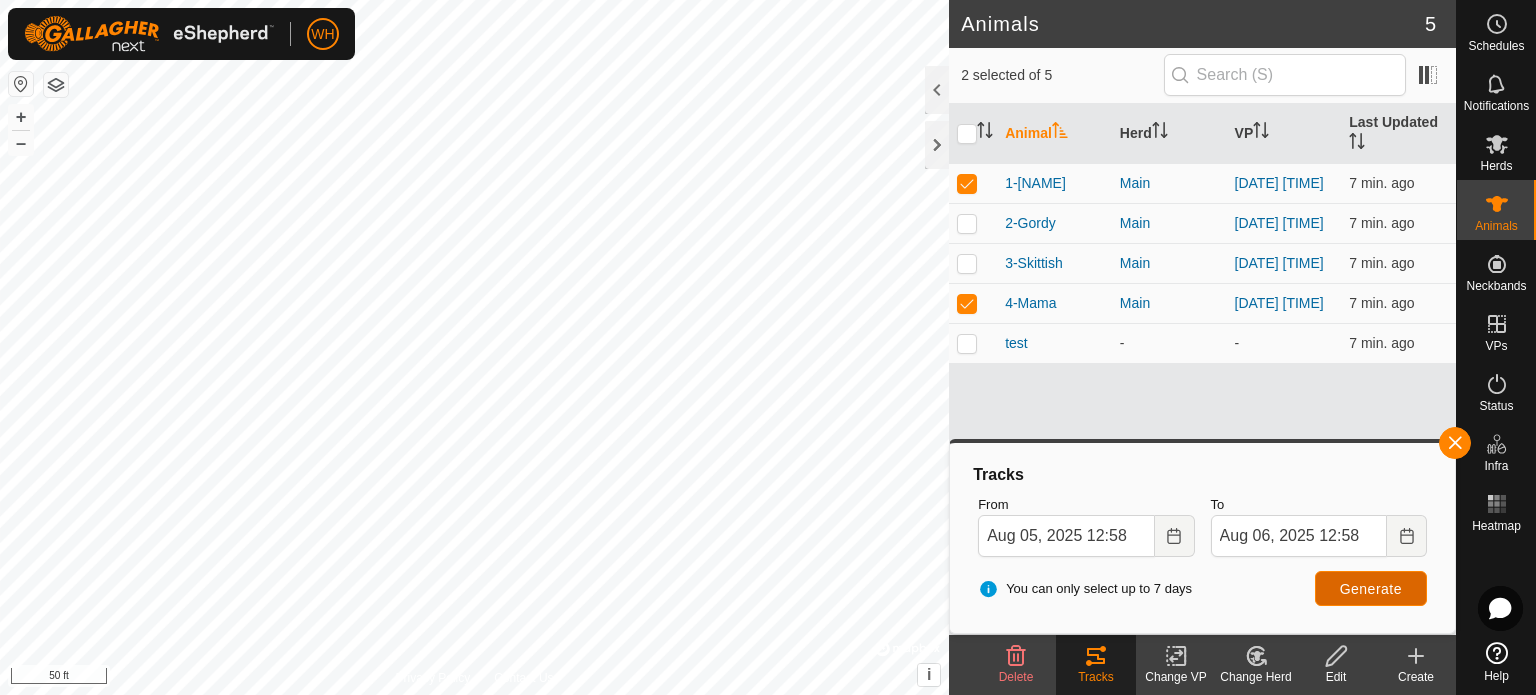 click on "Generate" at bounding box center [1371, 589] 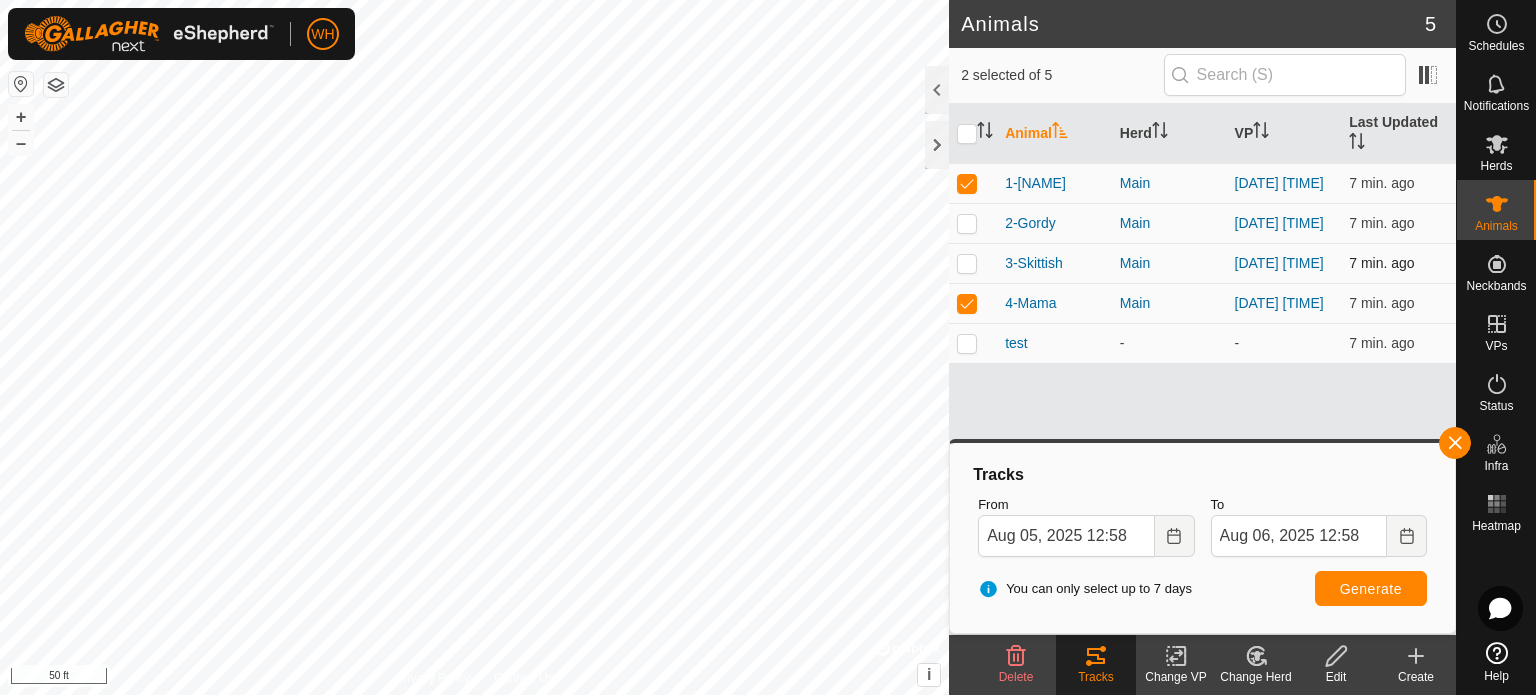 click at bounding box center (967, 263) 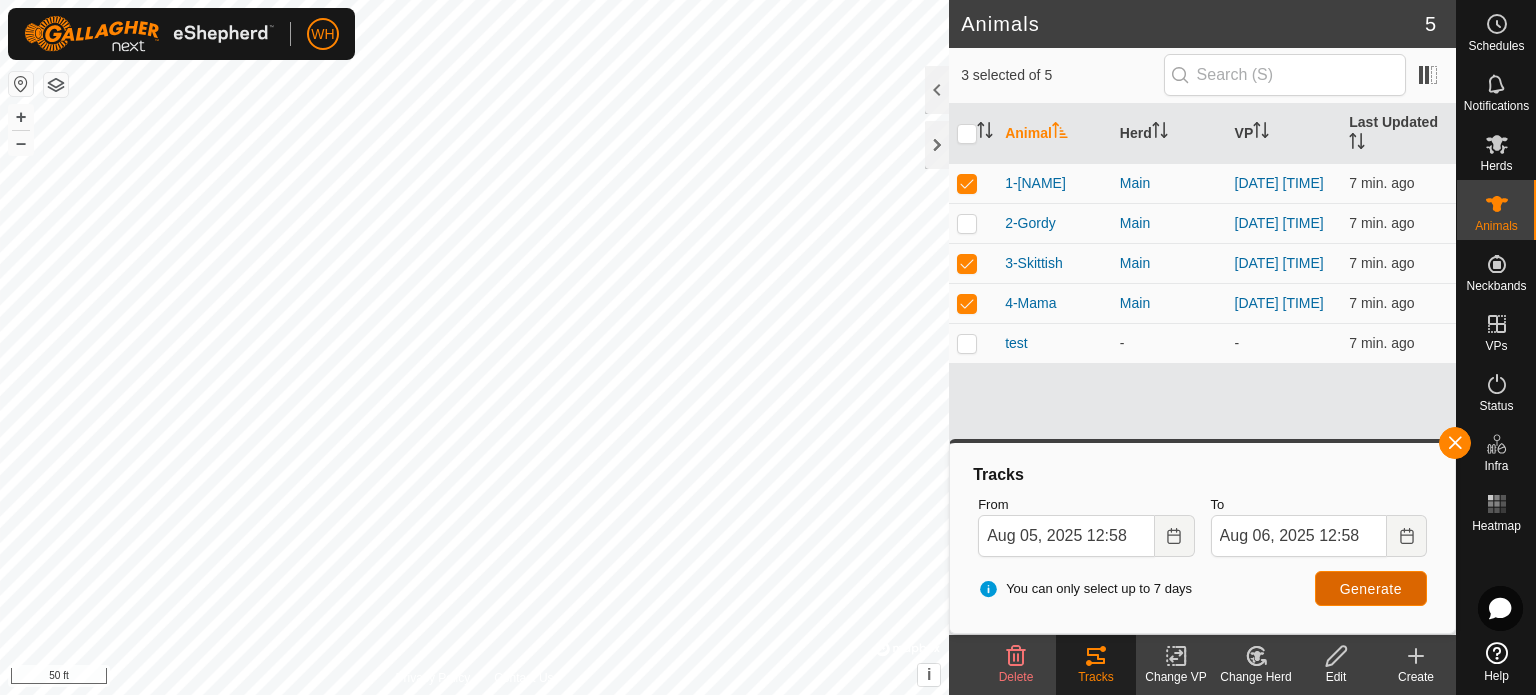 click on "Generate" at bounding box center [1371, 589] 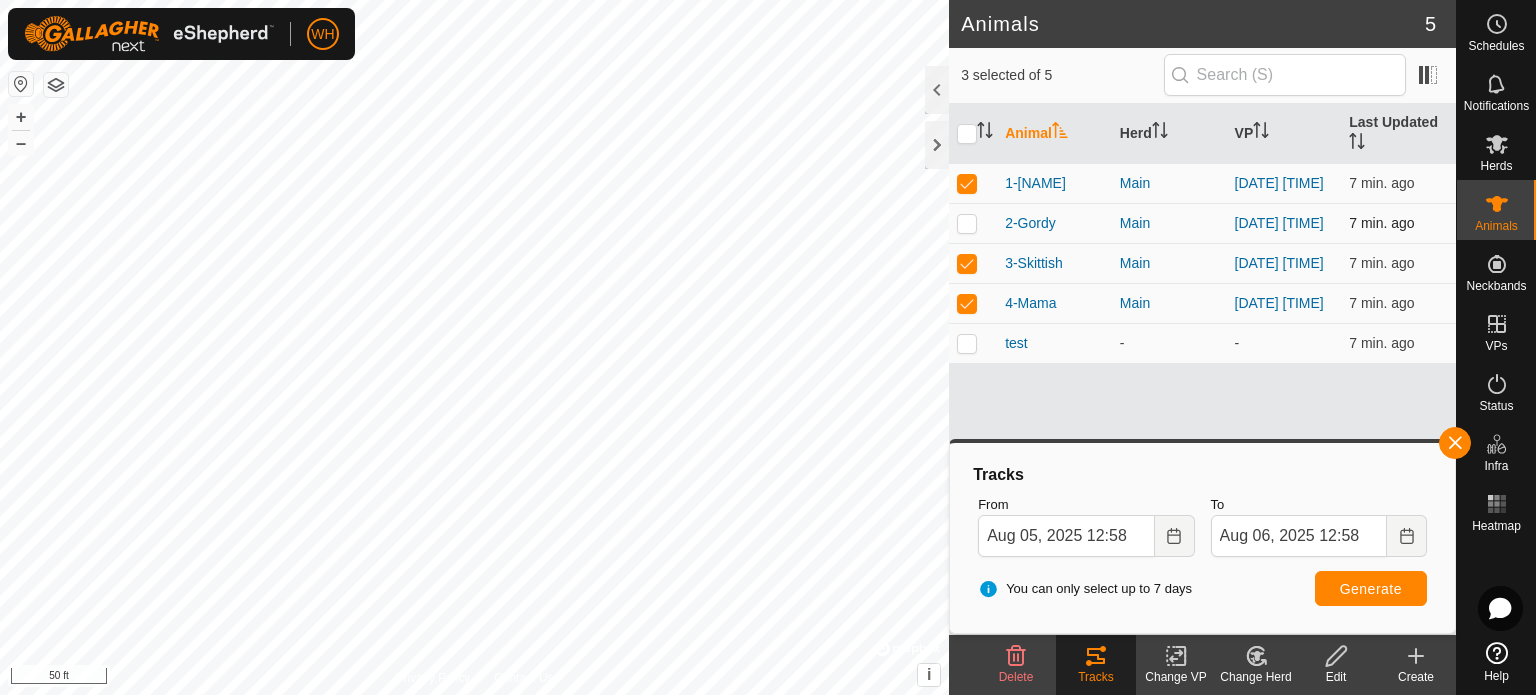 click at bounding box center [967, 223] 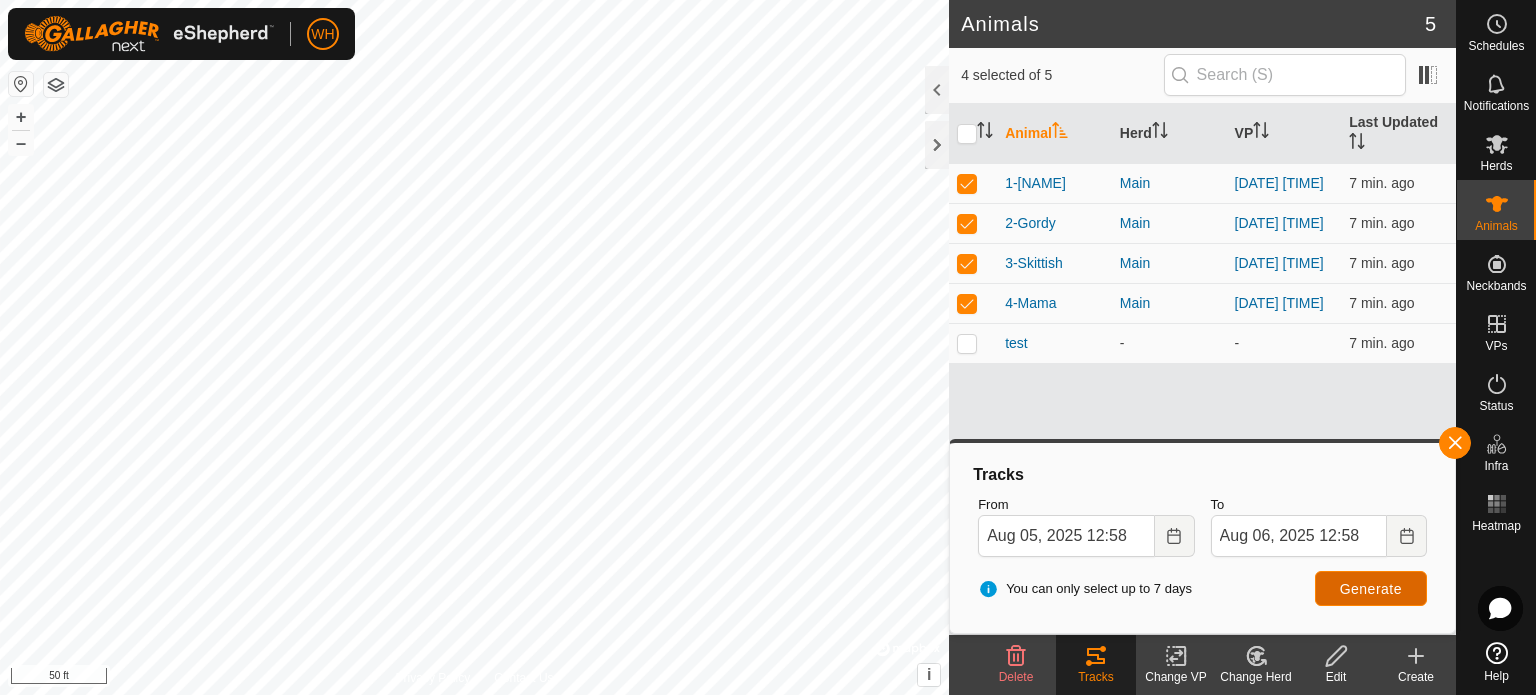 click on "Generate" at bounding box center (1371, 589) 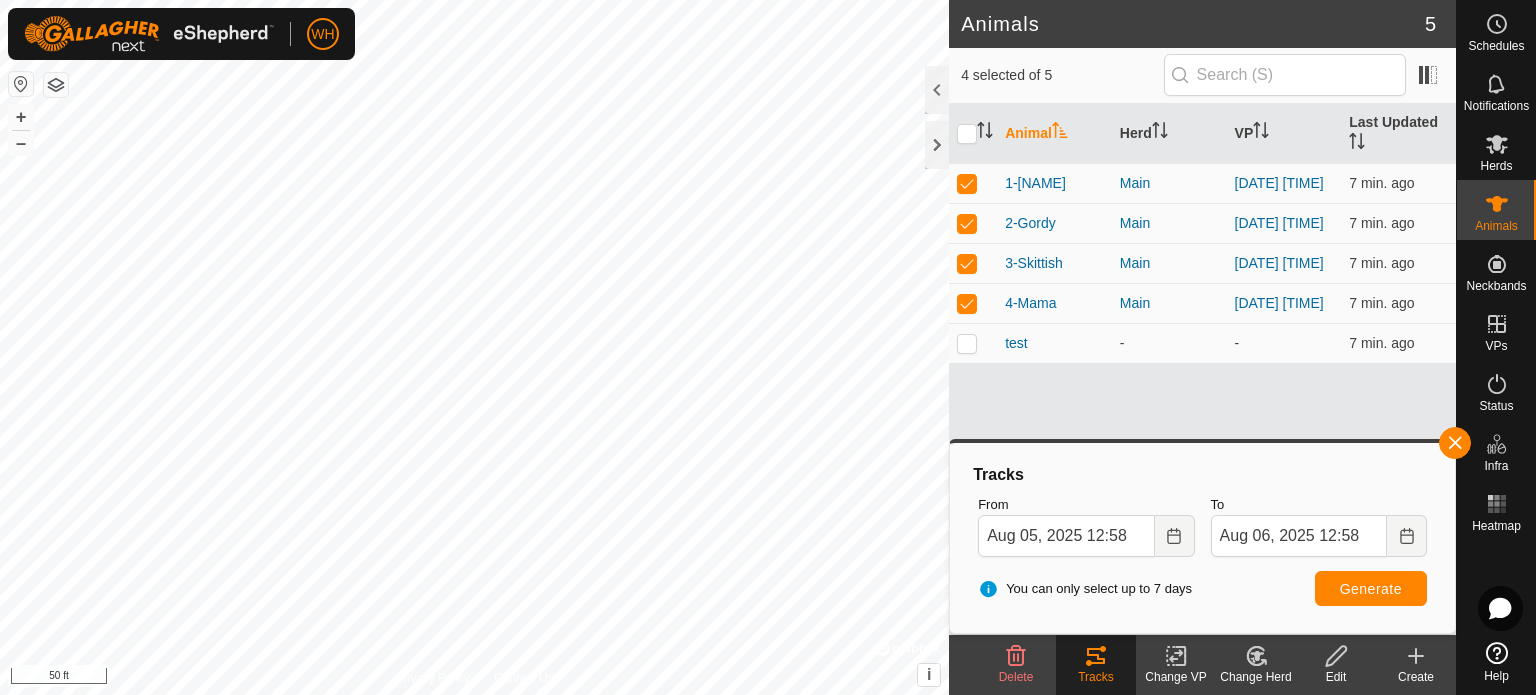 click on "WH Schedules Notifications Herds Animals Neckbands VPs Status Infra Heatmap Help Animals 5  4 selected of 5   Animal   Herd   VP   Last Updated   1-[NAME]   Main  [DATE] [TIME]  7 min. ago  2-[NAME]   Main  [DATE] [TIME]  7 min. ago  3-[NAME]   Main  [DATE] [TIME]  7 min. ago  4-[NAME]   Main  [DATE] [TIME]  7 min. ago  test   -  -  7 min. ago Delete  Tracks   Change VP   Change Herd   Edit   Create  Privacy Policy Contact Us + – ⇧ i ©  Mapbox , ©  OpenStreetMap ,  Improve this map 50 ft
Tracks From Aug 05, 2025 12:58 To Aug 06, 2025 12:58 You can only select up to 7 days Generate" at bounding box center (768, 347) 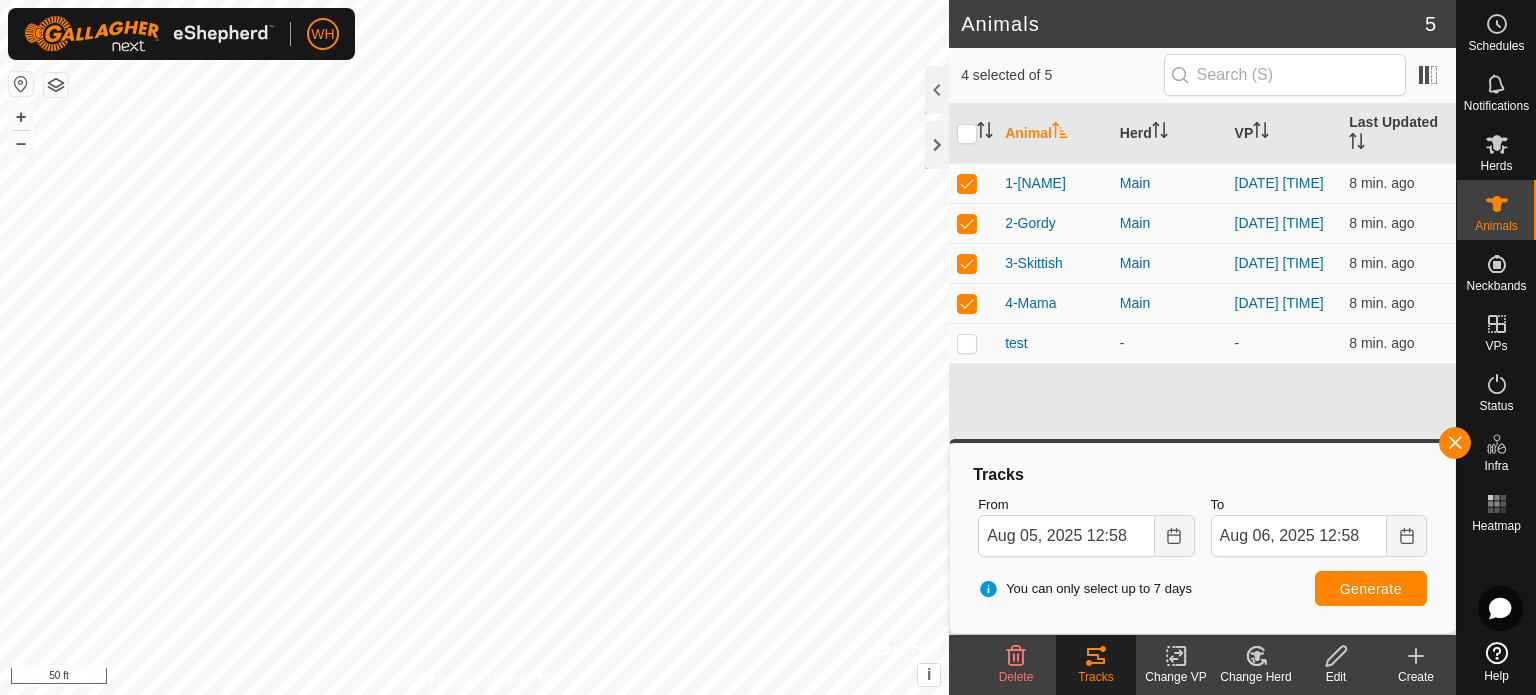 click on "WH Schedules Notifications Herds Animals Neckbands VPs Status Infra Heatmap Help Animals 5  4 selected of 5   Animal   Herd   VP   Last Updated   1-[NAME]   Main  [DATE] [TIME]  8 min. ago  2-[NAME]   Main  [DATE] [TIME]  8 min. ago  3-[NAME]   Main  [DATE] [TIME]  8 min. ago  4-[NAME]   Main  [DATE] [TIME]  8 min. ago  test   -  -  8 min. ago Delete  Tracks   Change VP   Change Herd   Edit   Create  Privacy Policy Contact Us + – ⇧ i ©  Mapbox , ©  OpenStreetMap ,  Improve this map 50 ft
Tracks From Aug 05, 2025 12:58 To Aug 06, 2025 12:58 You can only select up to 7 days Generate" at bounding box center [768, 347] 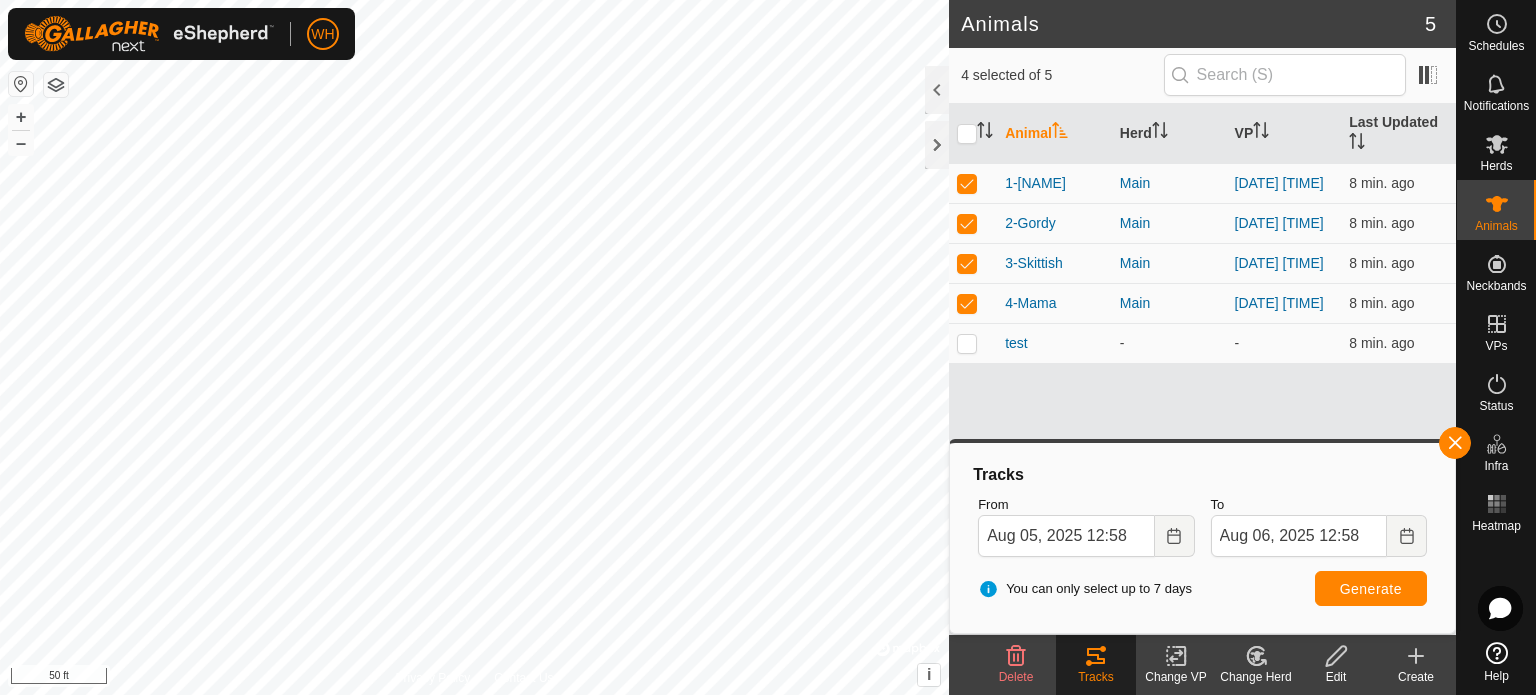 click on "WH Schedules Notifications Herds Animals Neckbands VPs Status Infra Heatmap Help Animals 5  4 selected of 5   Animal   Herd   VP   Last Updated   1-[NAME]   Main  [DATE] [TIME]  8 min. ago  2-[NAME]   Main  [DATE] [TIME]  8 min. ago  3-[NAME]   Main  [DATE] [TIME]  8 min. ago  4-[NAME]   Main  [DATE] [TIME]  8 min. ago  test   -  -  8 min. ago Delete  Tracks   Change VP   Change Herd   Edit   Create  Privacy Policy Contact Us + – ⇧ i ©  Mapbox , ©  OpenStreetMap ,  Improve this map 50 ft
Tracks From Aug 05, 2025 12:58 To Aug 06, 2025 12:58 You can only select up to 7 days Generate" at bounding box center (768, 347) 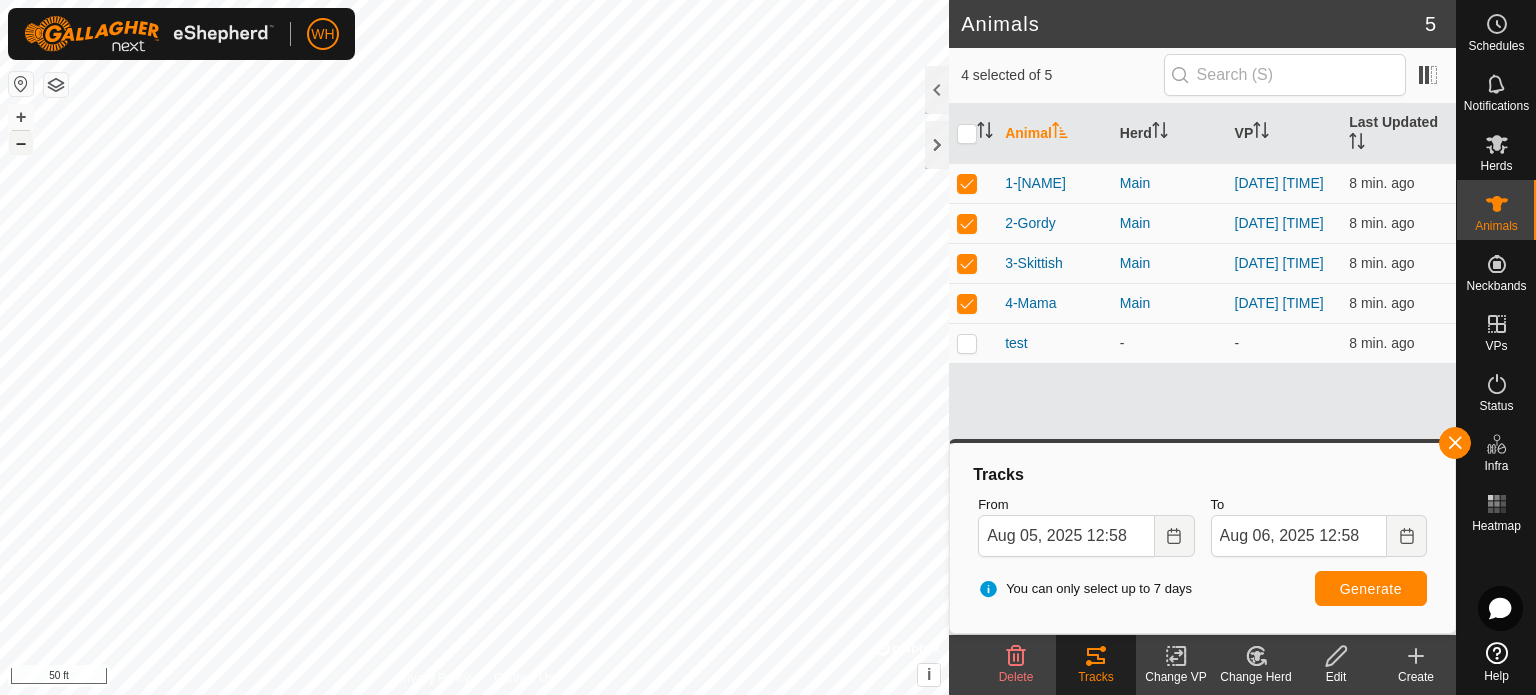 click on "–" at bounding box center [21, 143] 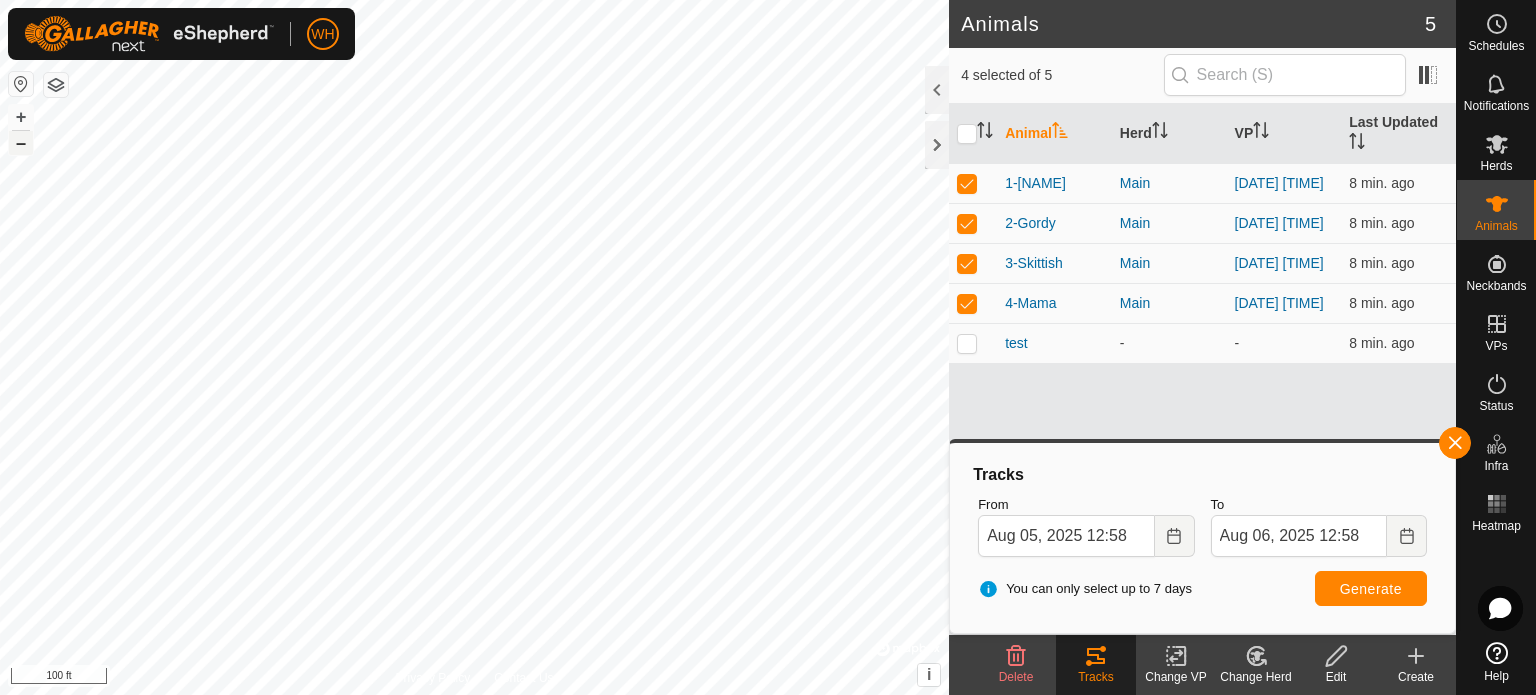 click on "–" at bounding box center [21, 143] 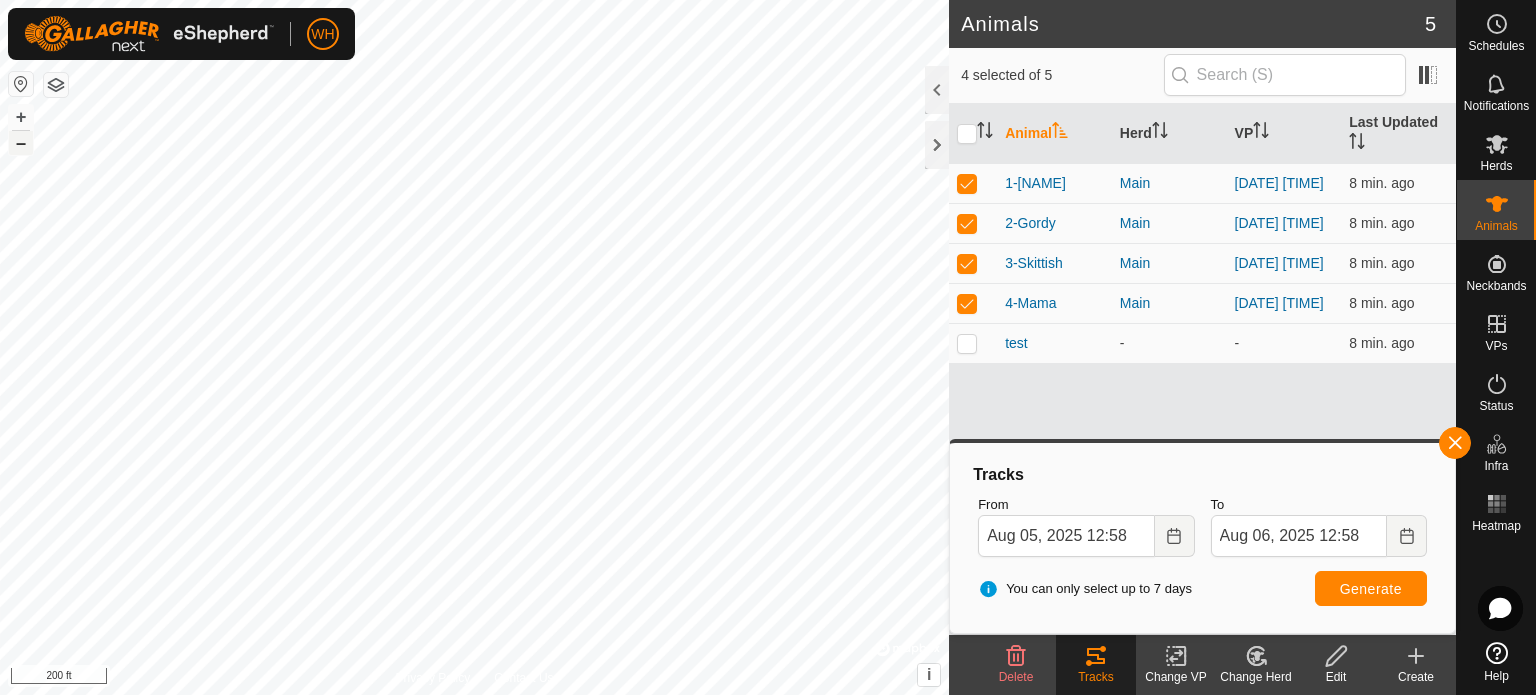 click on "–" at bounding box center (21, 143) 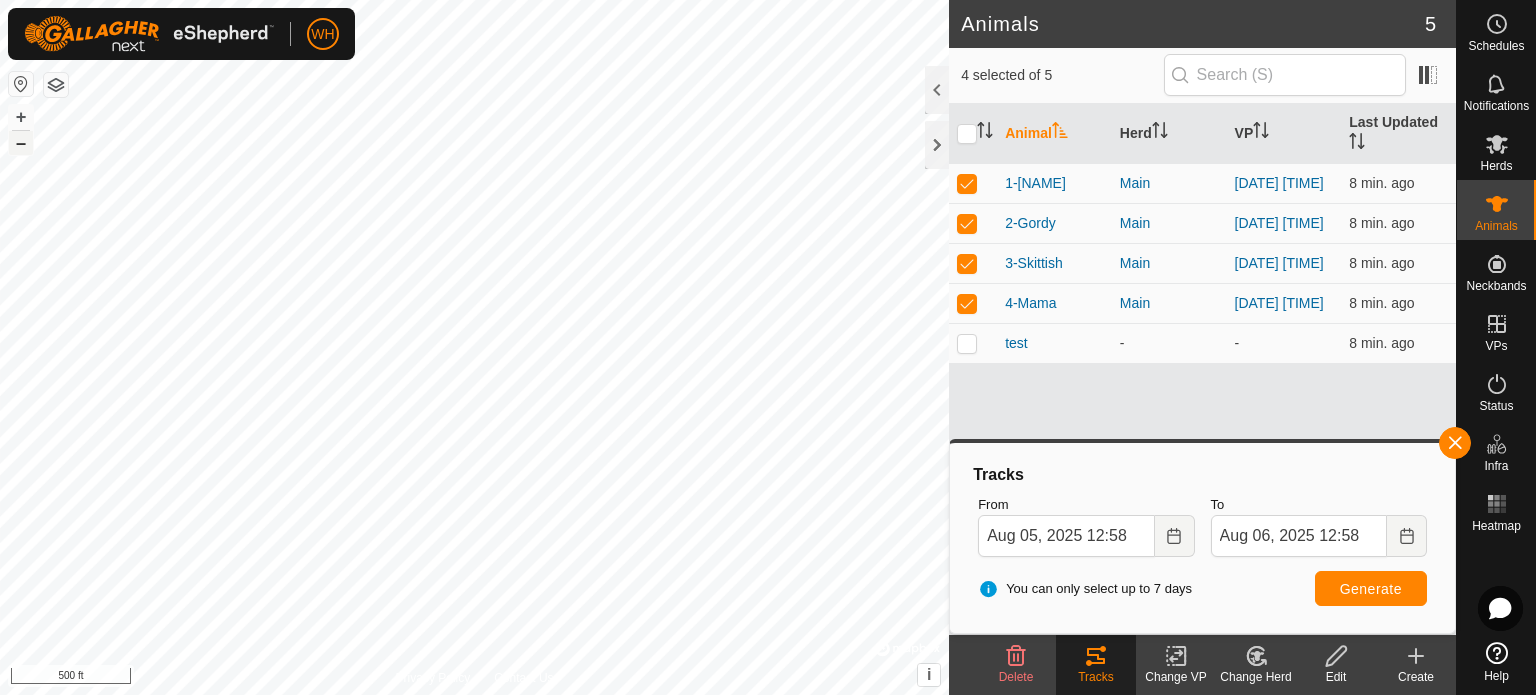 click on "–" at bounding box center (21, 143) 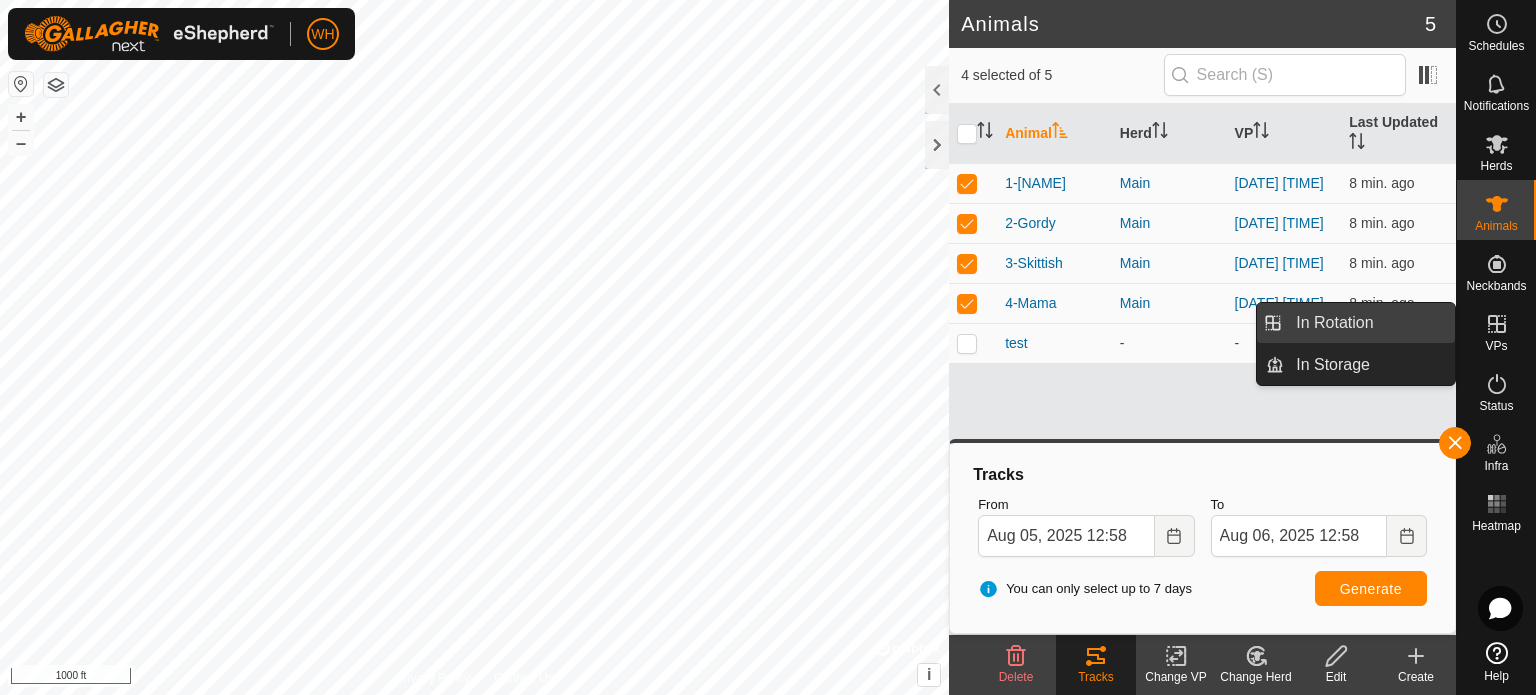 click on "In Rotation" at bounding box center [1369, 323] 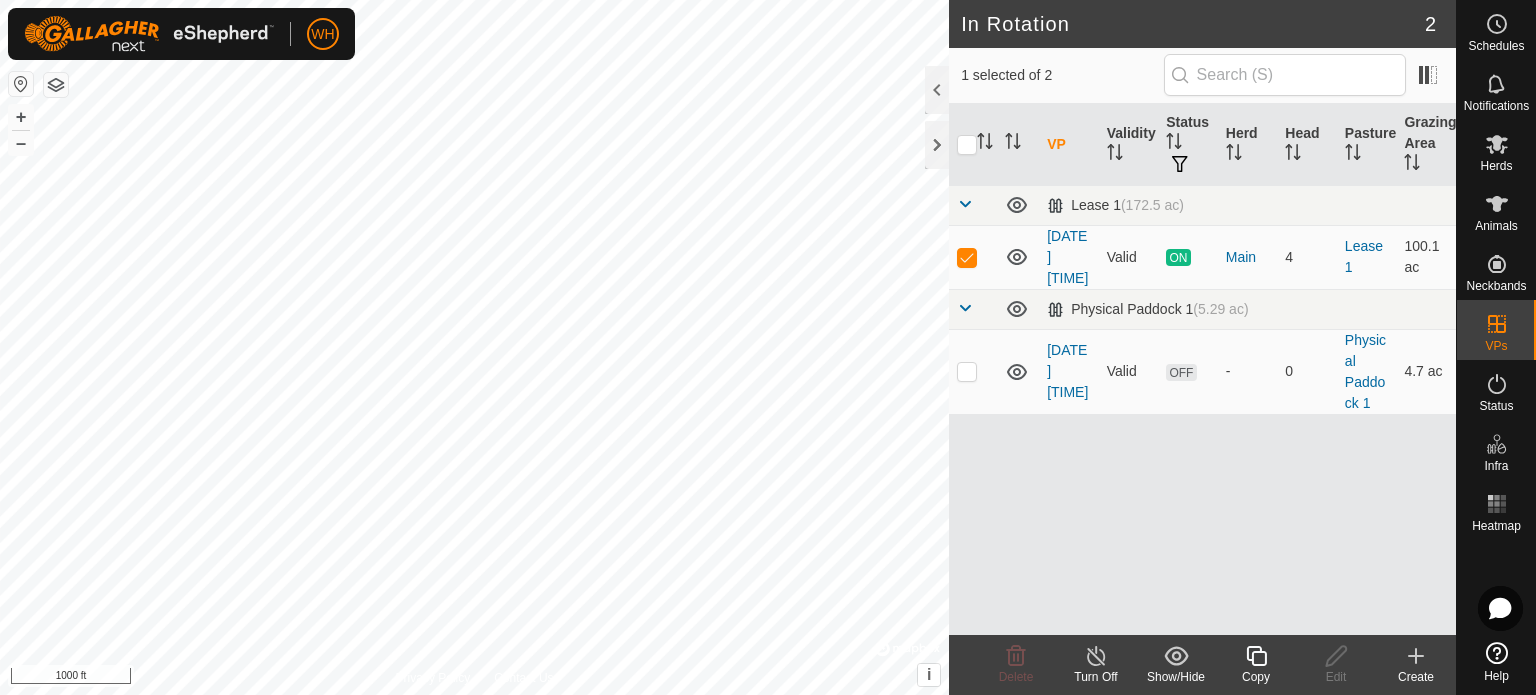 click on "VP   Validity   Status   Herd   Head   Pasture   Grazing Area   Lease 1   (172.5 ac) [DATE] [TIME]  Valid  ON  Main   4   Lease 1   100.1 ac   Physical Paddock 1   (5.29 ac) [DATE] [TIME]  Valid  OFF  -   0   Physical Paddock 1   4.7 ac" at bounding box center (1202, 369) 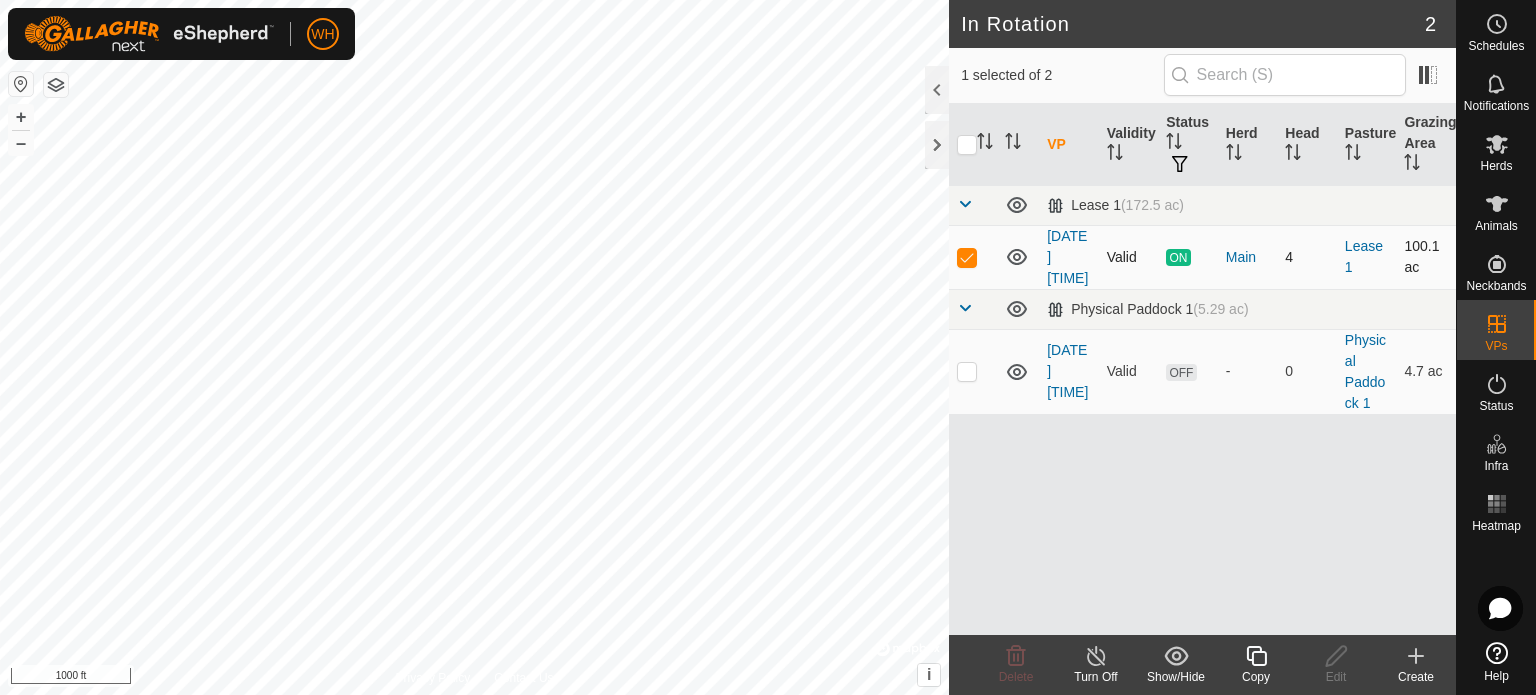 click at bounding box center (967, 257) 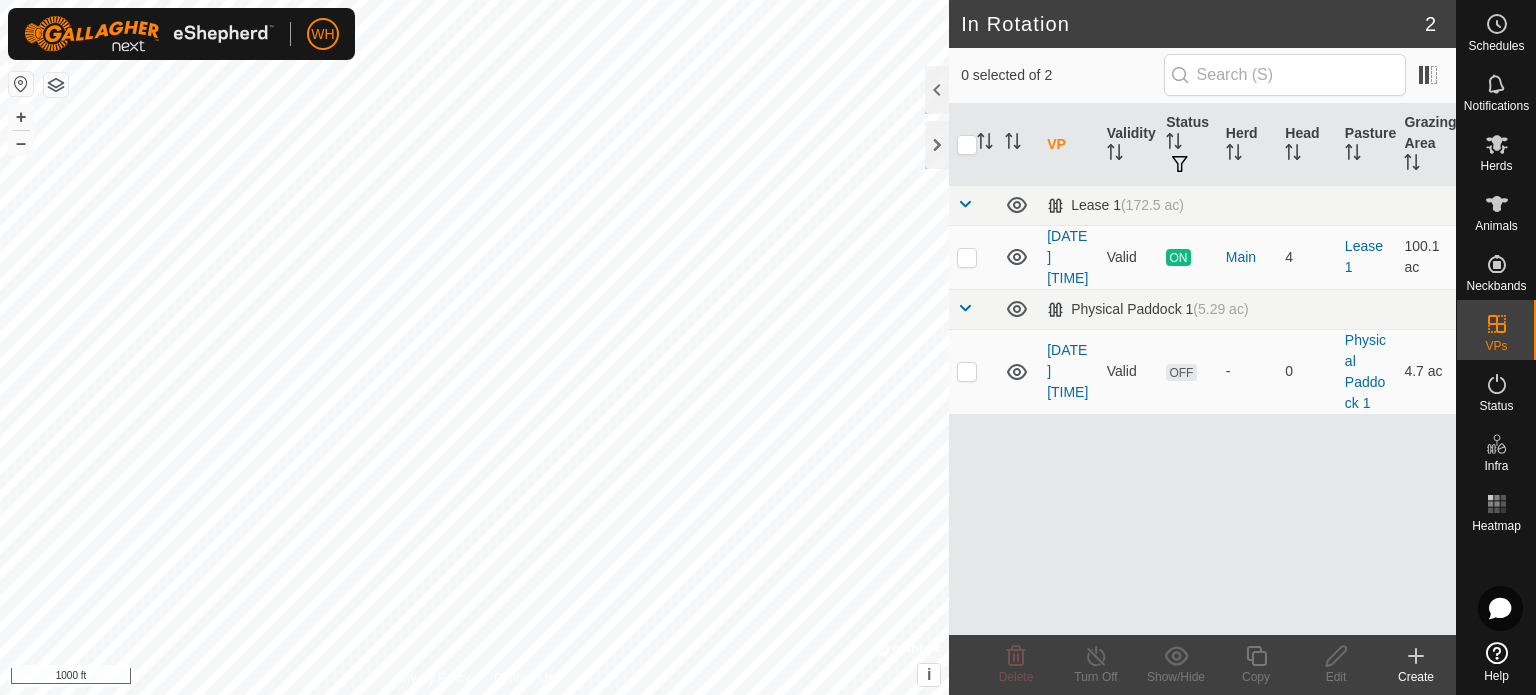click 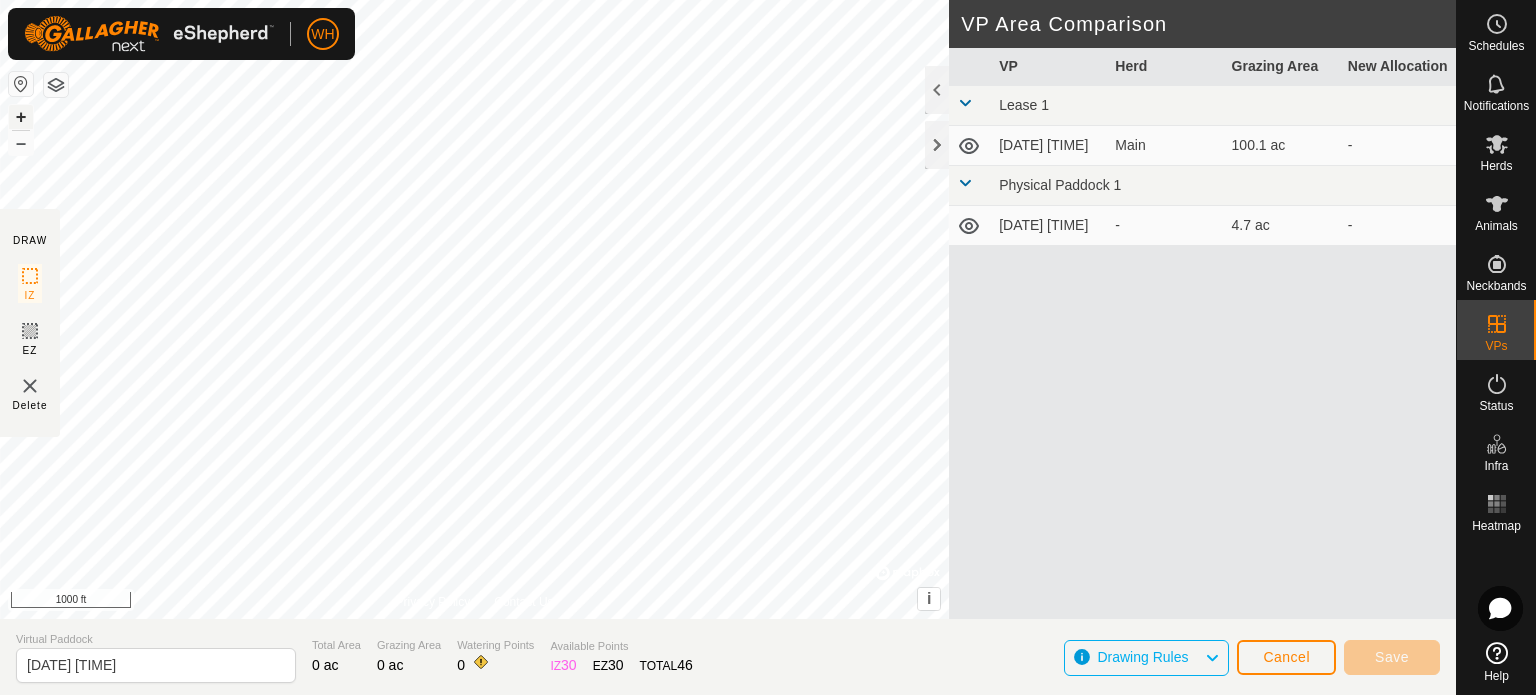 click on "+" at bounding box center (21, 117) 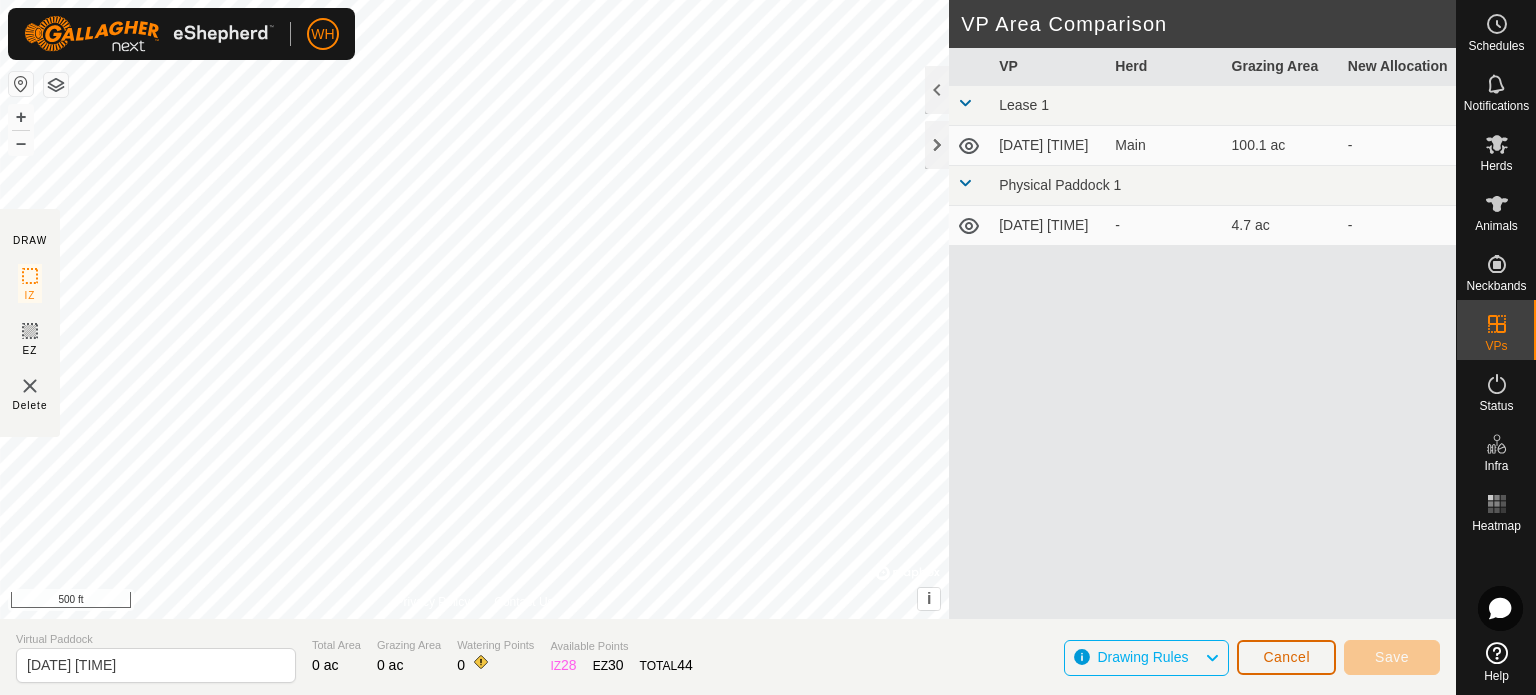 click on "Cancel" 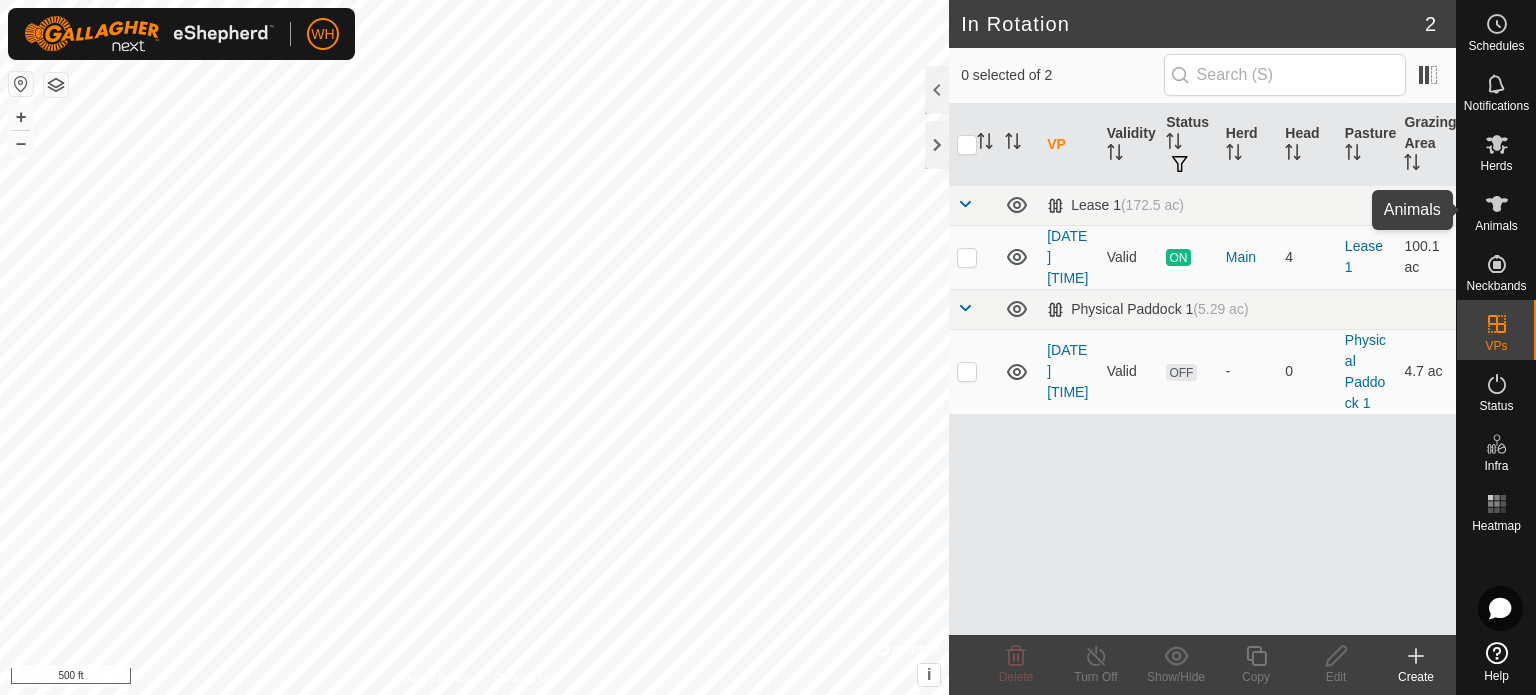click on "Animals" at bounding box center [1496, 226] 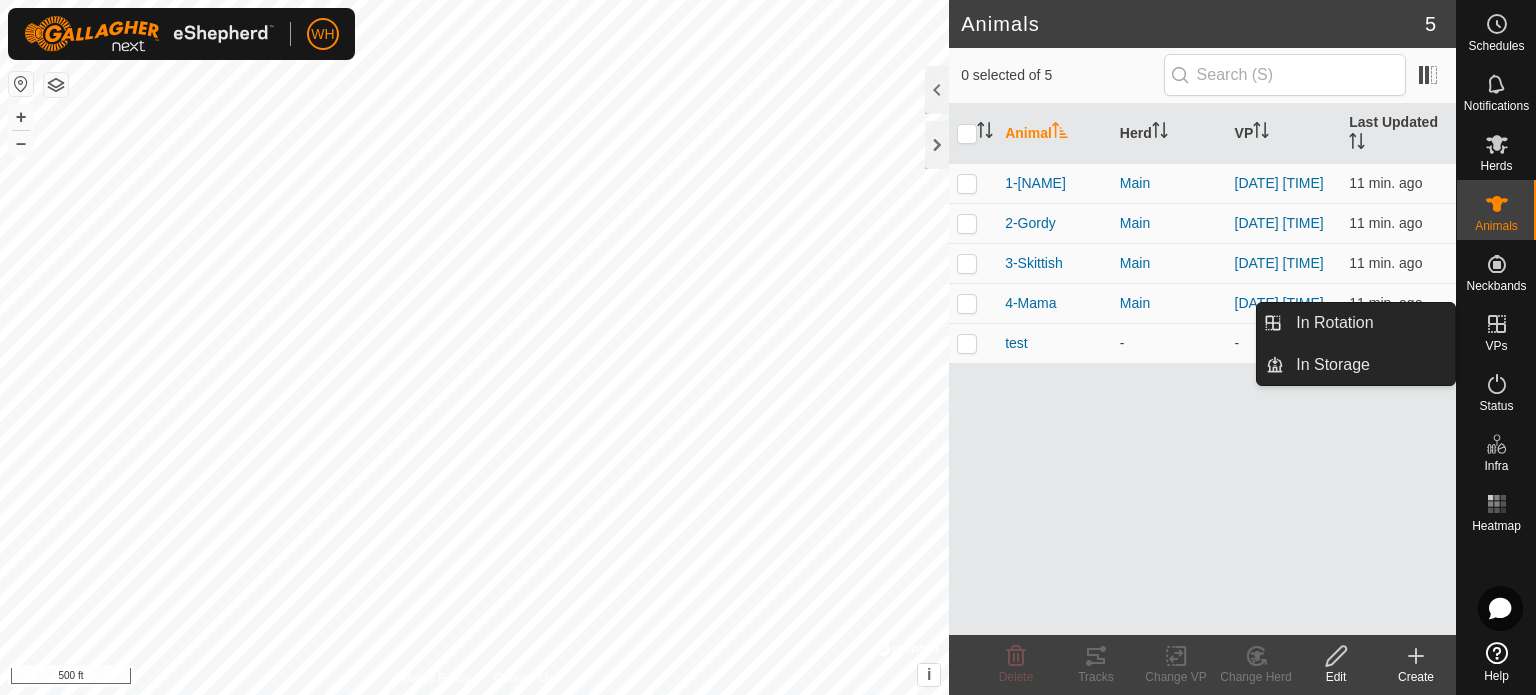 click 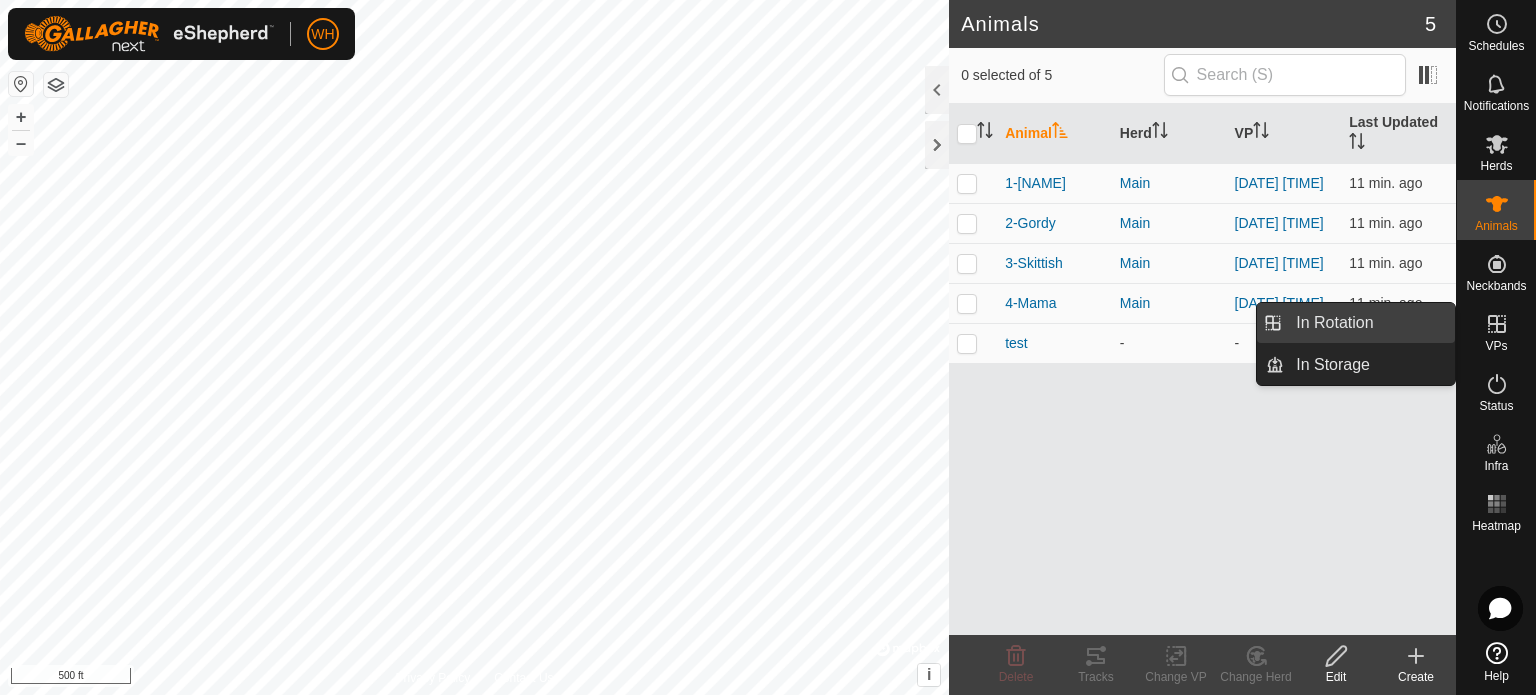 click on "In Rotation" at bounding box center (1369, 323) 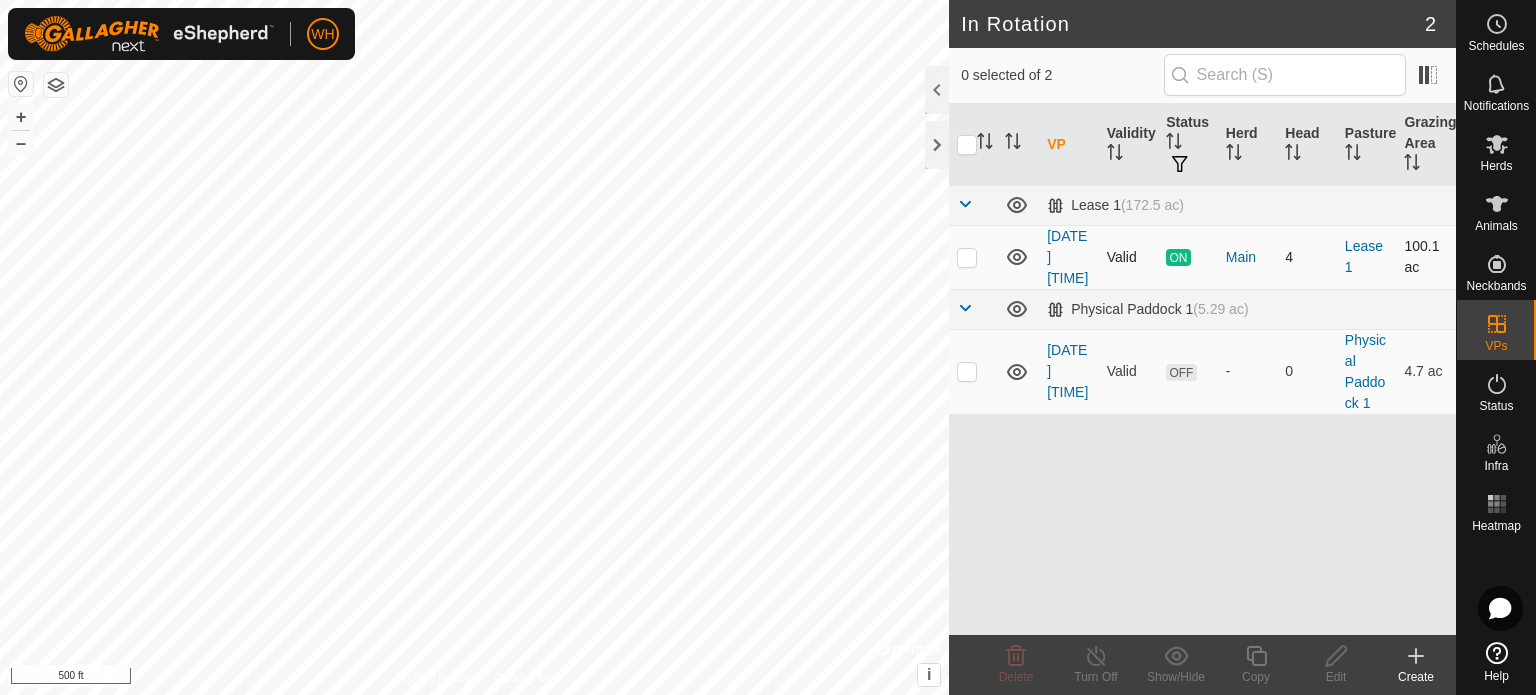 click at bounding box center (967, 257) 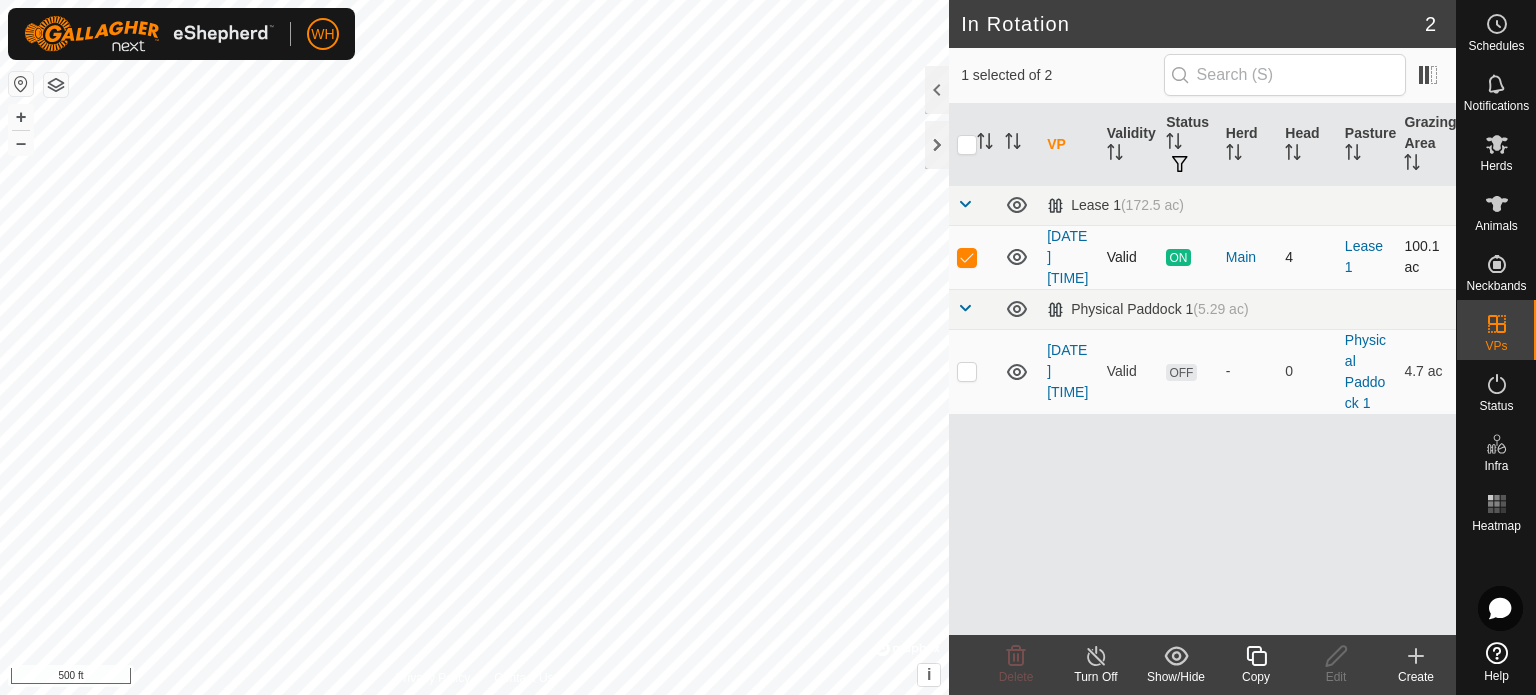 click at bounding box center (967, 257) 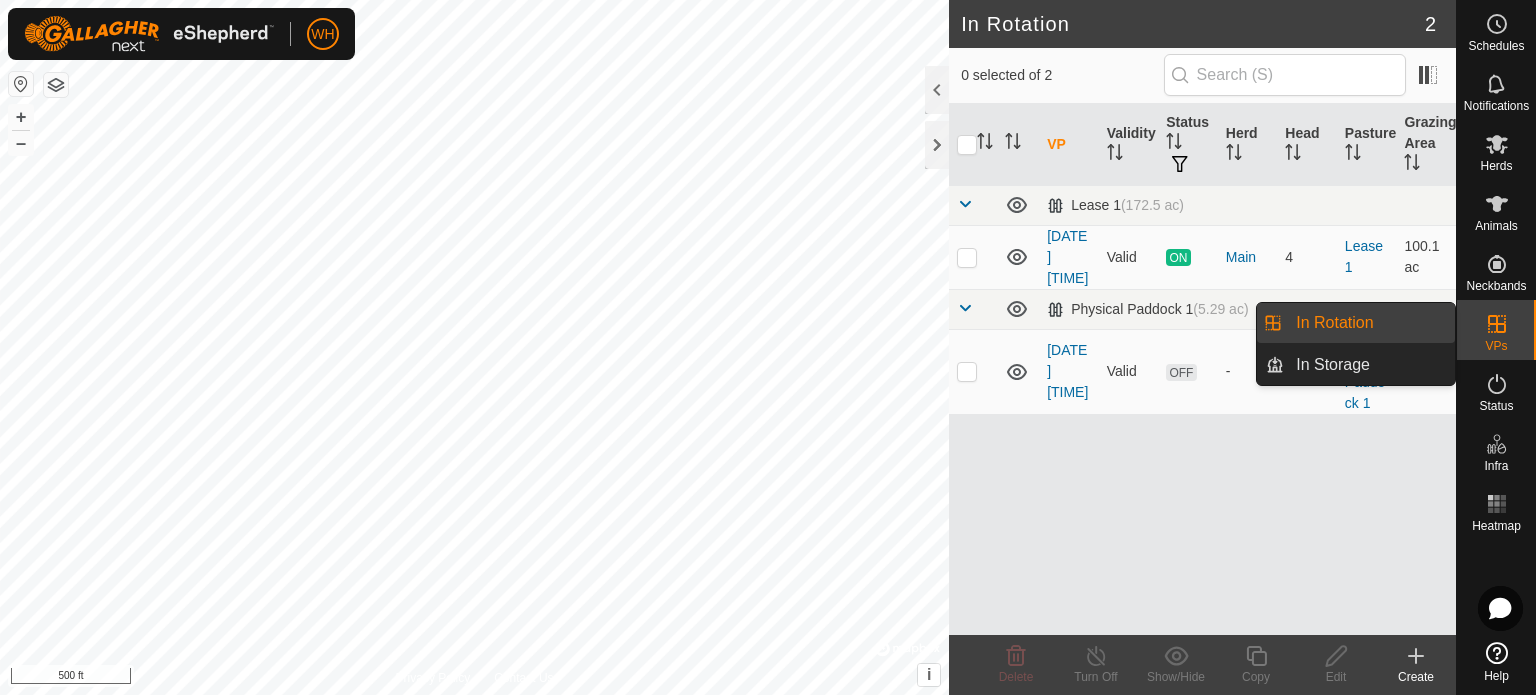 click at bounding box center [1497, 324] 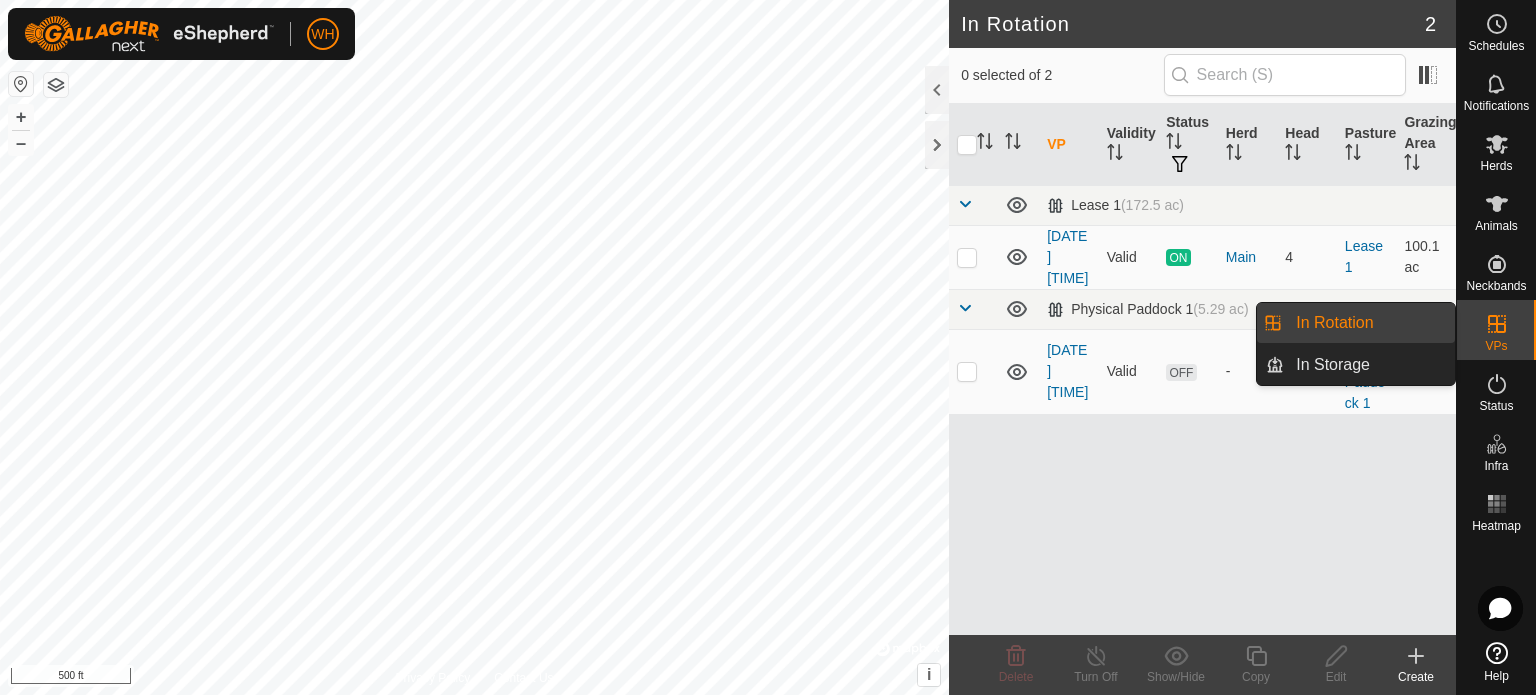 click on "In Rotation" at bounding box center [1369, 323] 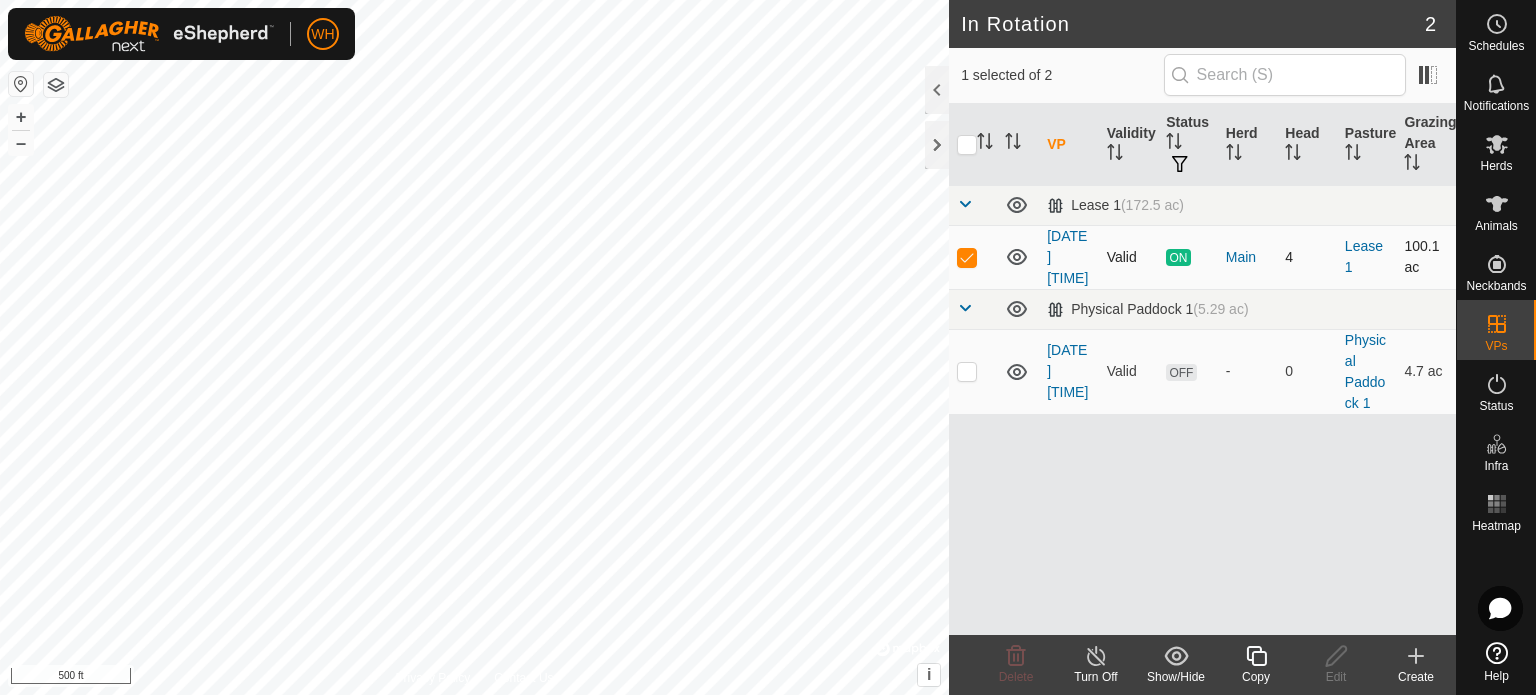 click at bounding box center (967, 257) 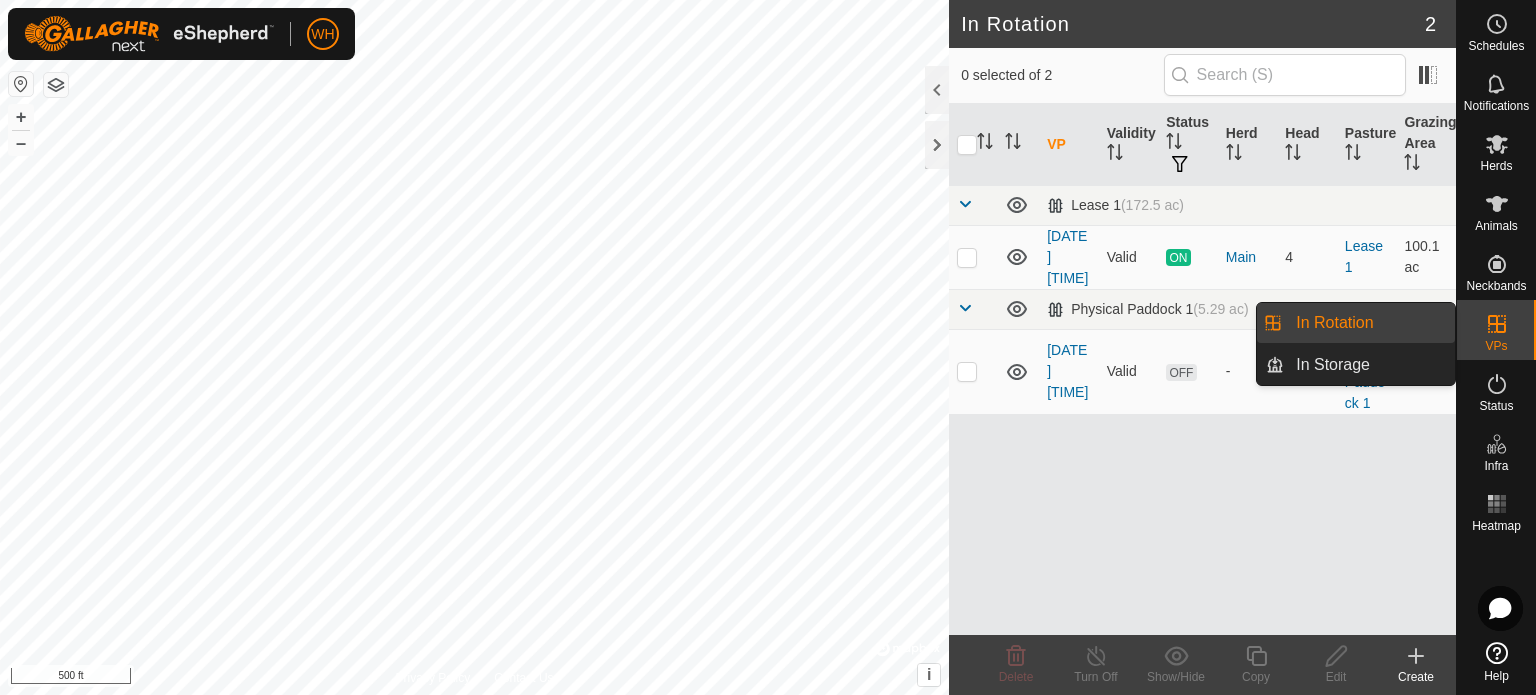 click on "In Rotation" at bounding box center [1369, 323] 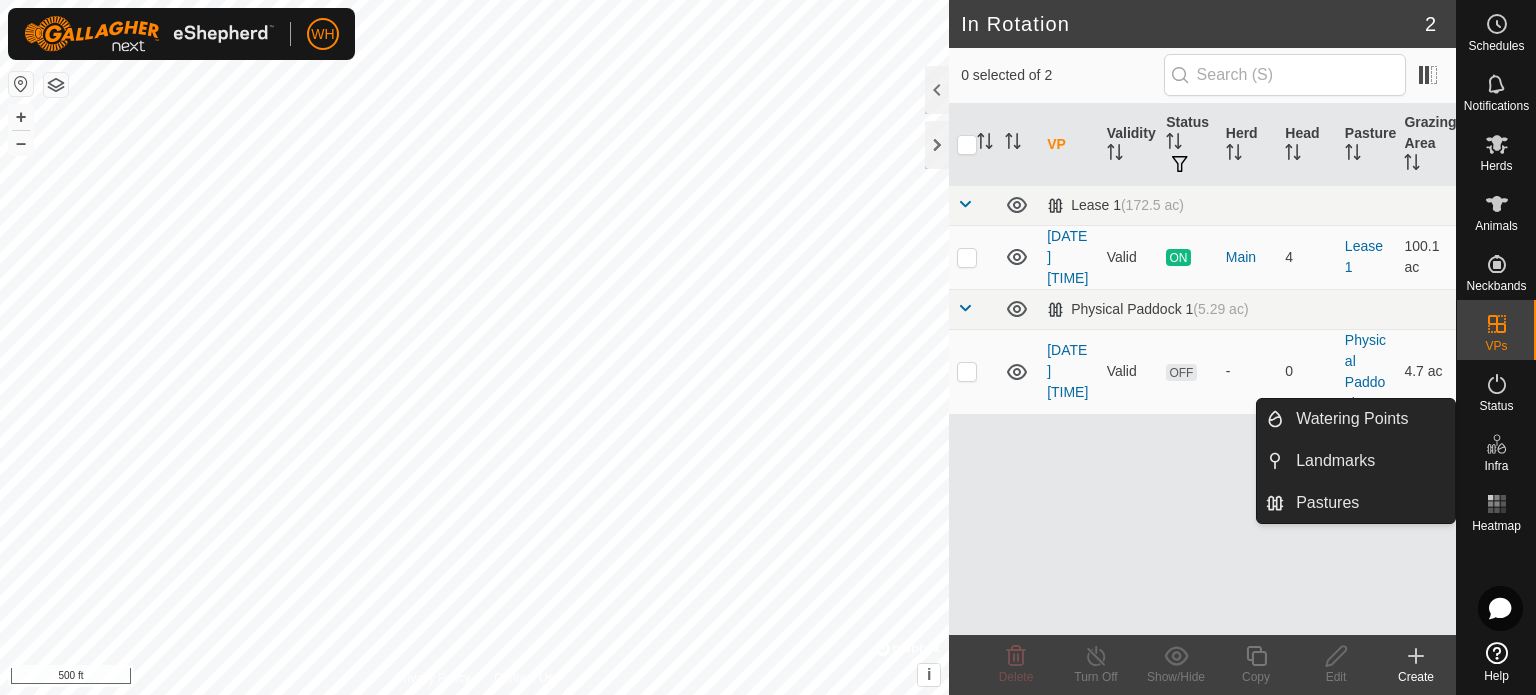 click 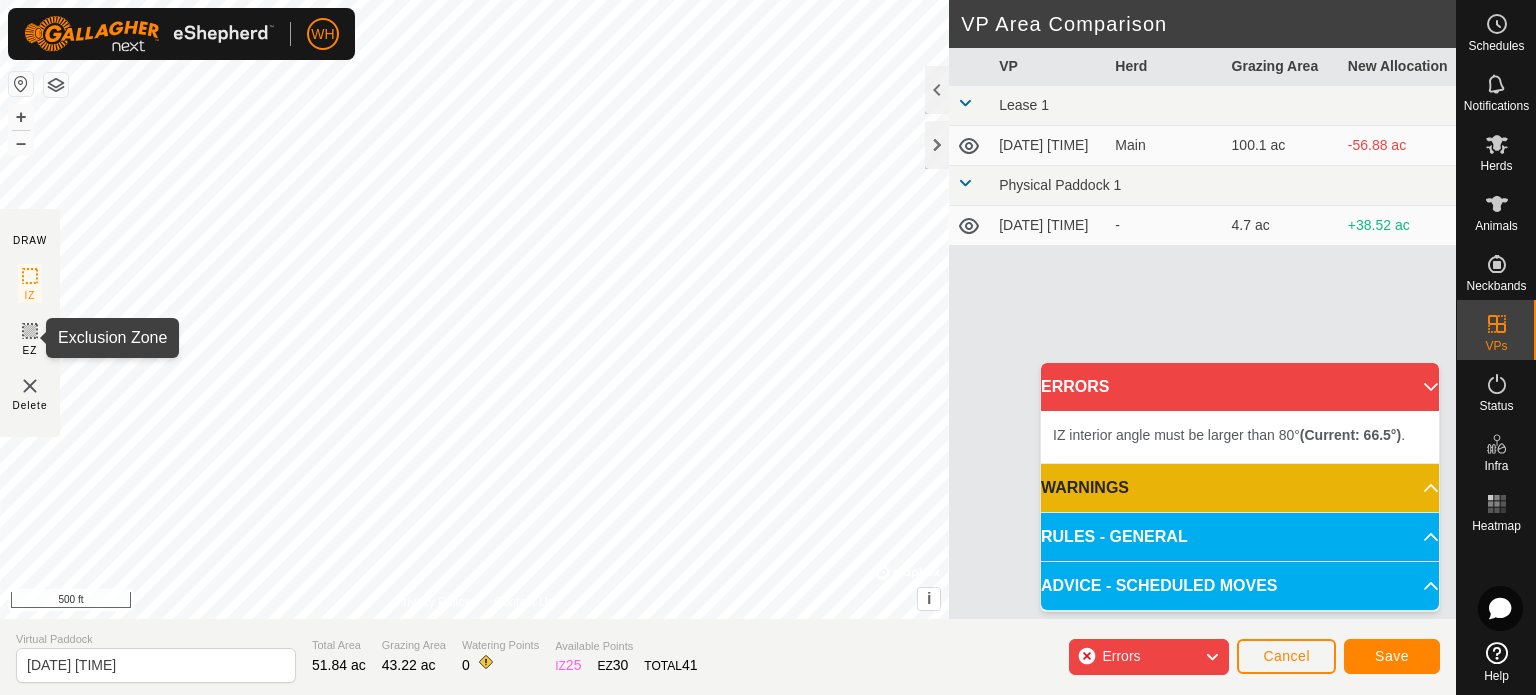 click 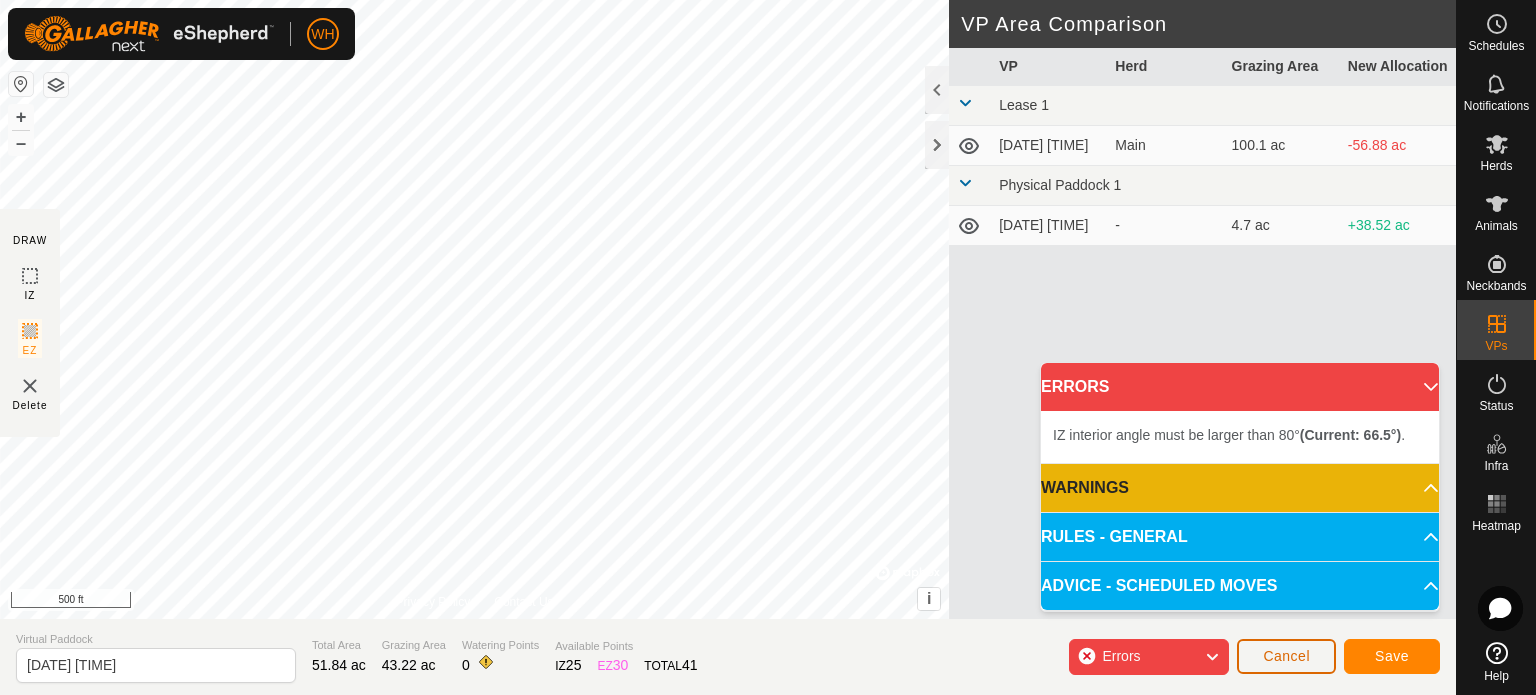 click on "Cancel" 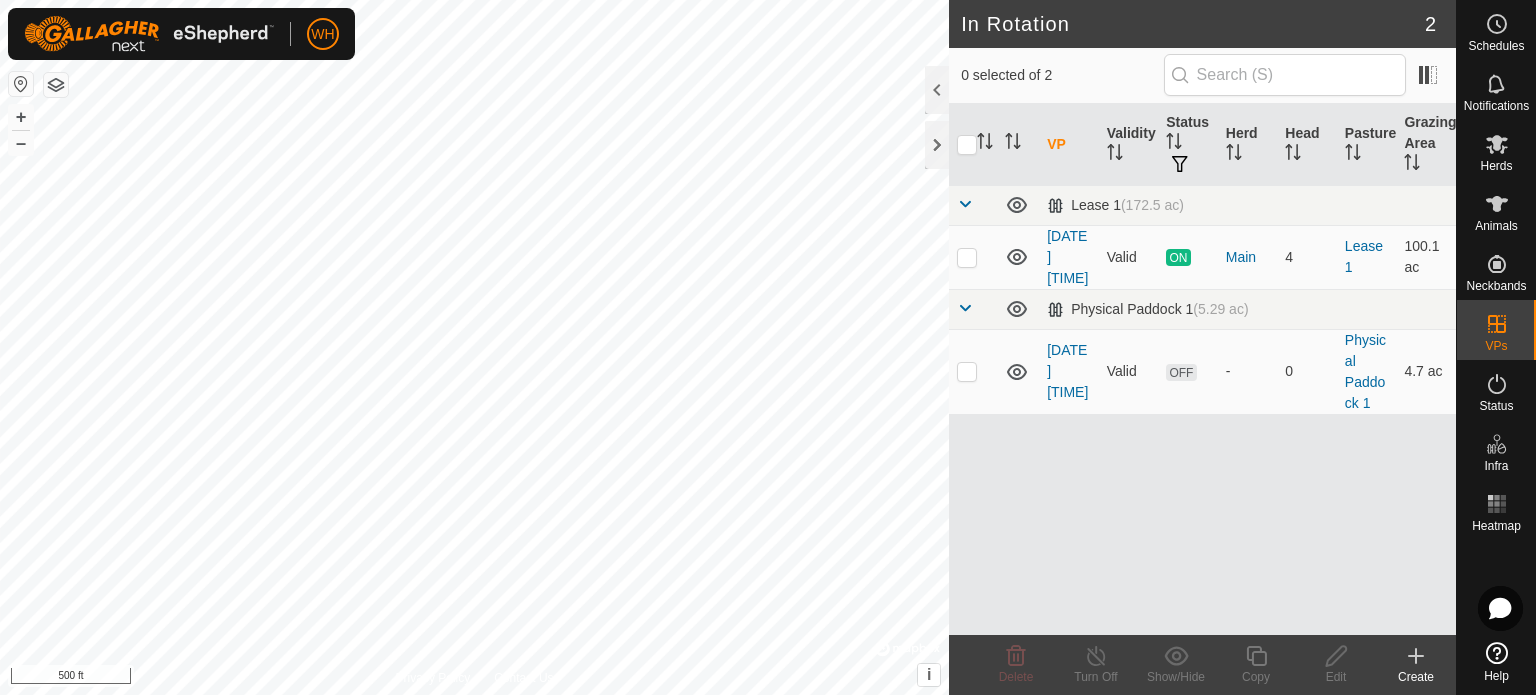 click on "Create" 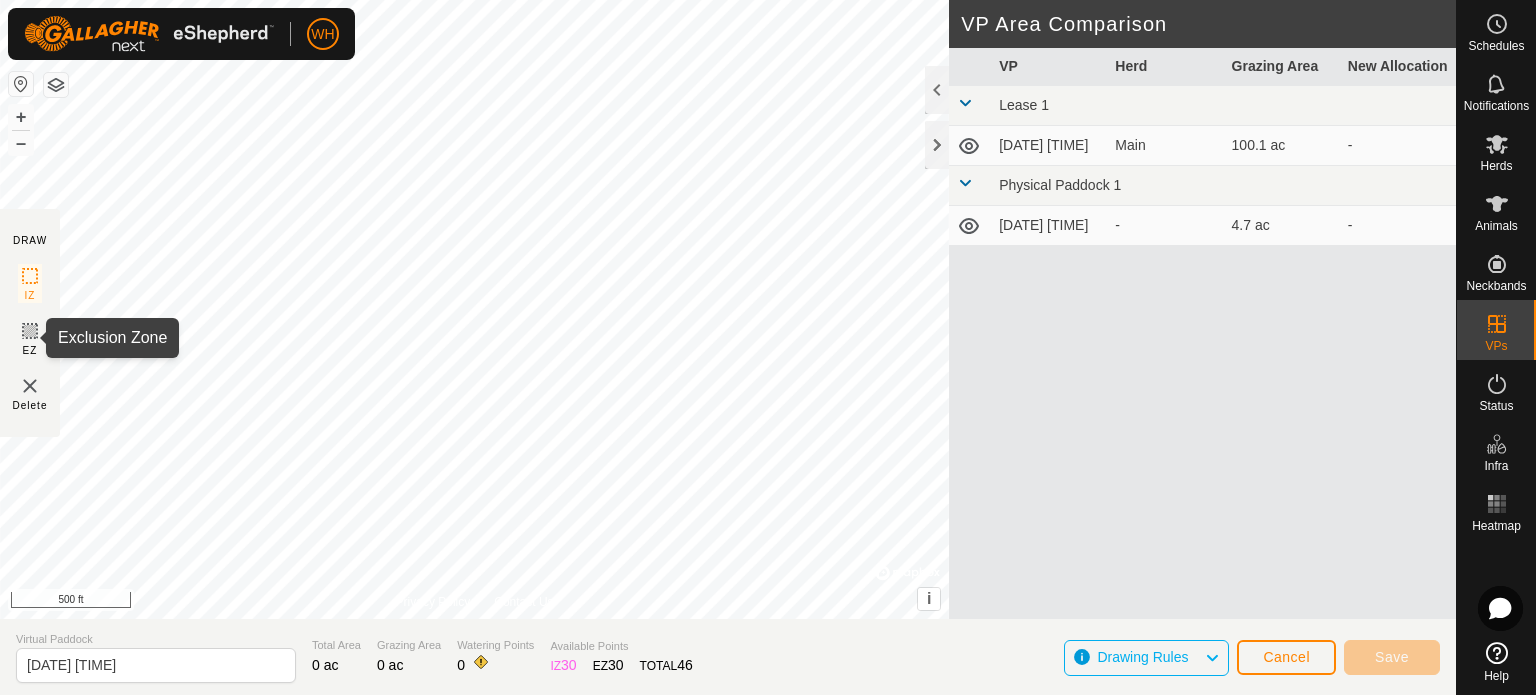 click 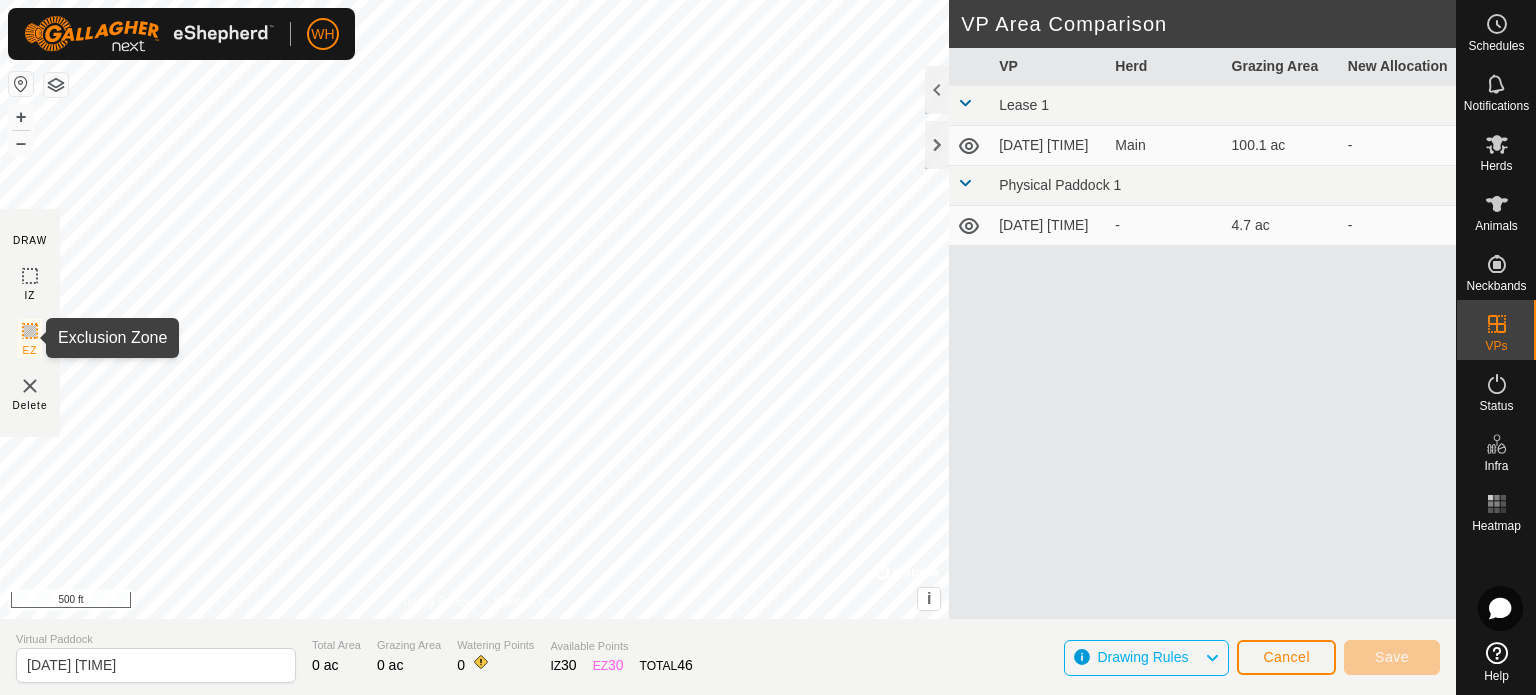 click 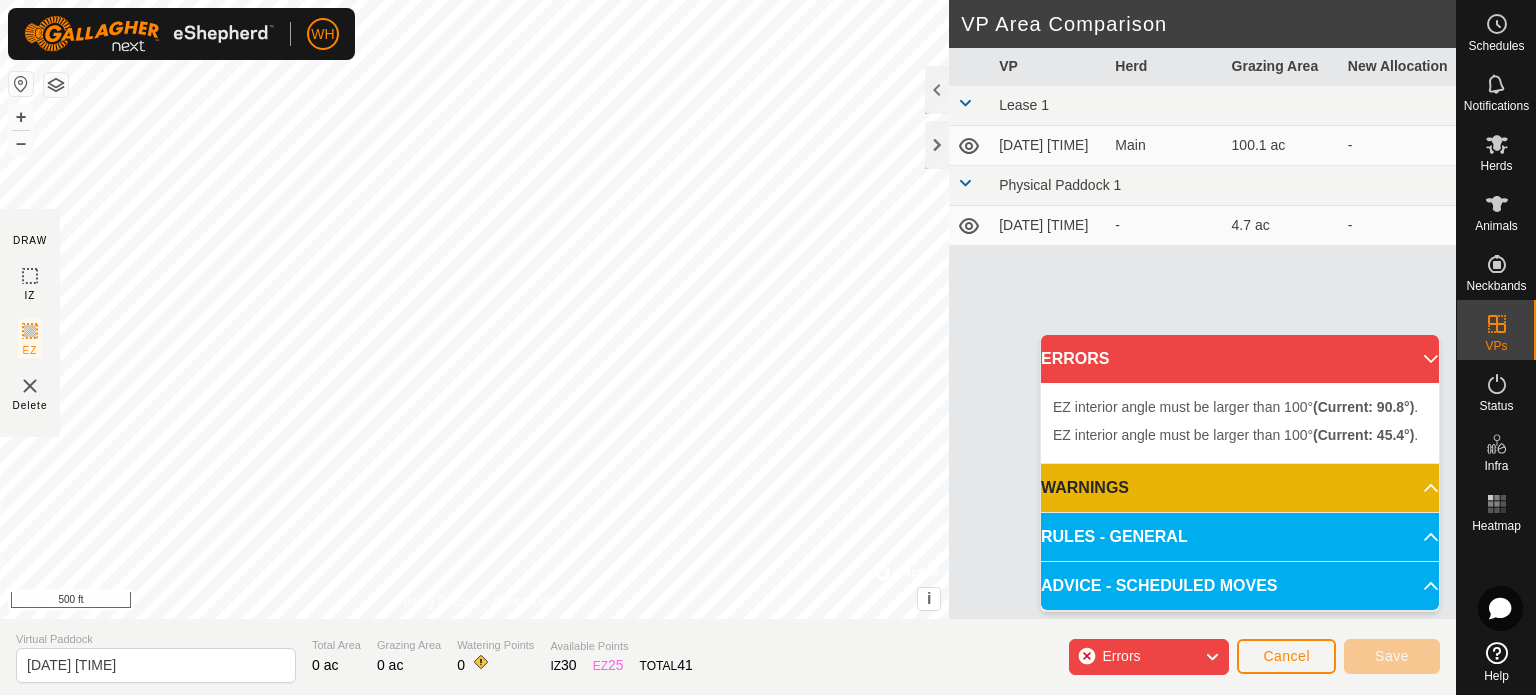 click on "WARNINGS" at bounding box center [1240, 488] 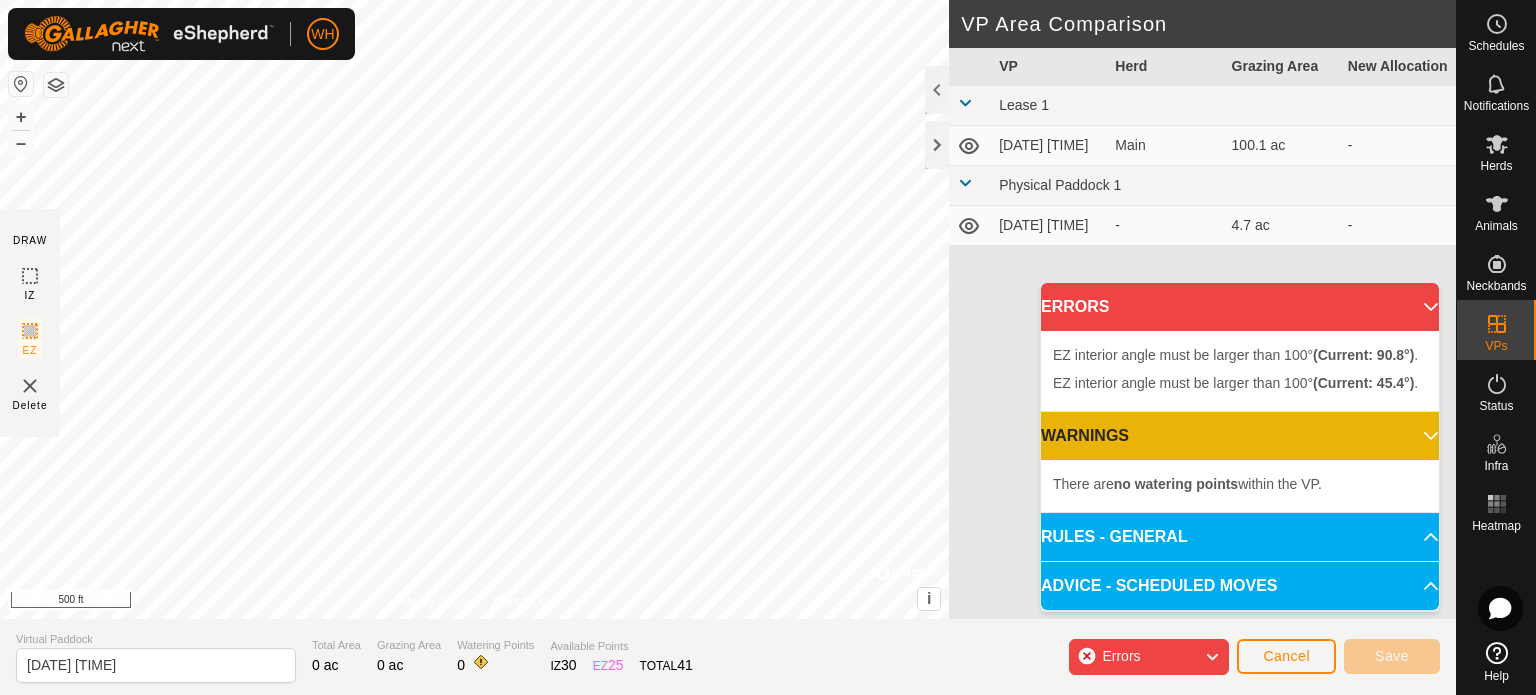 click on "There are  no watering points  within the VP." at bounding box center [1187, 484] 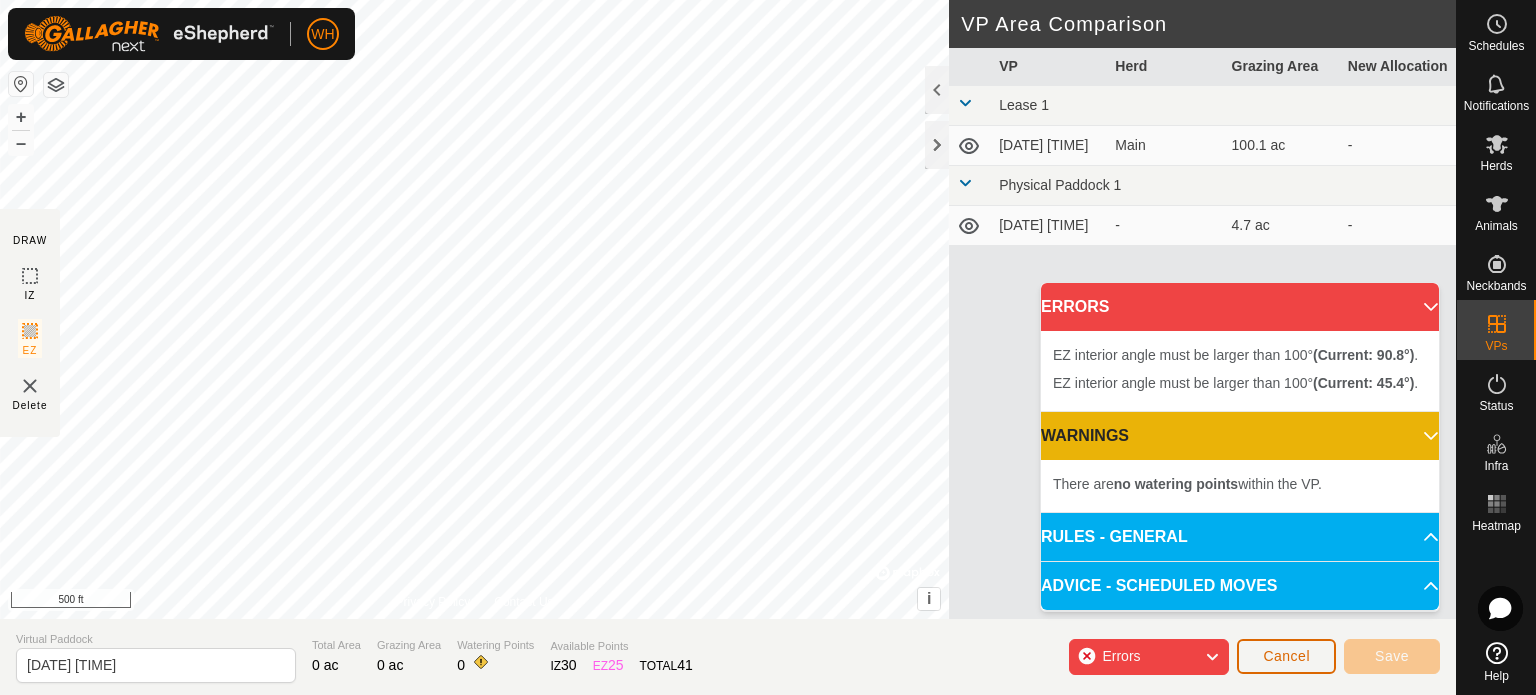 click on "Cancel" 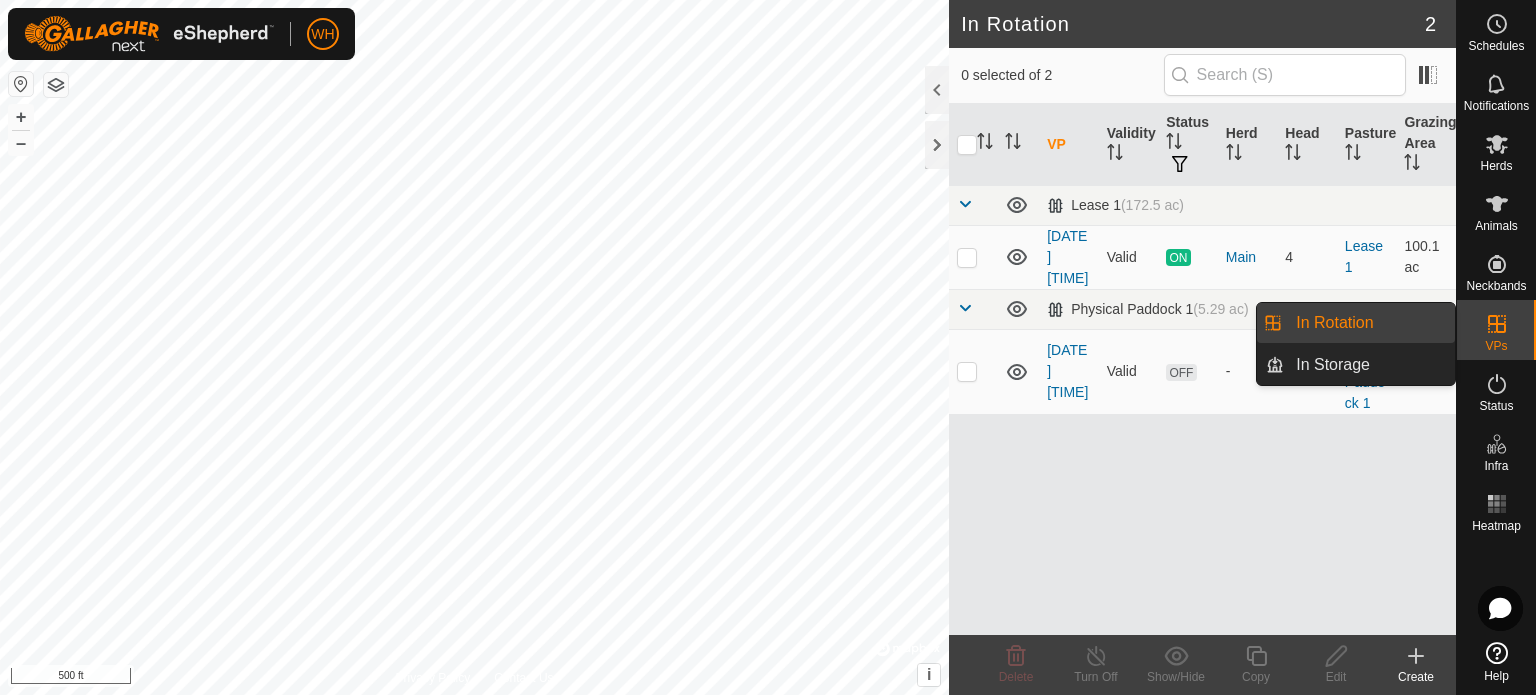 click on "In Rotation" at bounding box center (1369, 323) 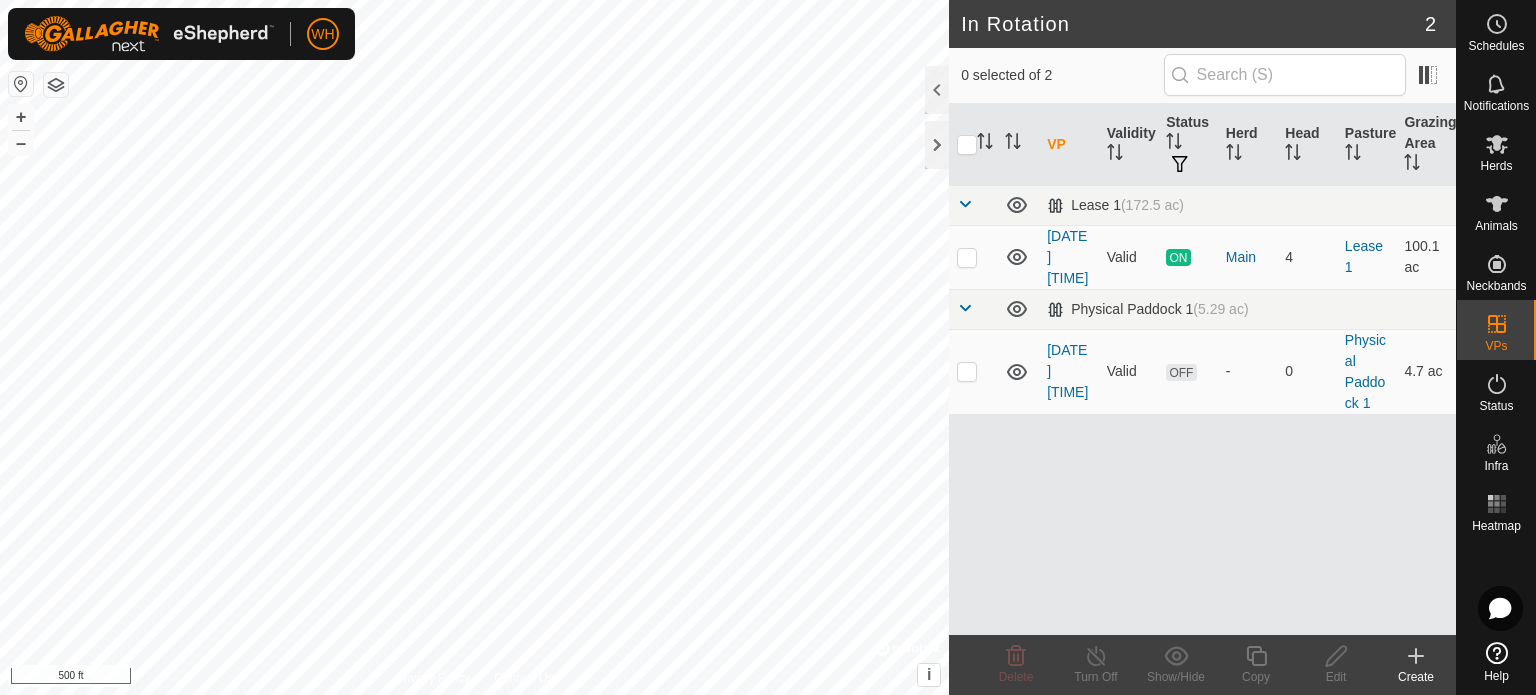 click on "Create" 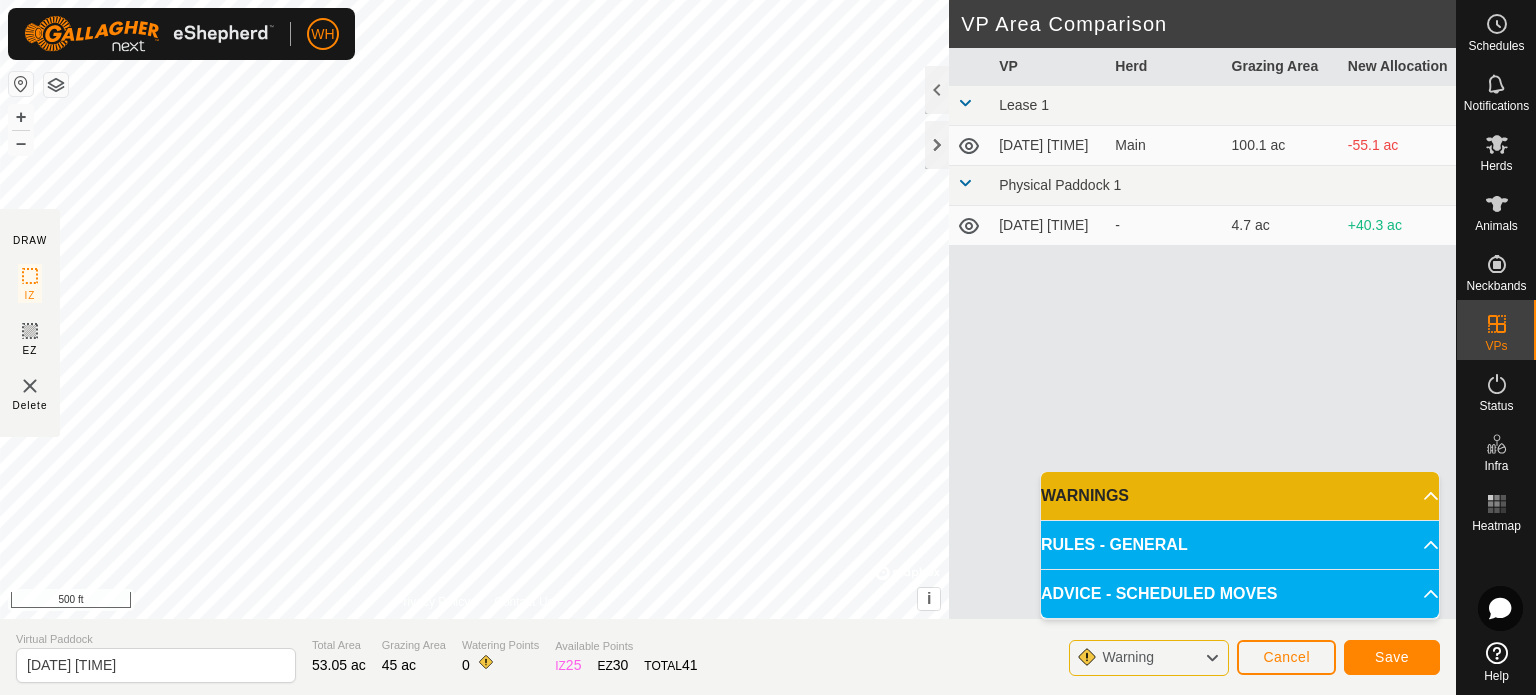 click on "WARNINGS" at bounding box center (1240, 496) 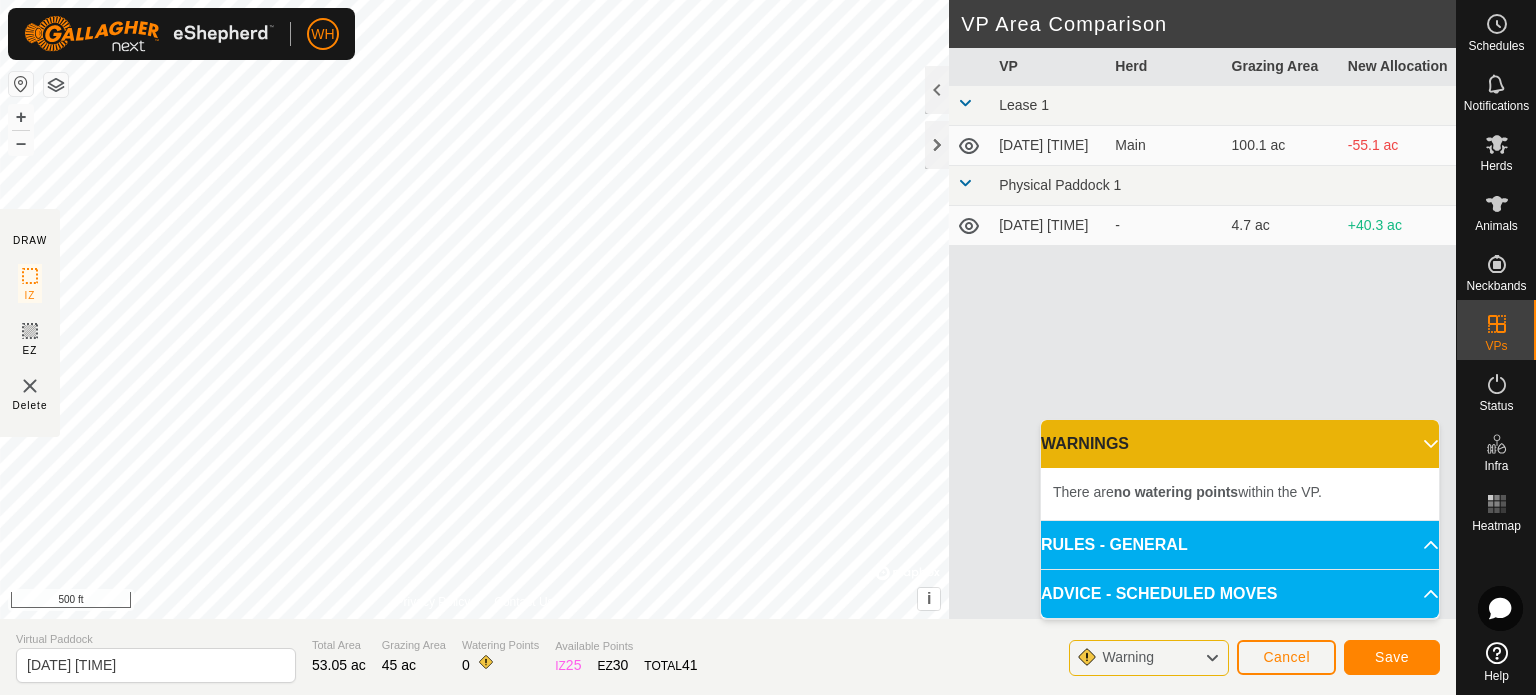 click on "WARNINGS" at bounding box center [1240, 444] 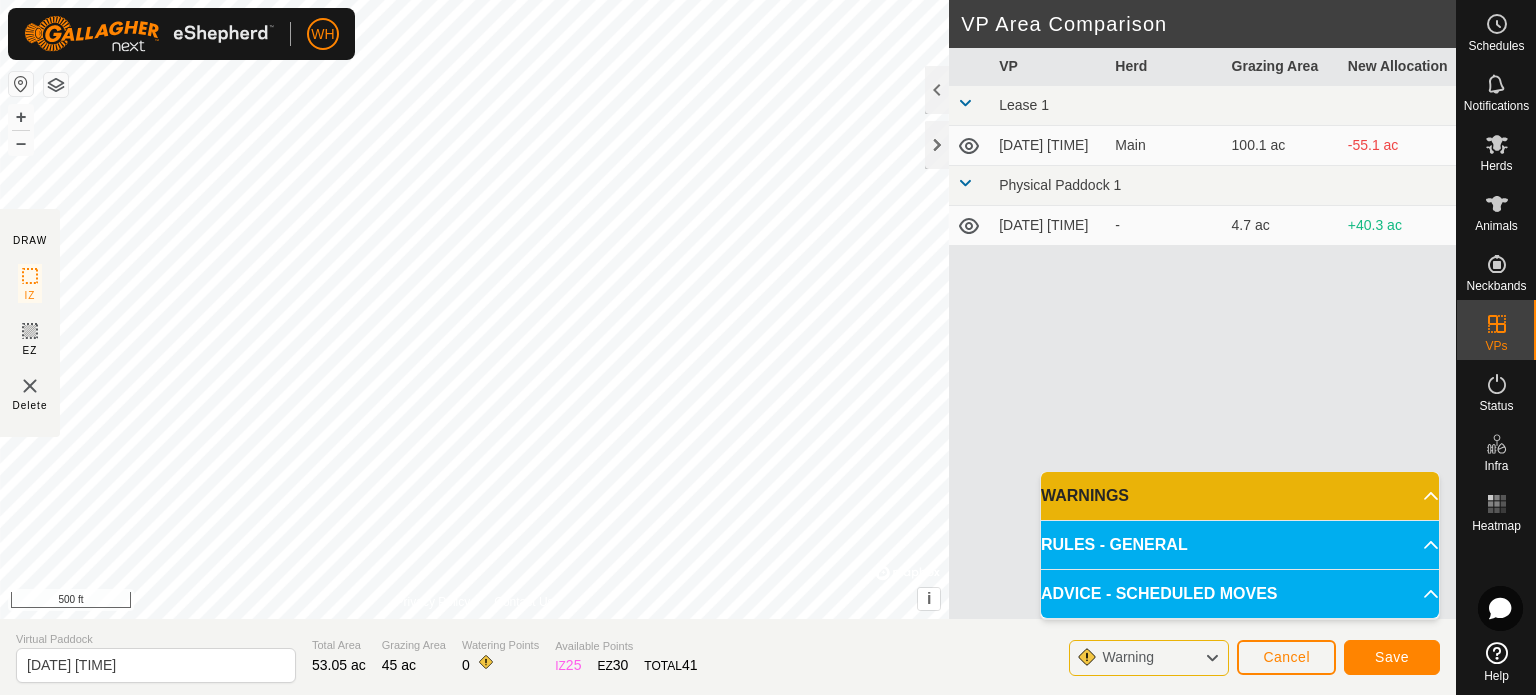click on "RULES - GENERAL" at bounding box center (1240, 545) 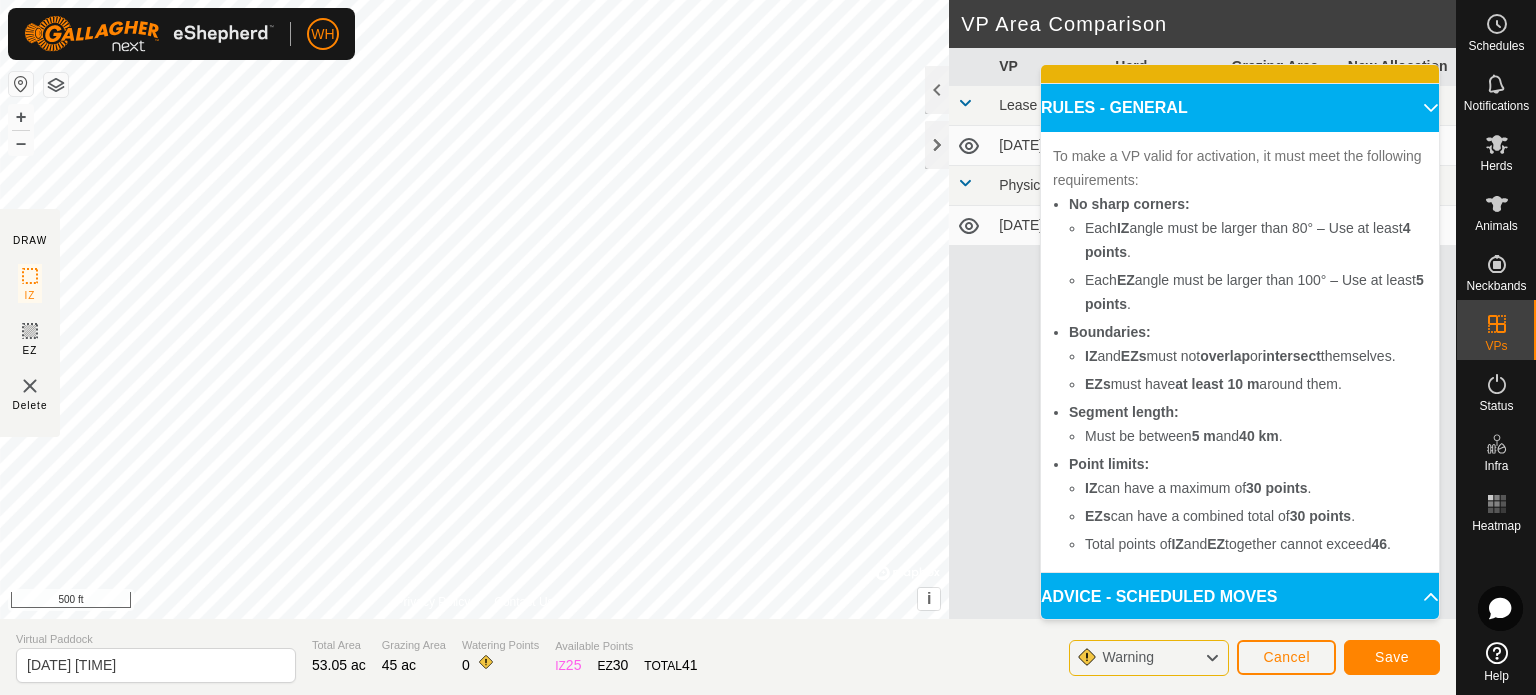 scroll, scrollTop: 0, scrollLeft: 0, axis: both 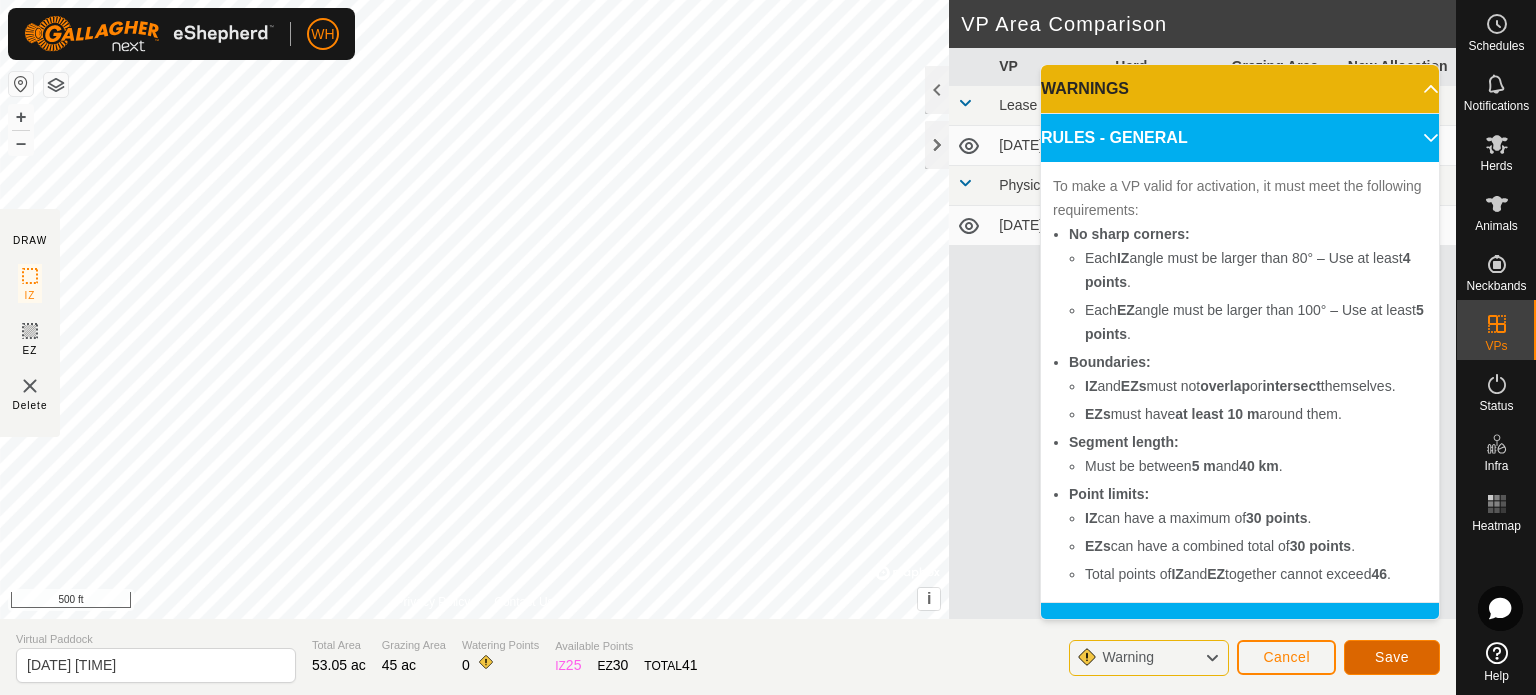 click on "Save" 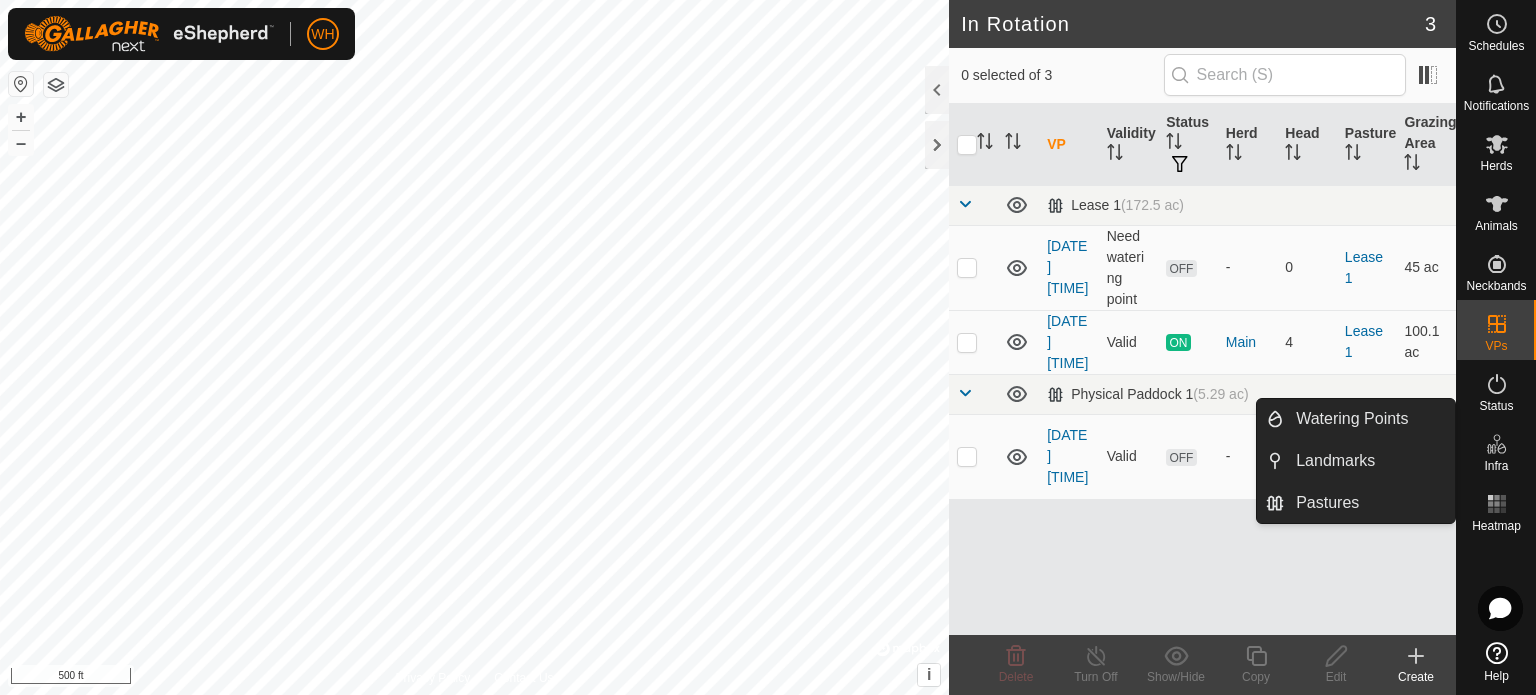 drag, startPoint x: 1519, startPoint y: 471, endPoint x: 1503, endPoint y: 442, distance: 33.12099 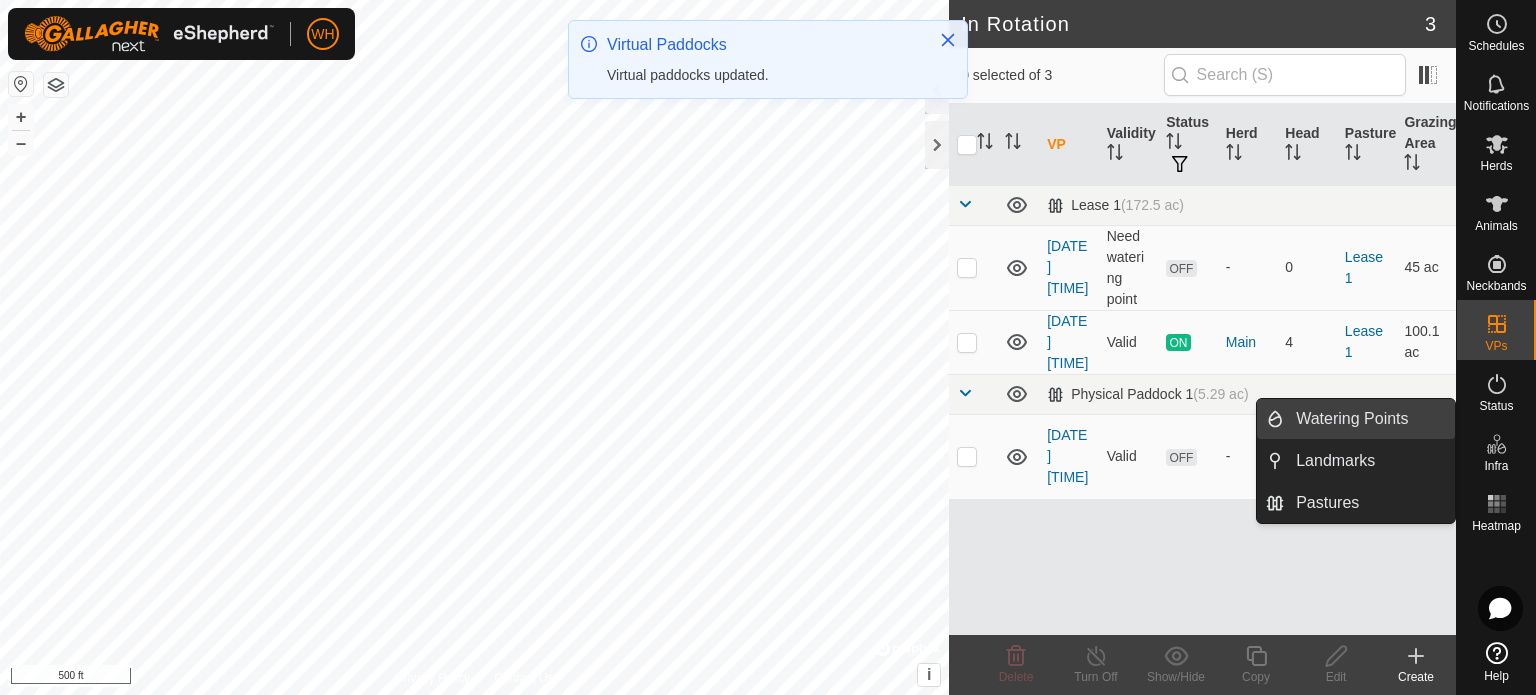 click on "Watering Points" at bounding box center (1369, 419) 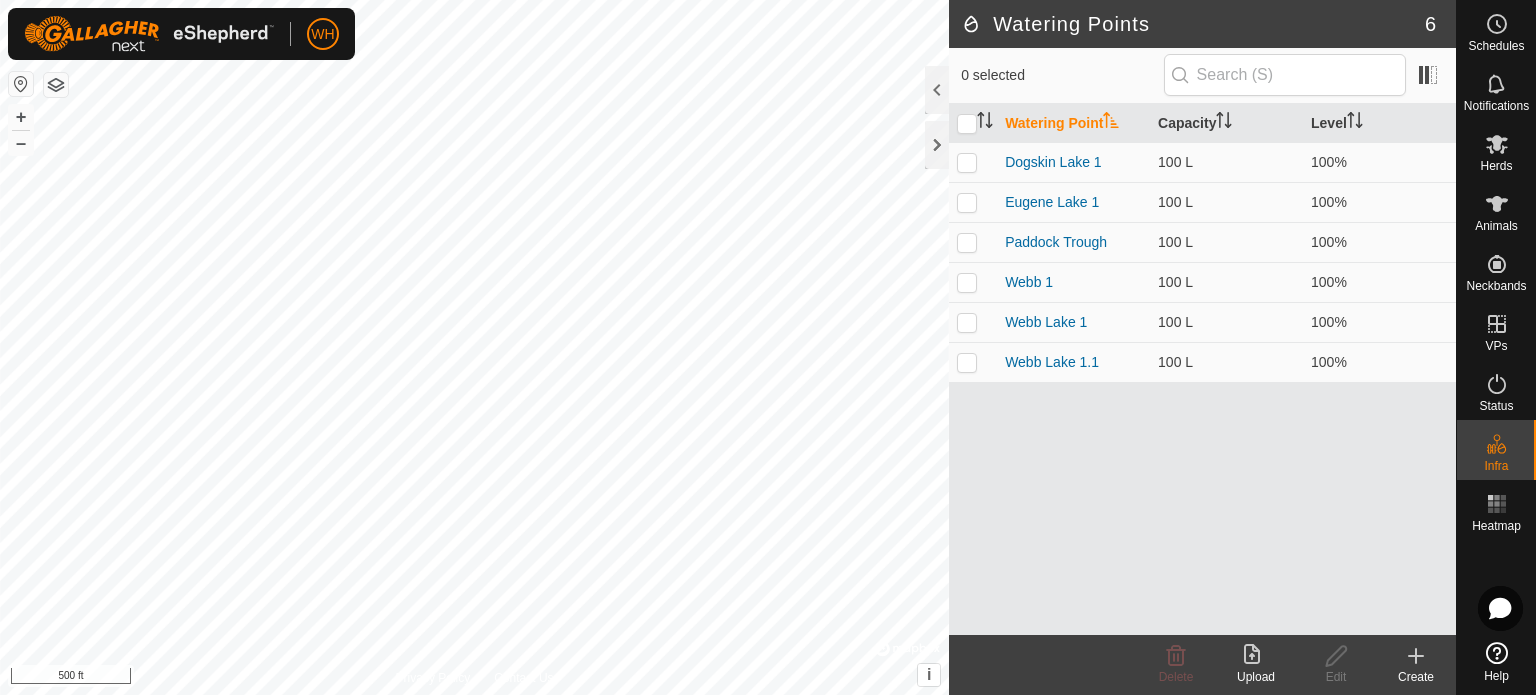 click 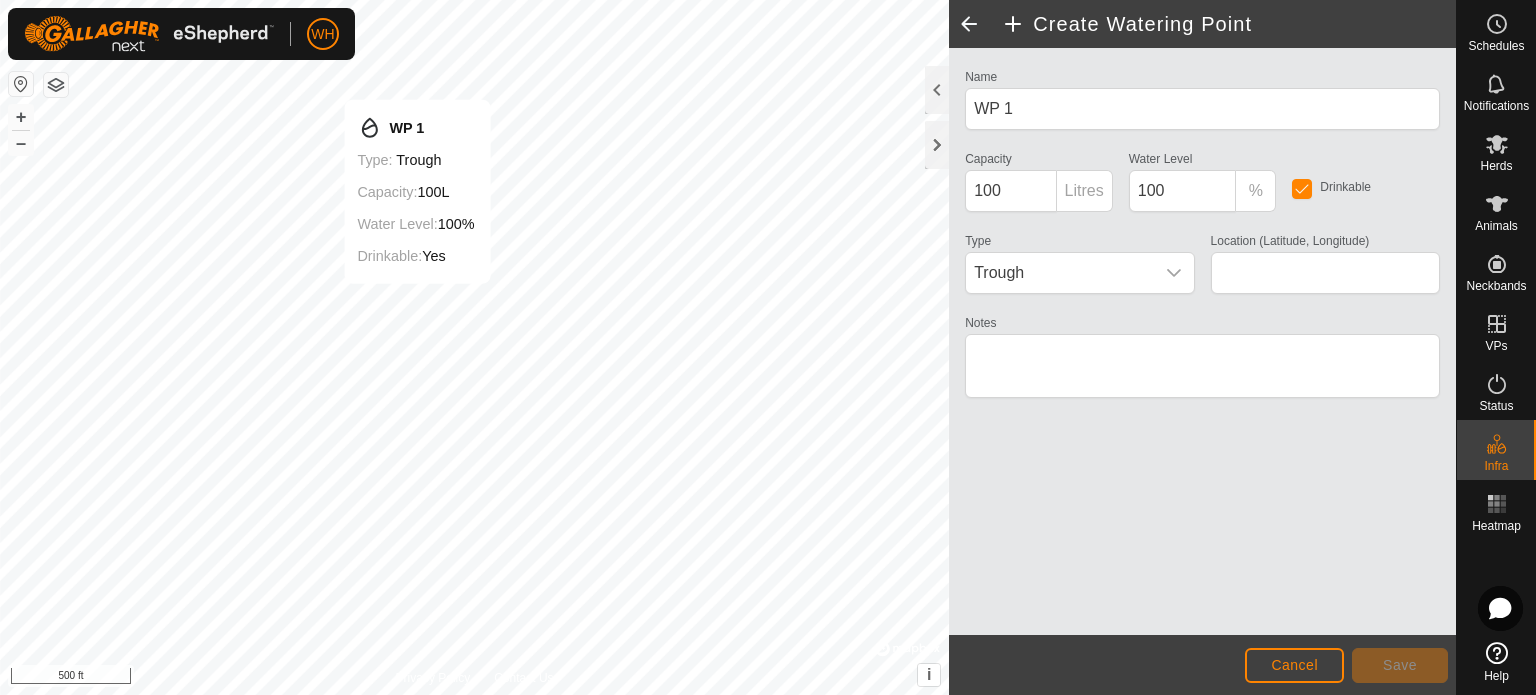 type on "[COORDINATES]" 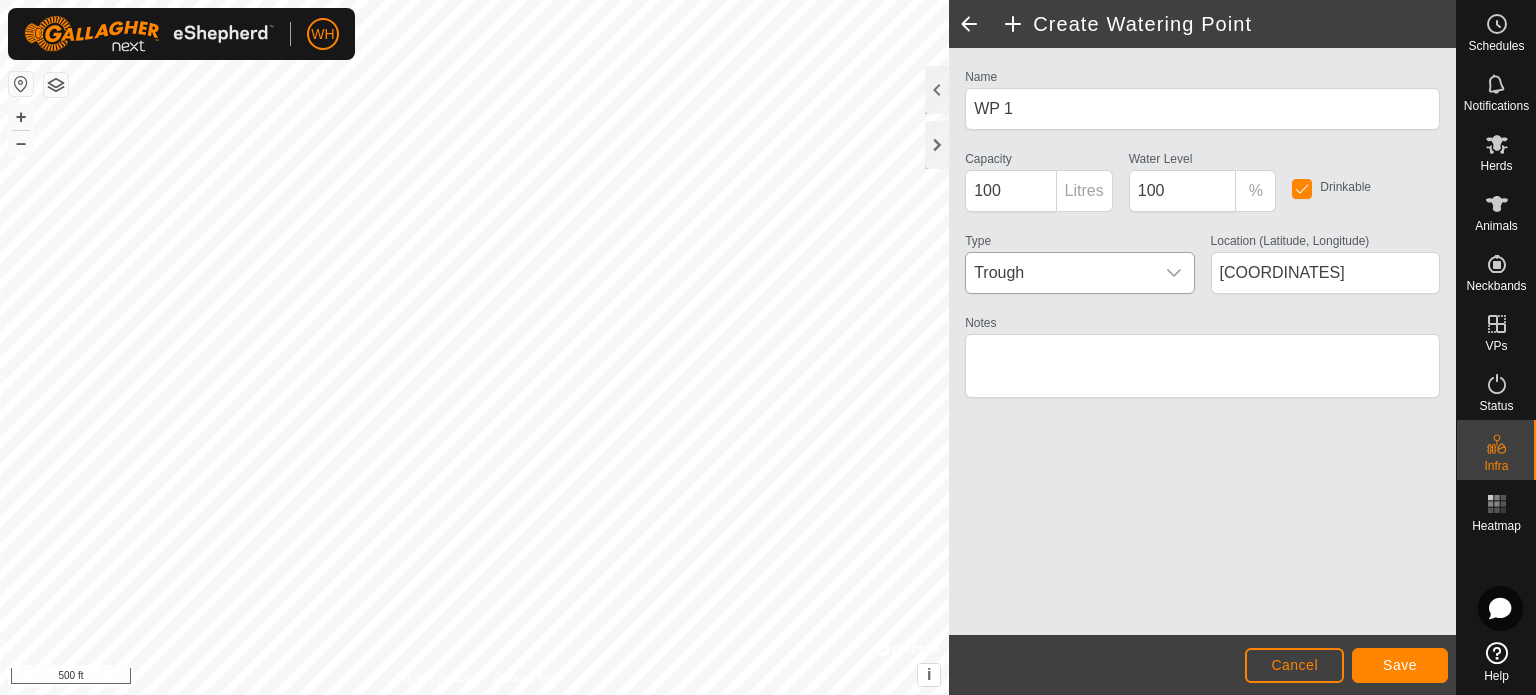 click 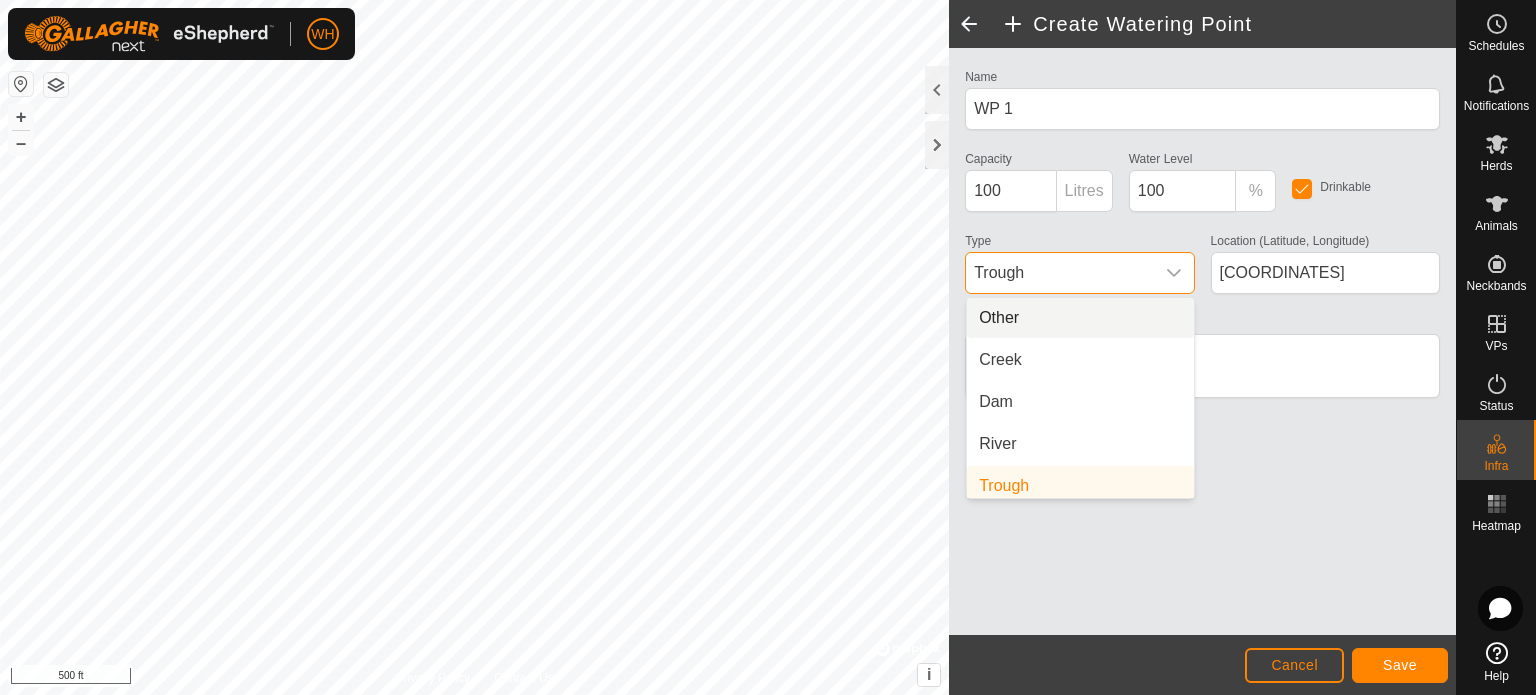 scroll, scrollTop: 8, scrollLeft: 0, axis: vertical 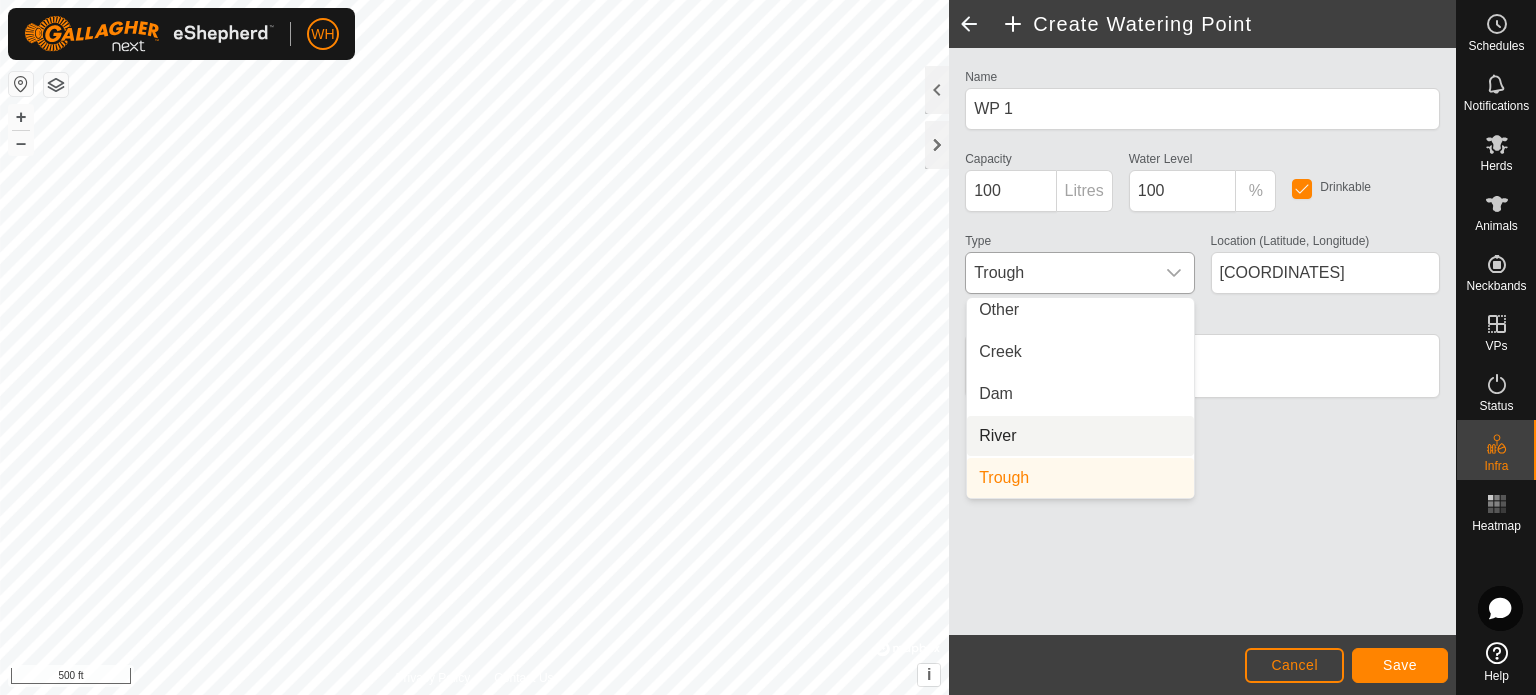 click on "River" at bounding box center [1080, 436] 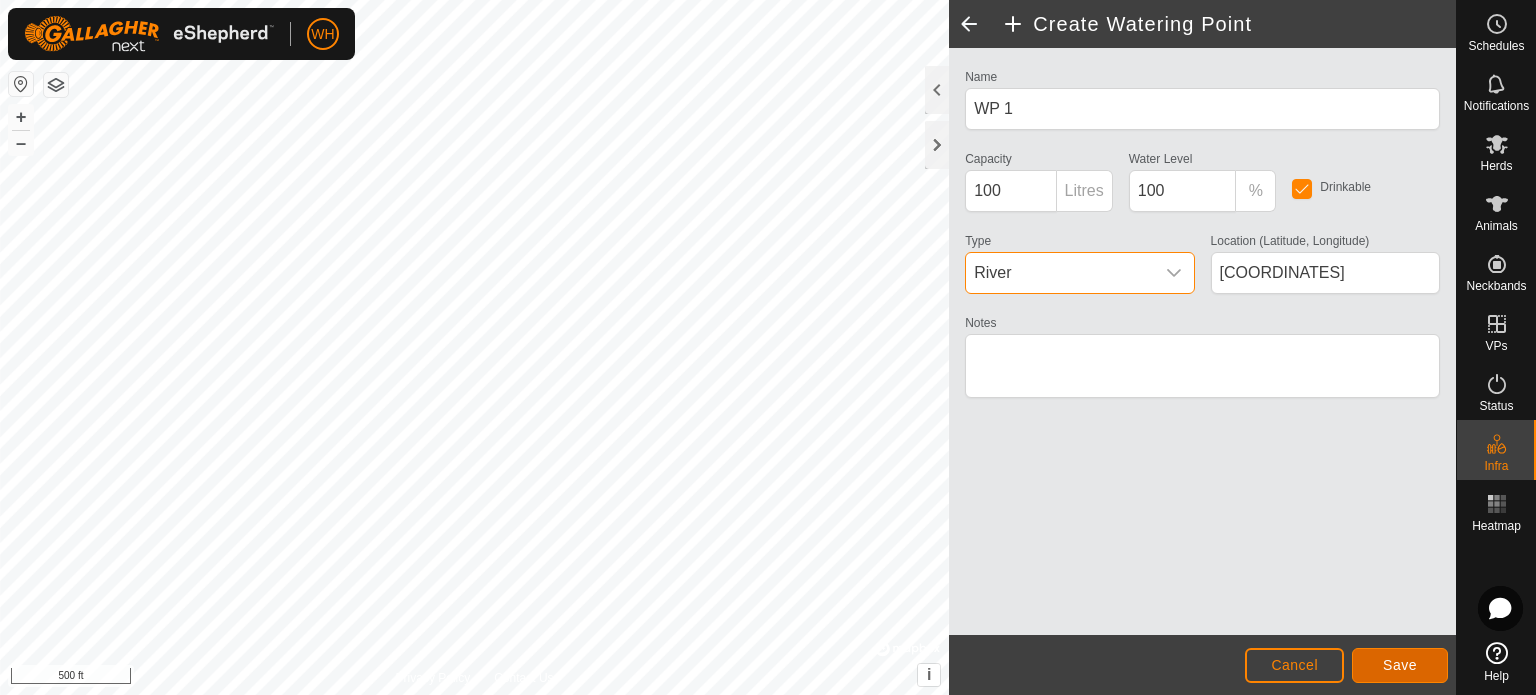 click on "Save" 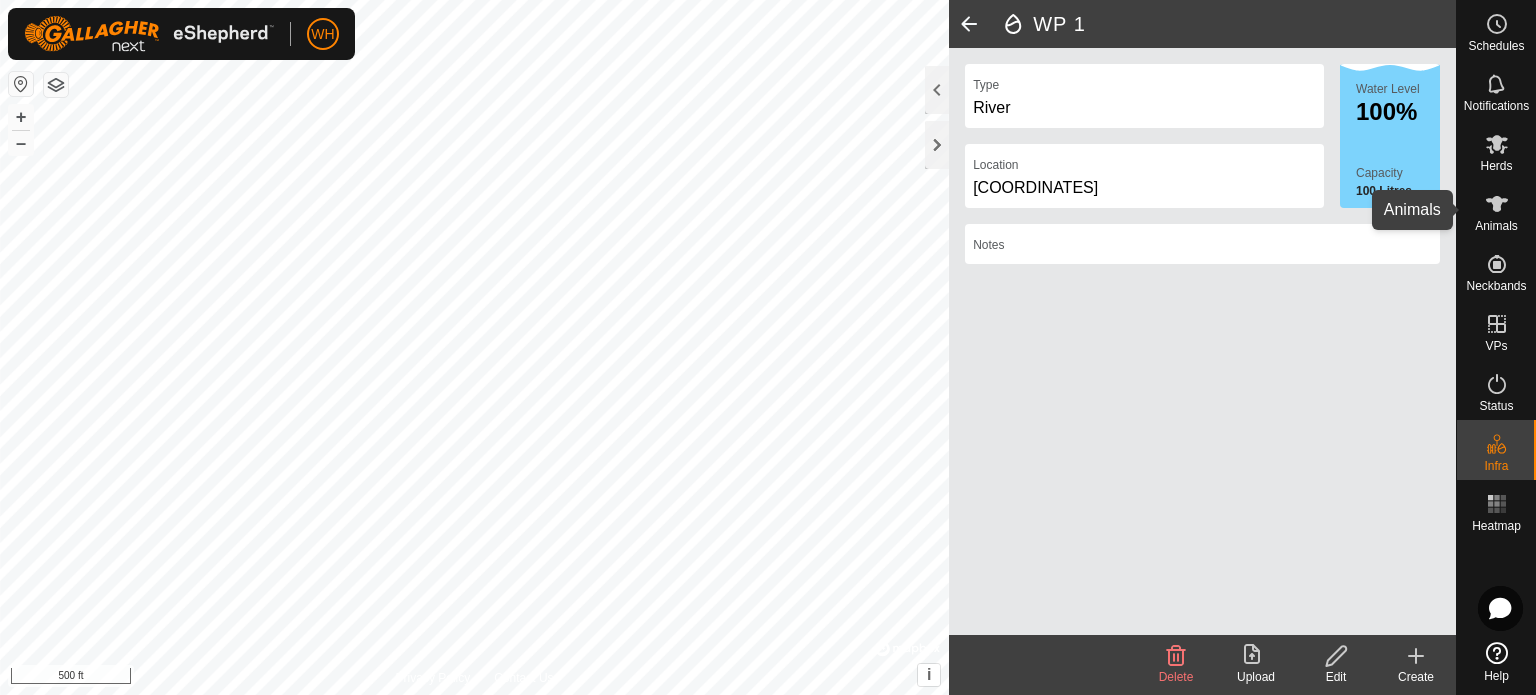 click on "Animals" at bounding box center [1496, 226] 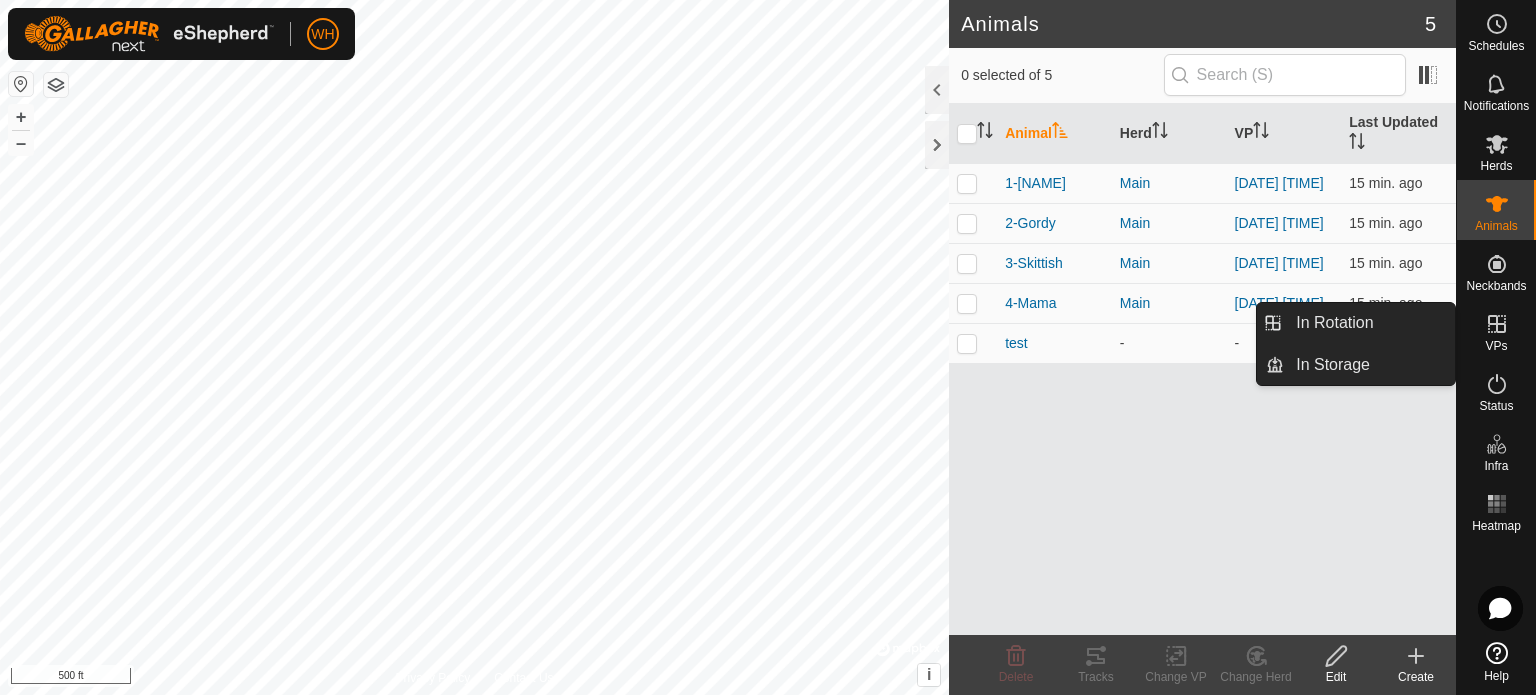 click at bounding box center (1497, 324) 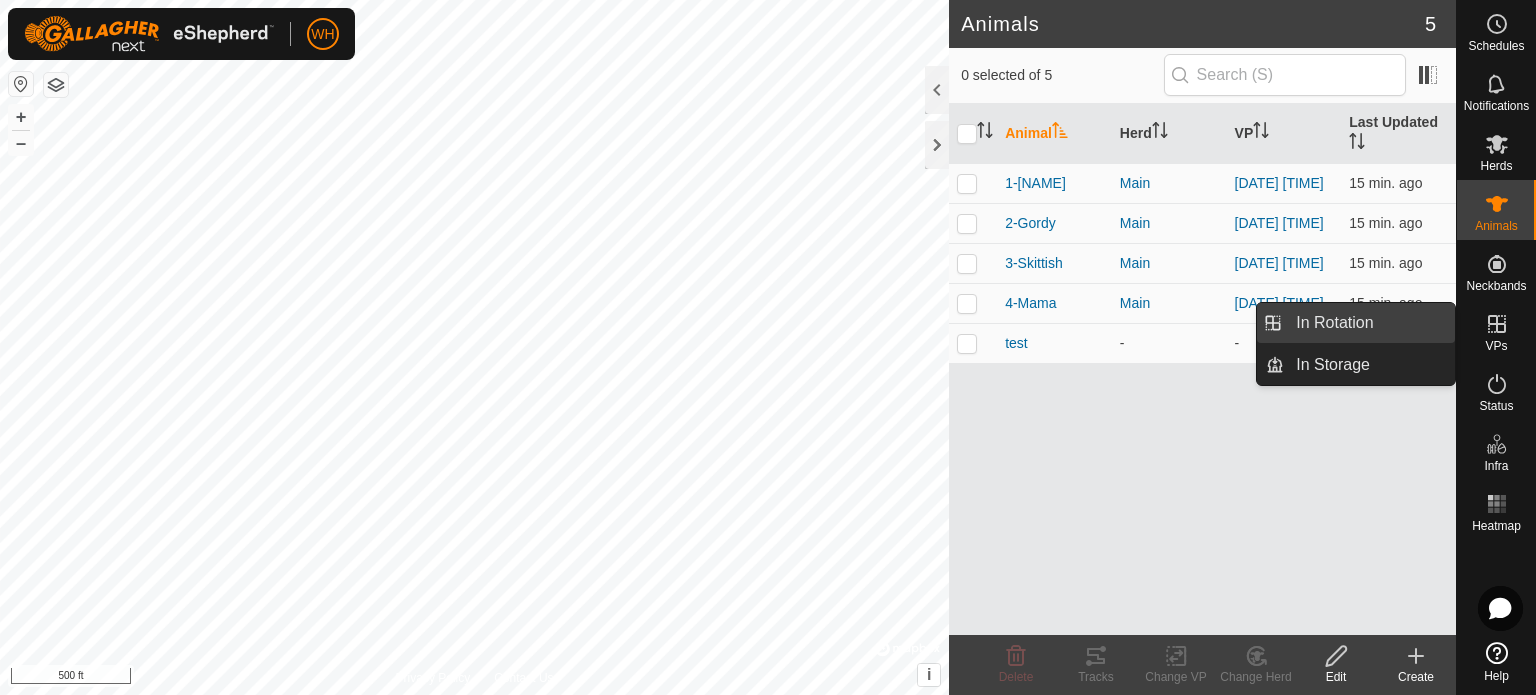 click on "In Rotation" at bounding box center [1369, 323] 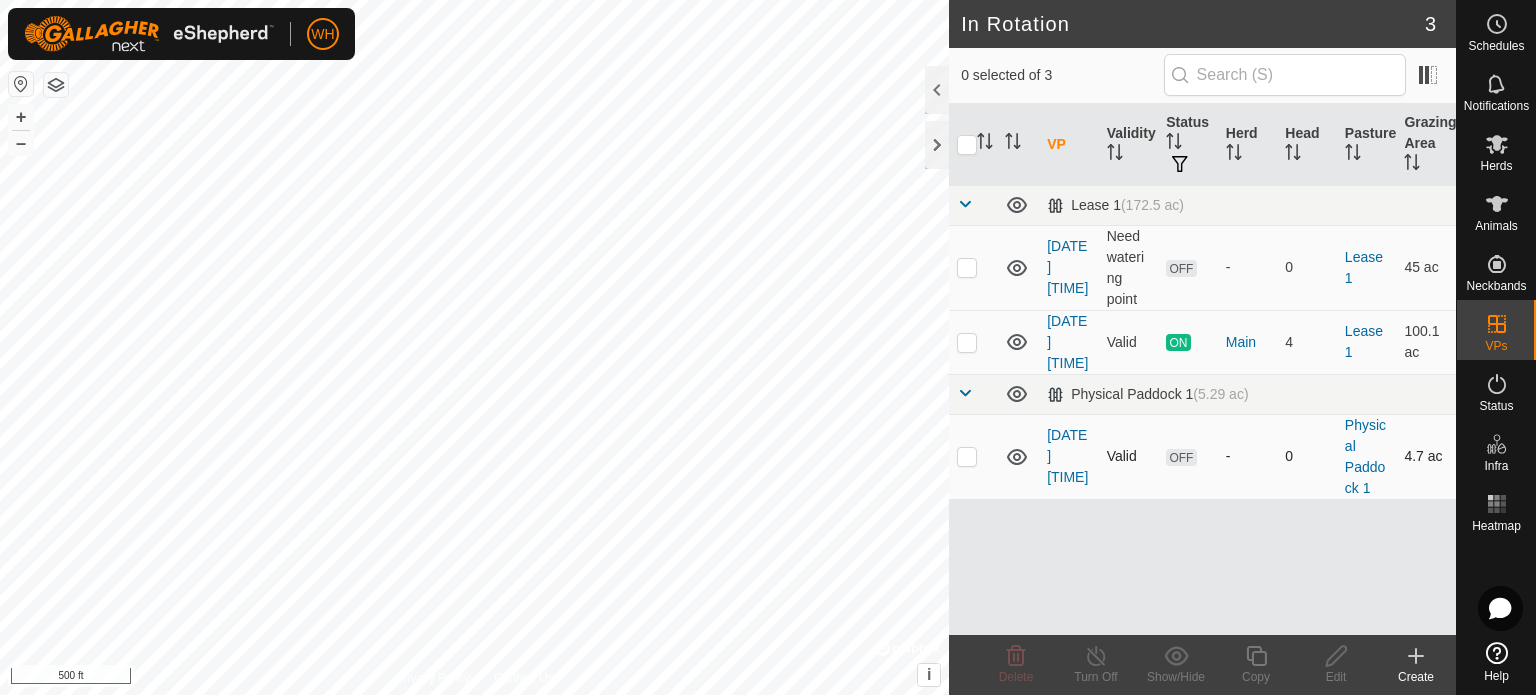 click at bounding box center (967, 456) 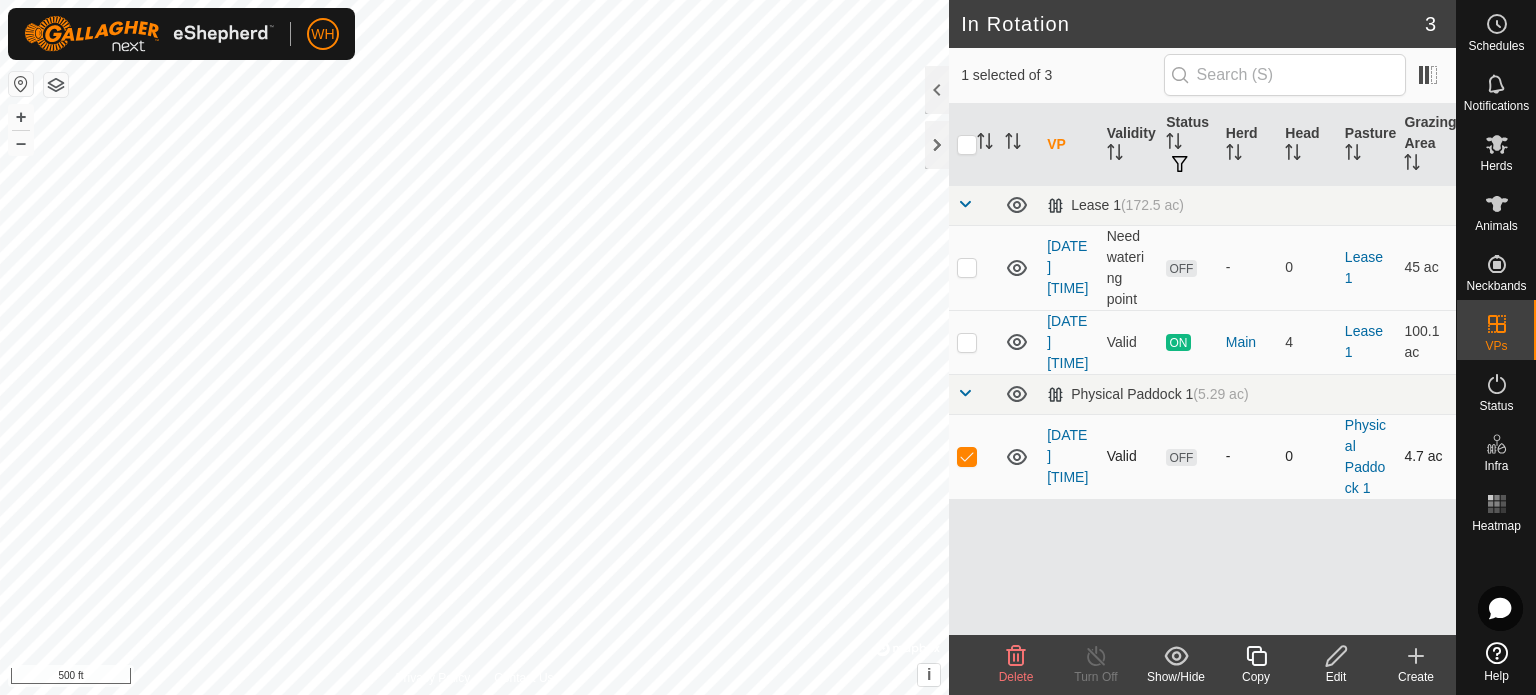 click at bounding box center [967, 456] 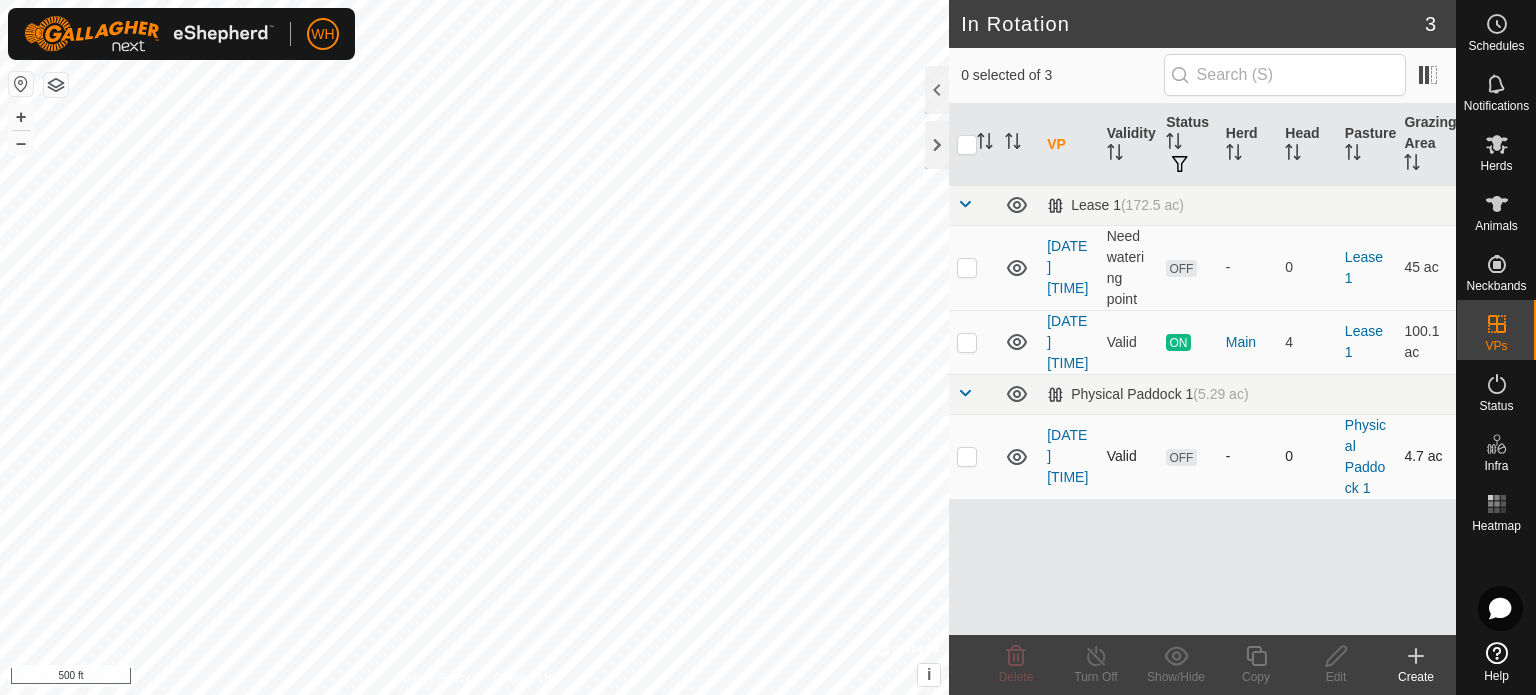 click at bounding box center (967, 456) 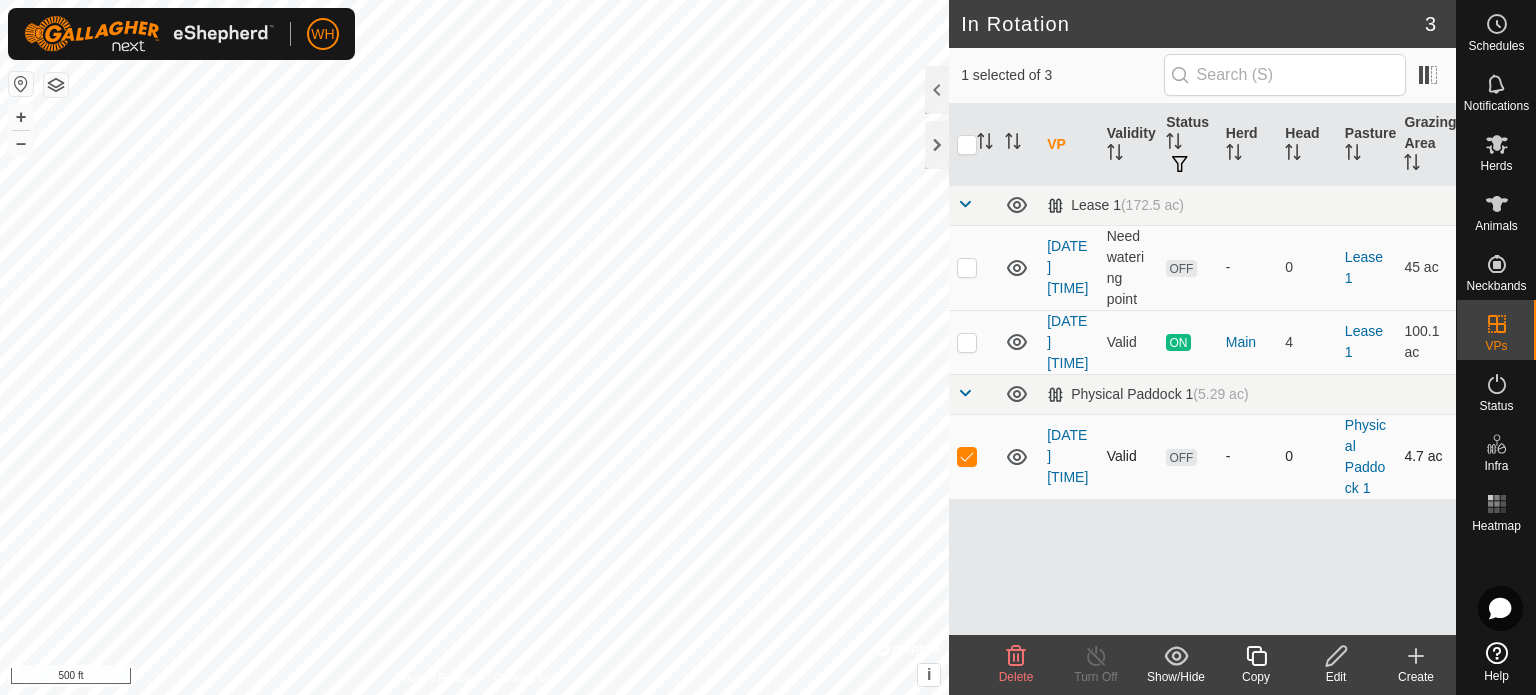 click at bounding box center [967, 456] 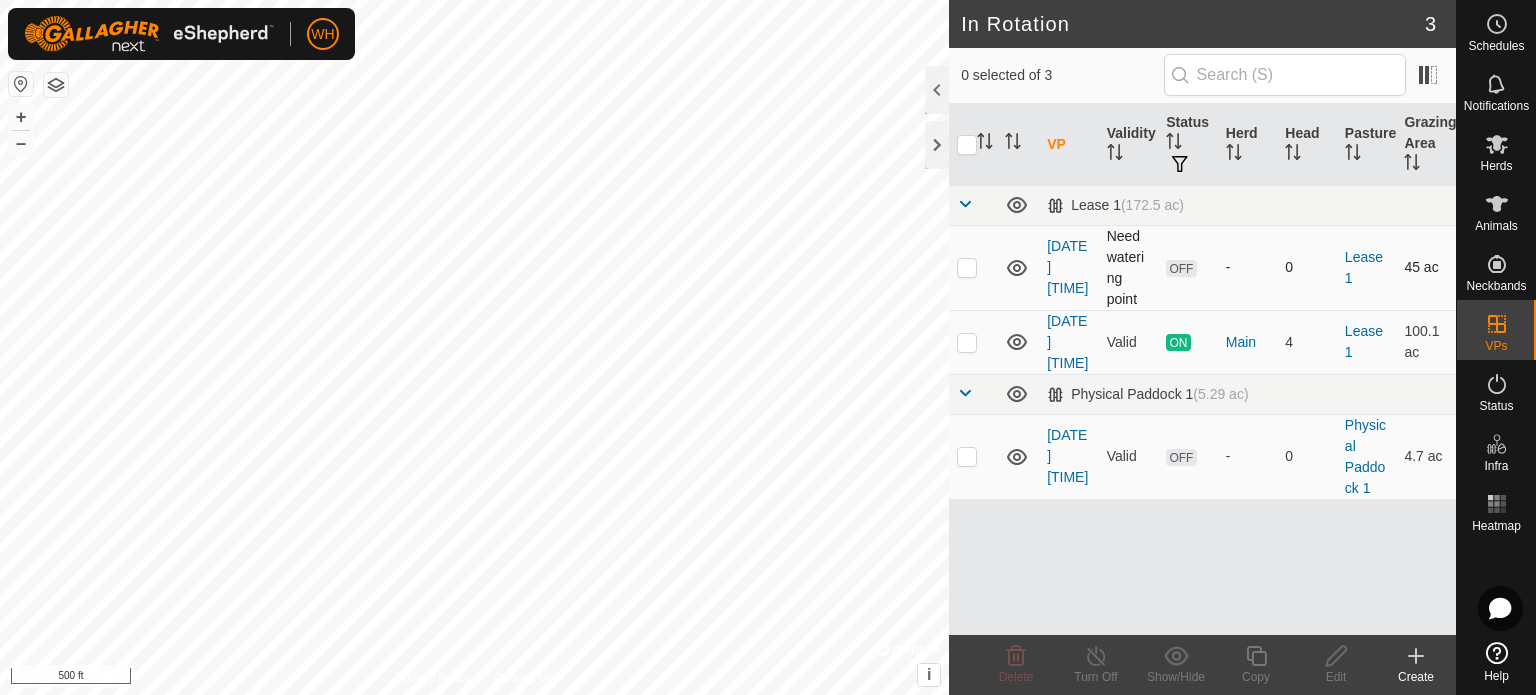 click at bounding box center [967, 267] 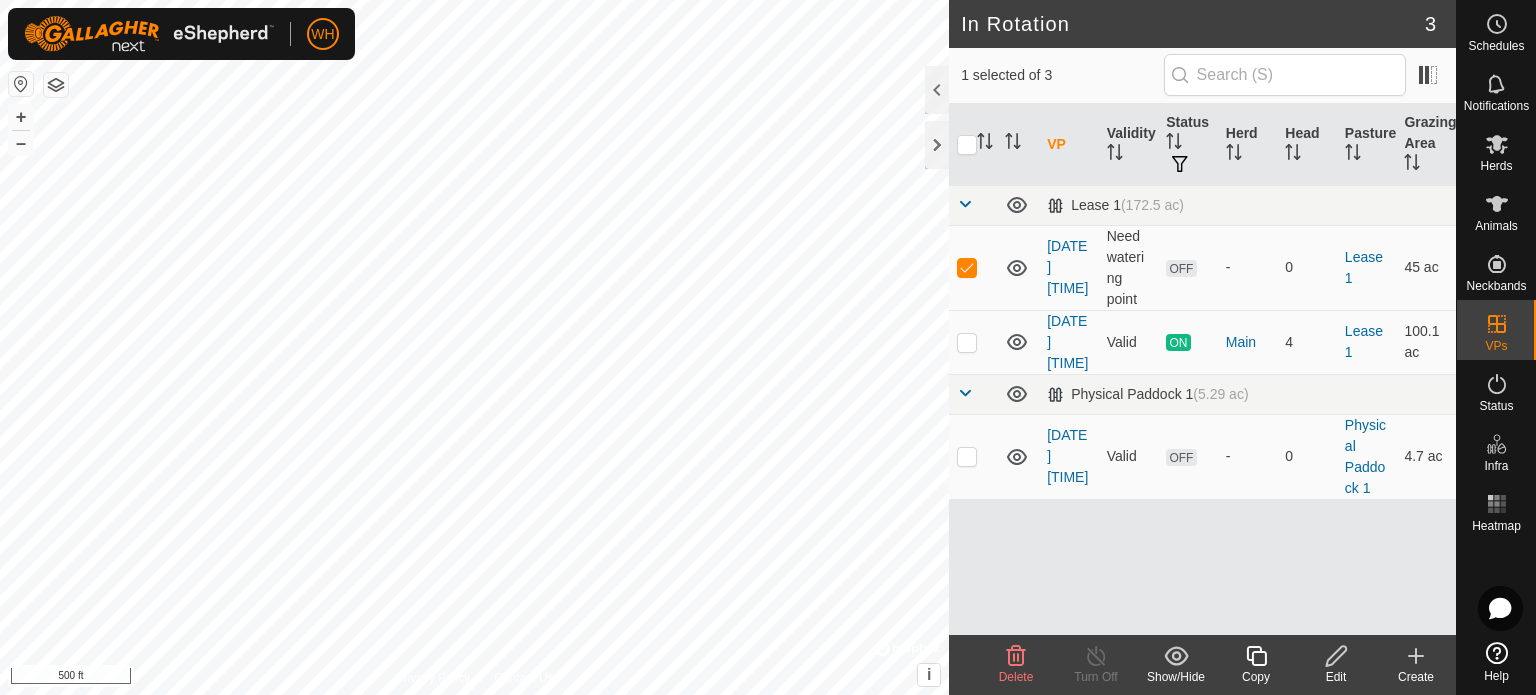 click on "Delete" 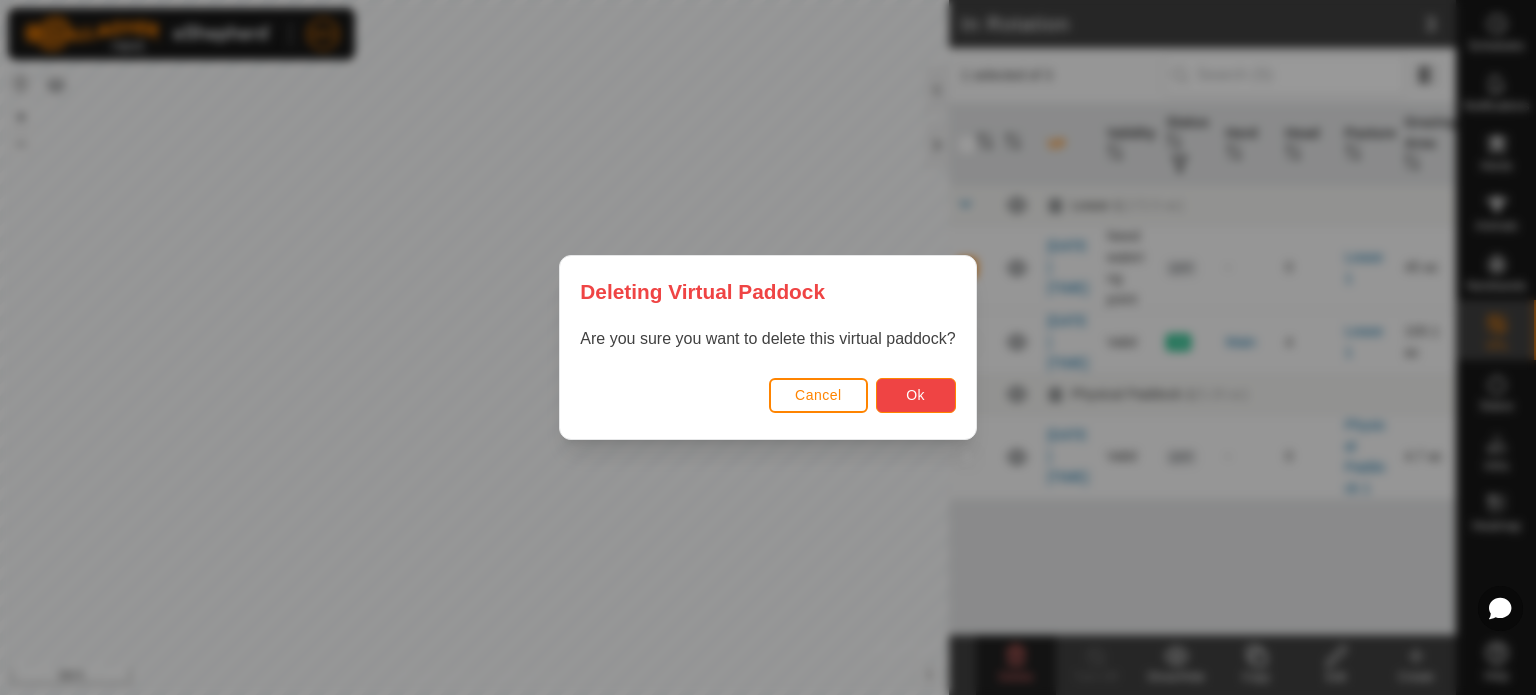 click on "Ok" at bounding box center (915, 395) 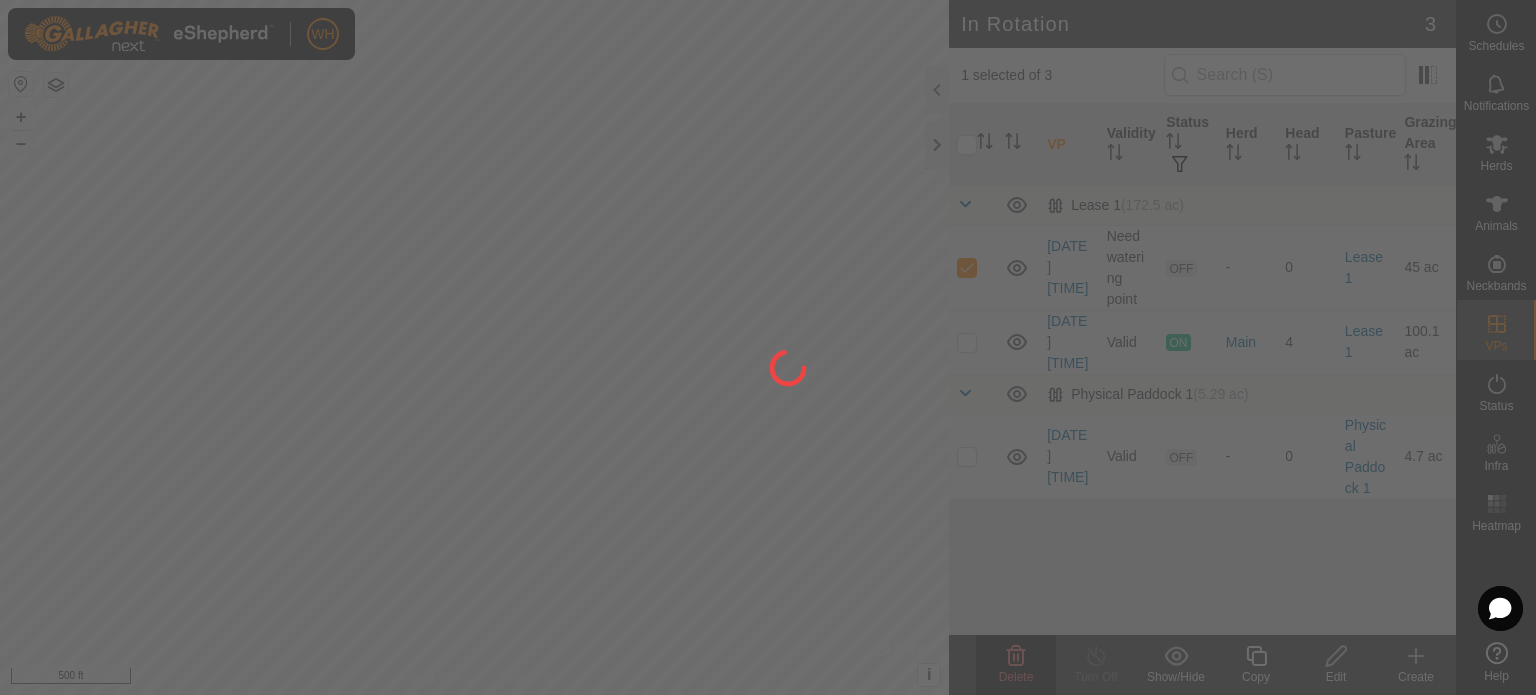 checkbox on "false" 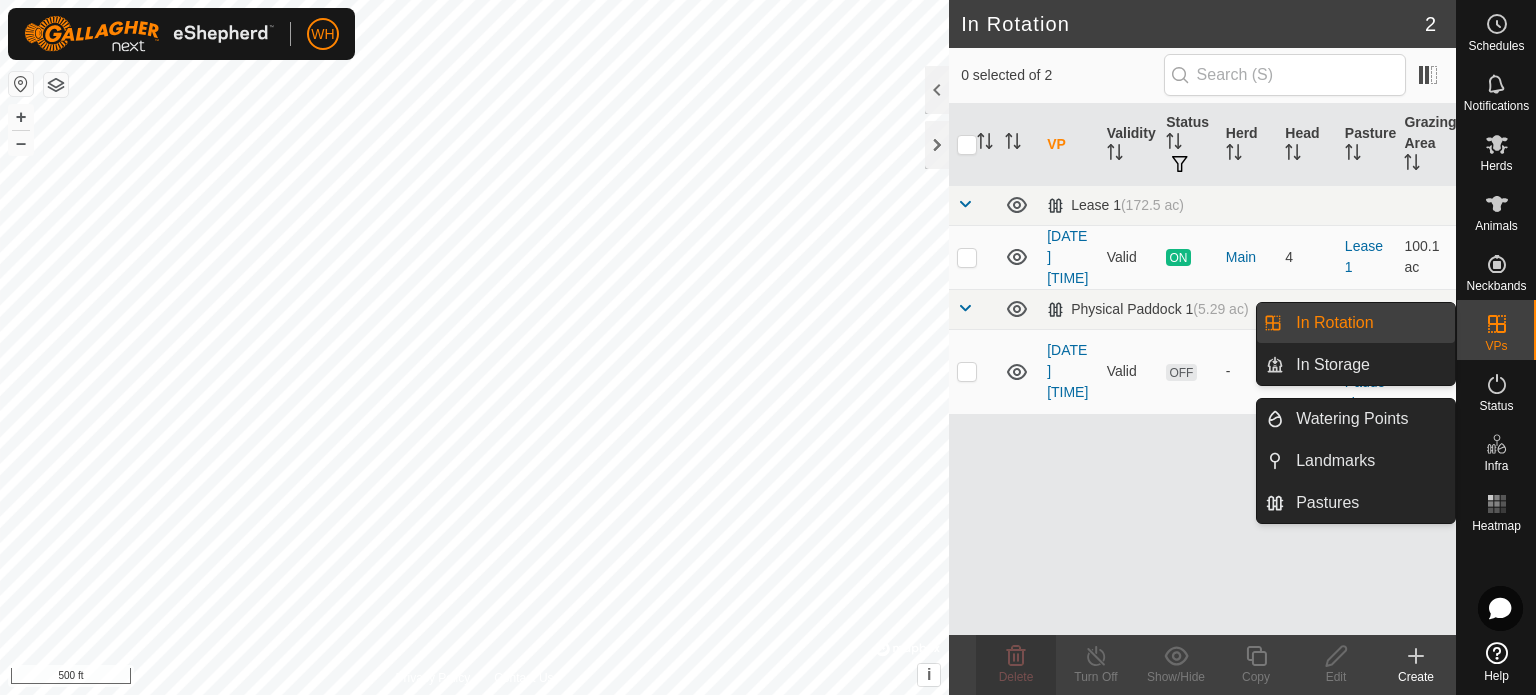 click on "In Rotation" at bounding box center (1369, 323) 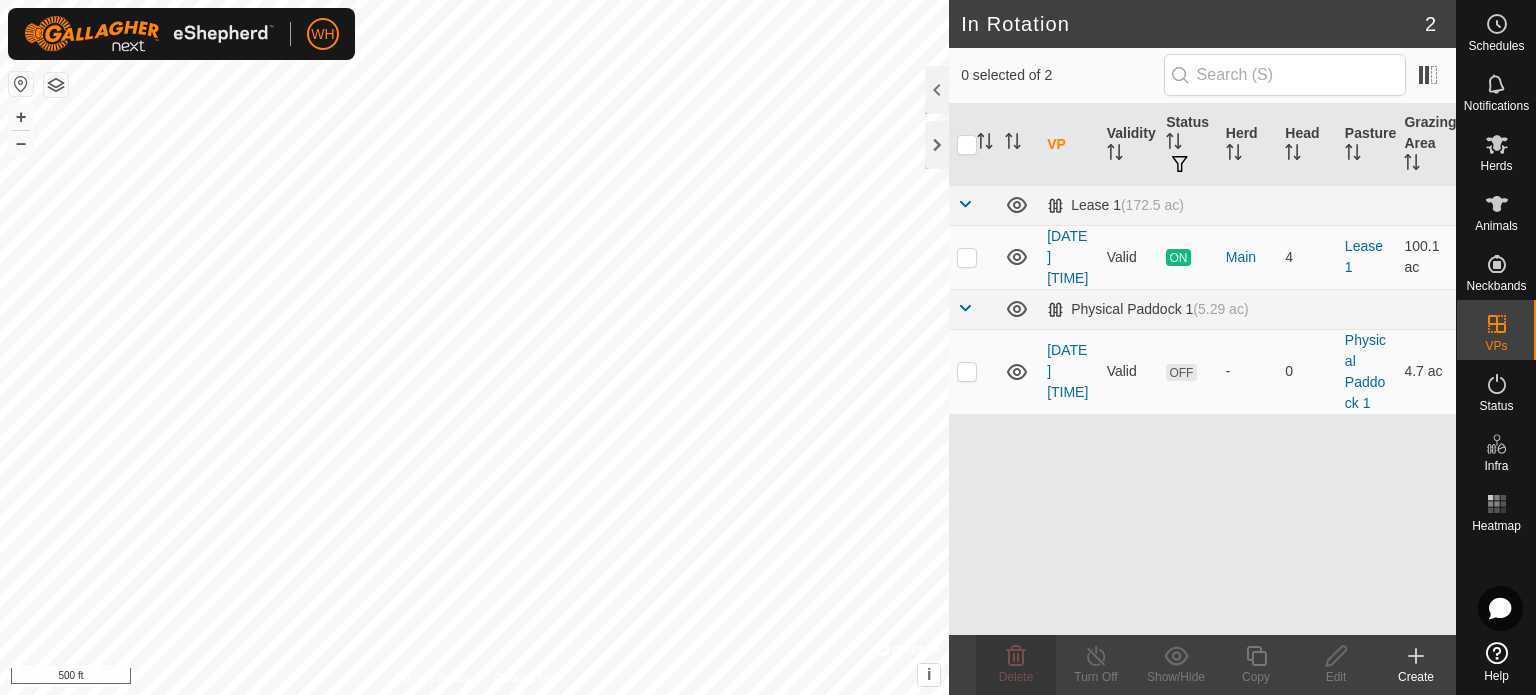 click 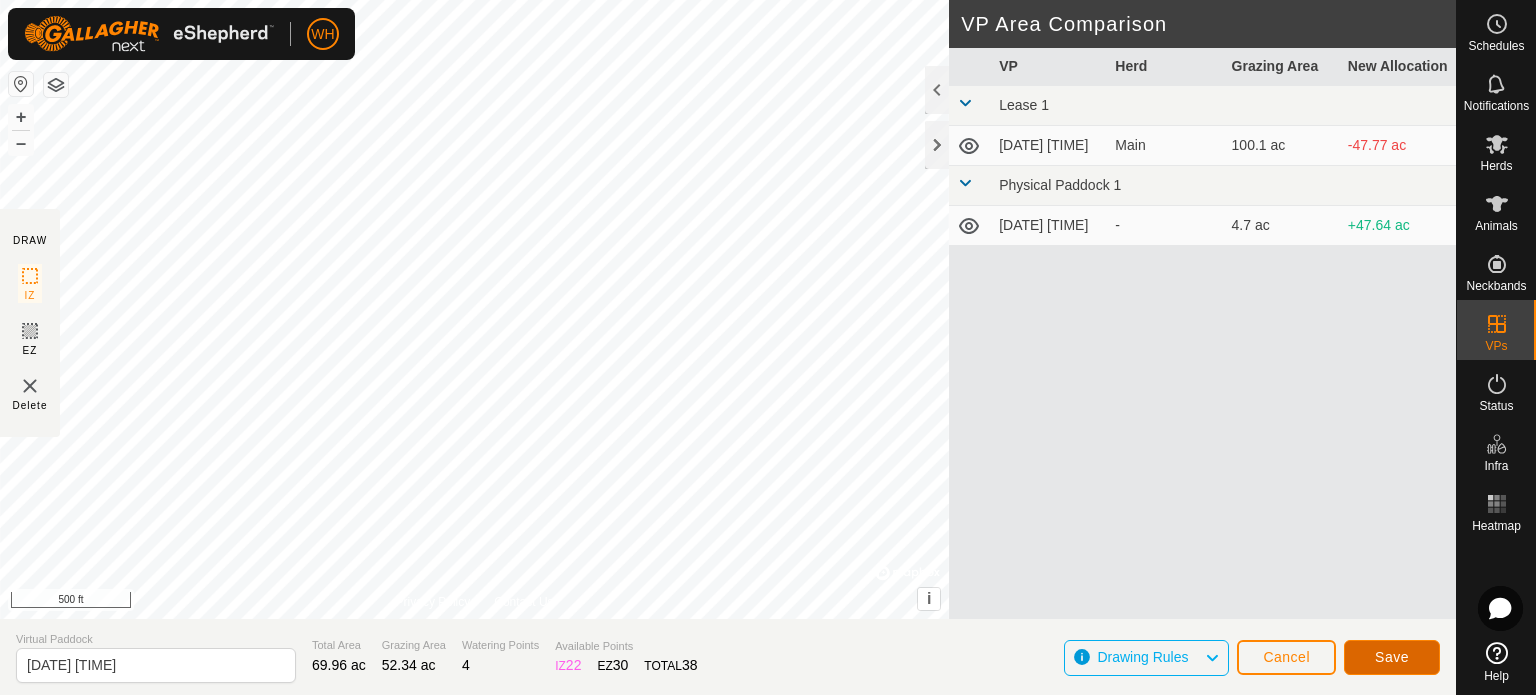 click on "Save" 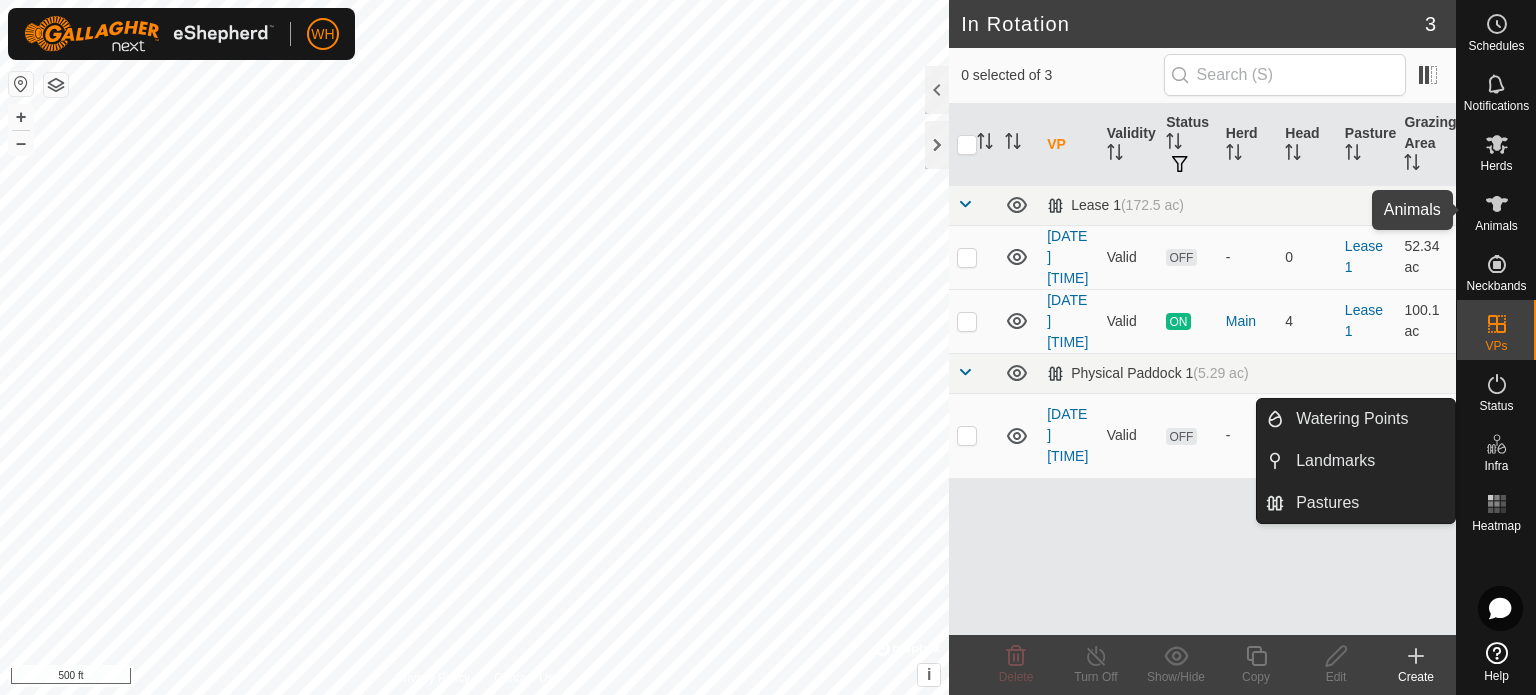 click on "Animals" at bounding box center (1496, 210) 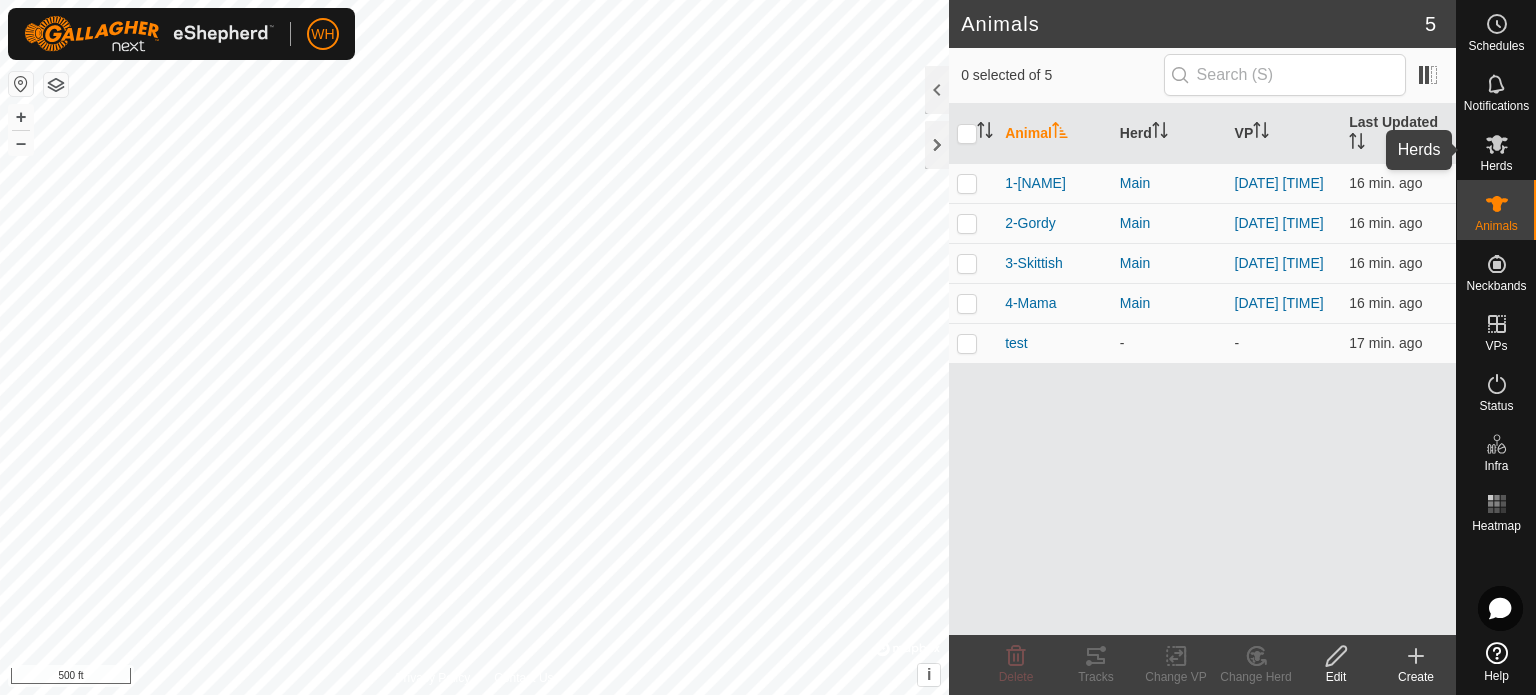 click at bounding box center [1497, 144] 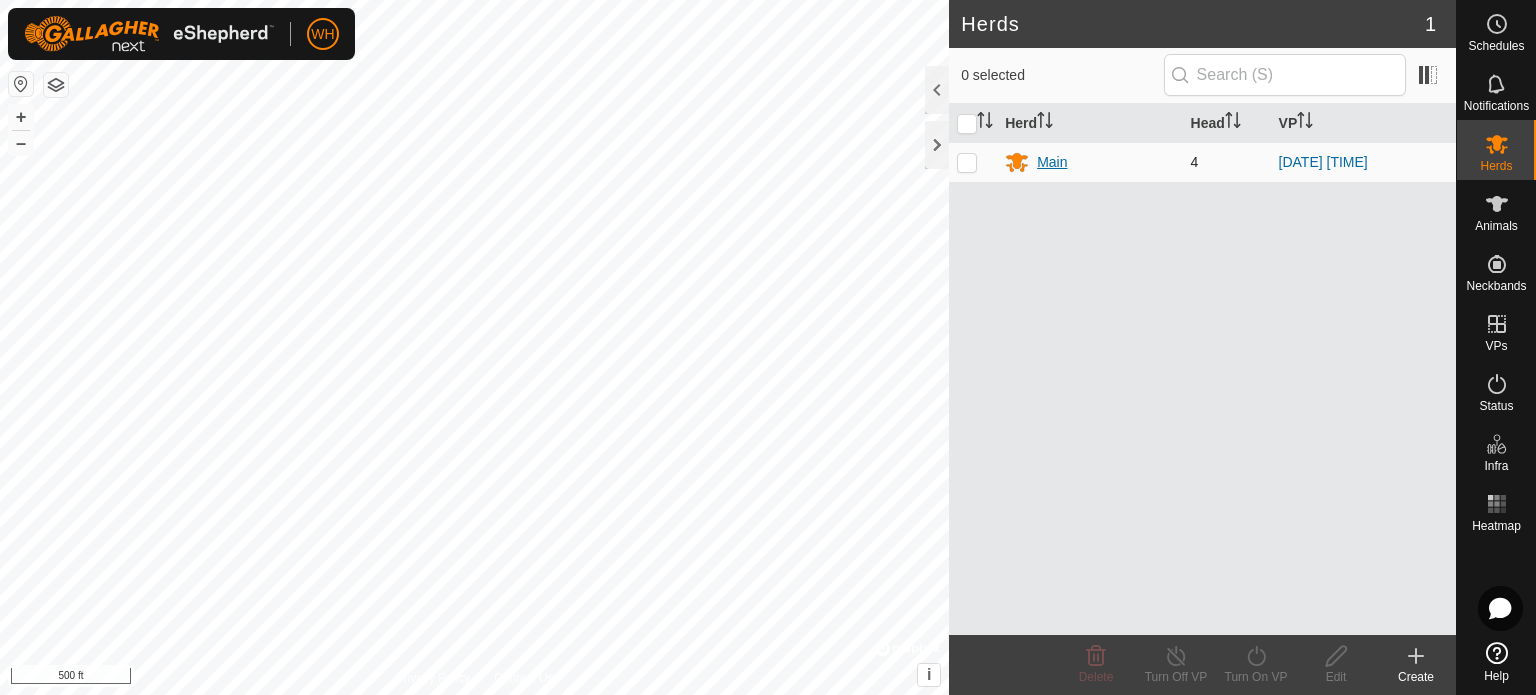 click 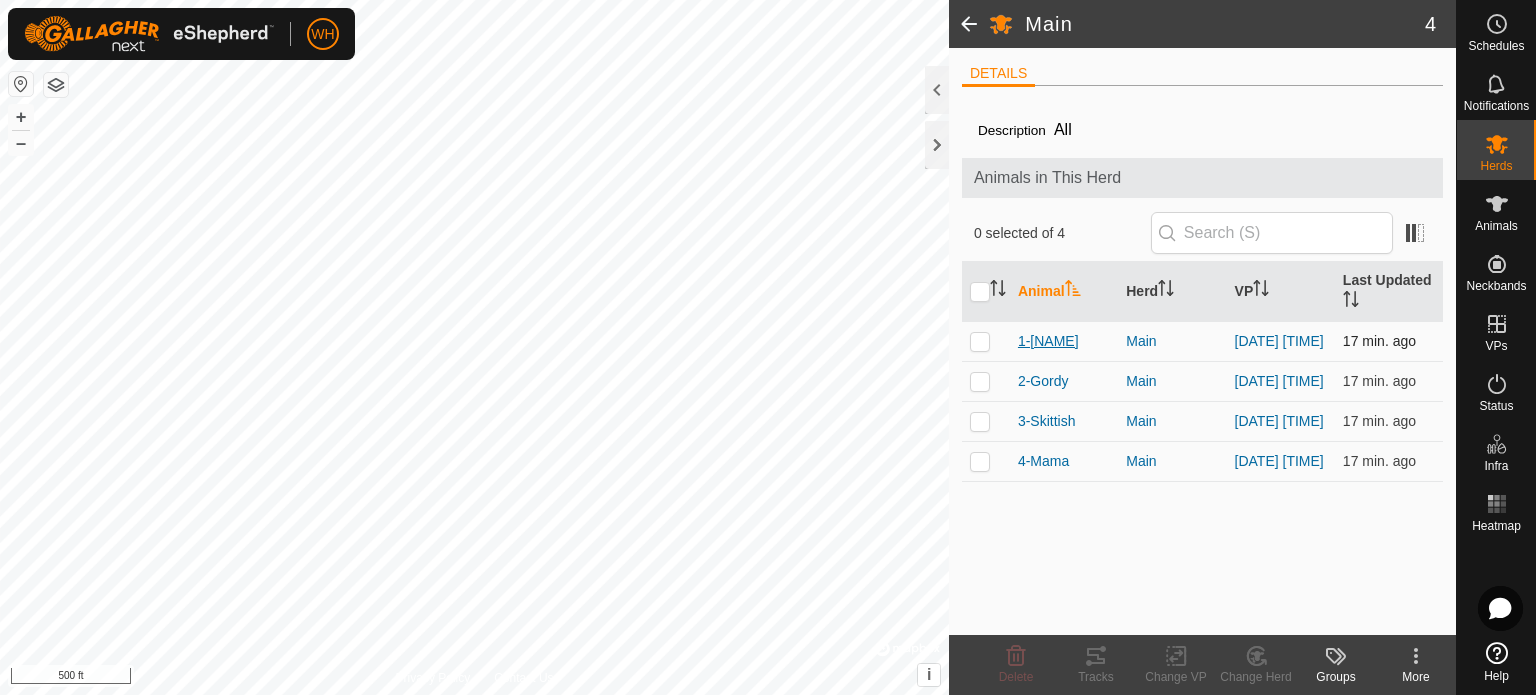 click on "1-[NAME]" at bounding box center (1048, 341) 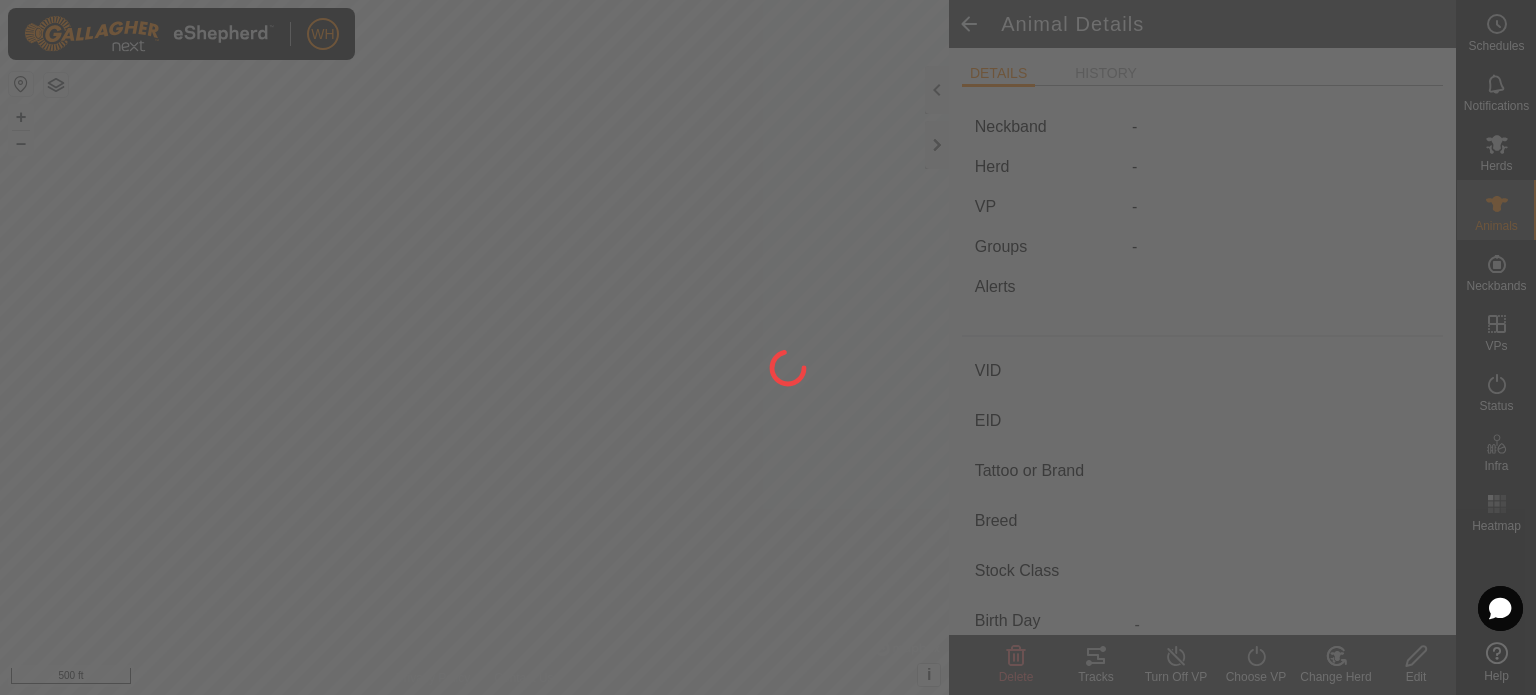 type on "1-[NAME]" 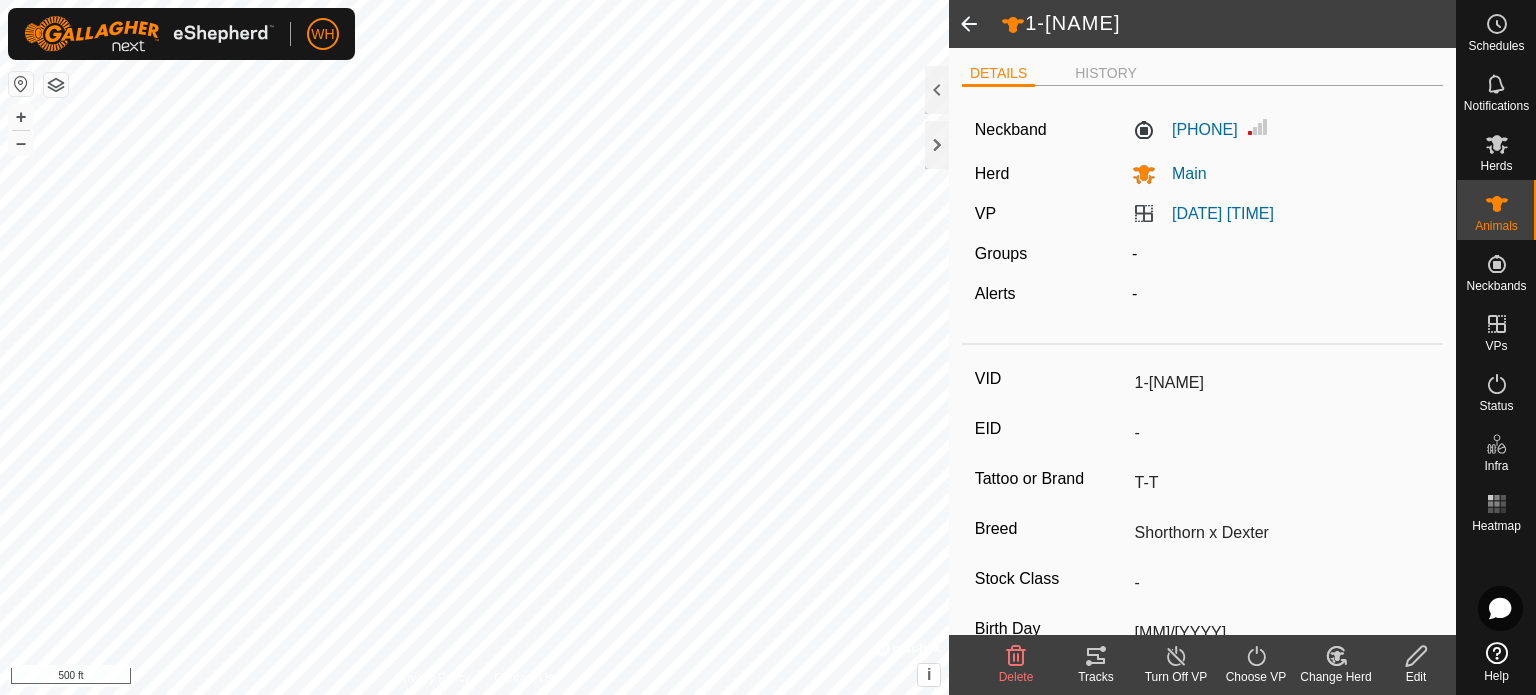 click on "[PHONE]" 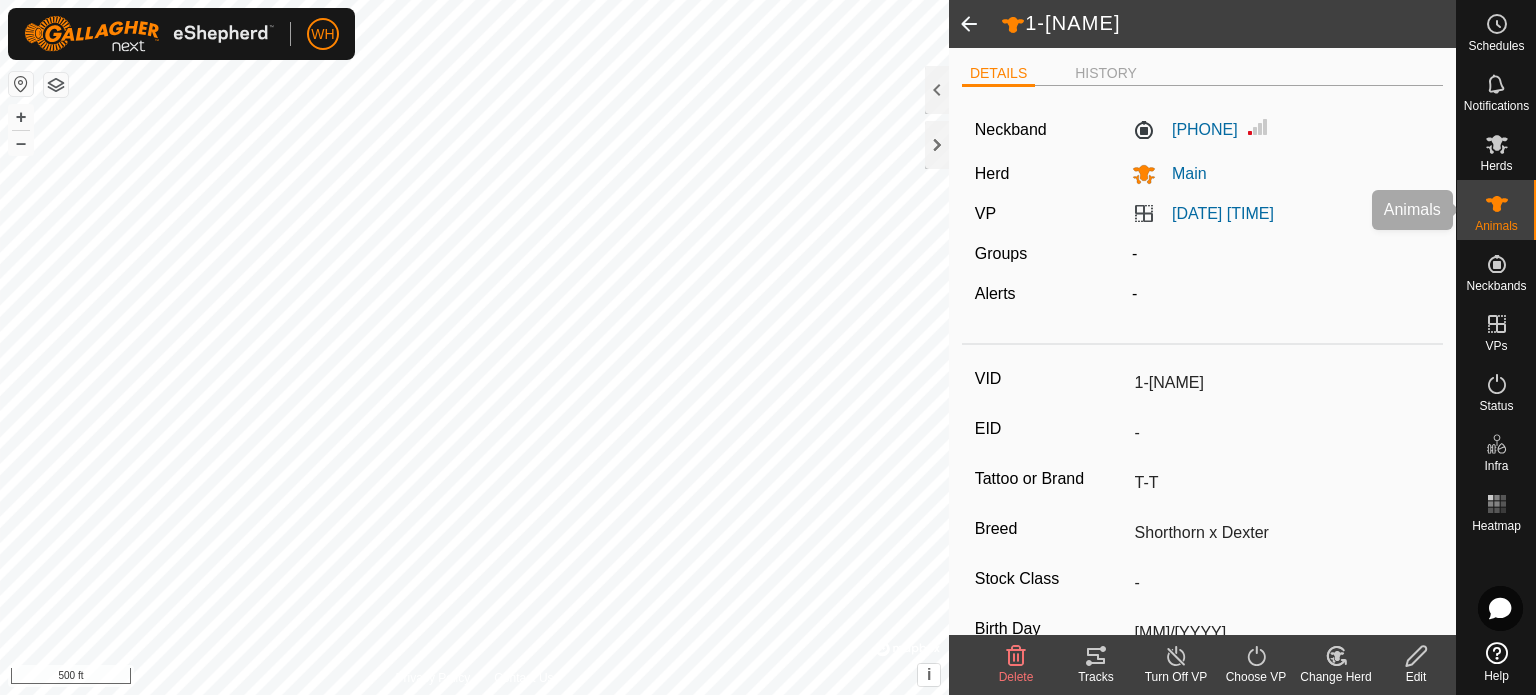 click on "Animals" at bounding box center (1496, 226) 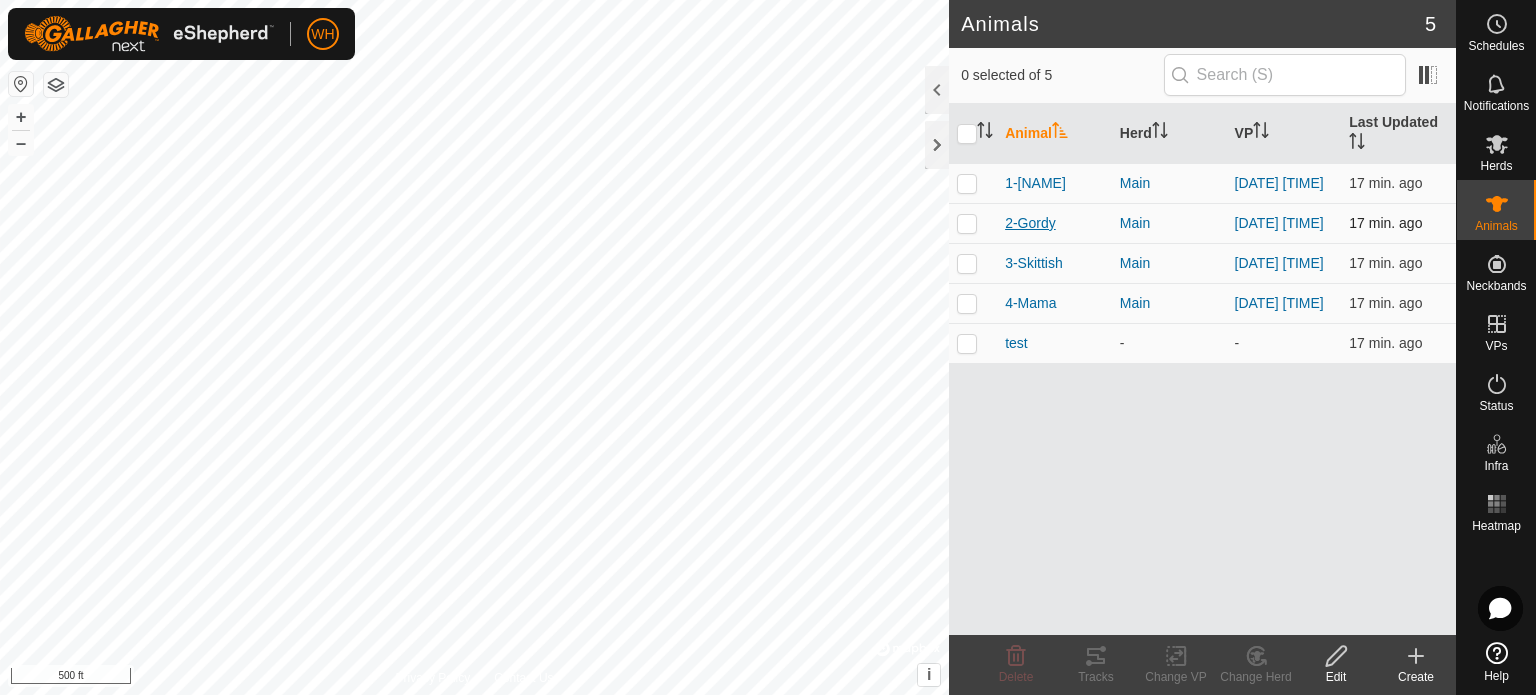 click on "2-Gordy" at bounding box center (1030, 223) 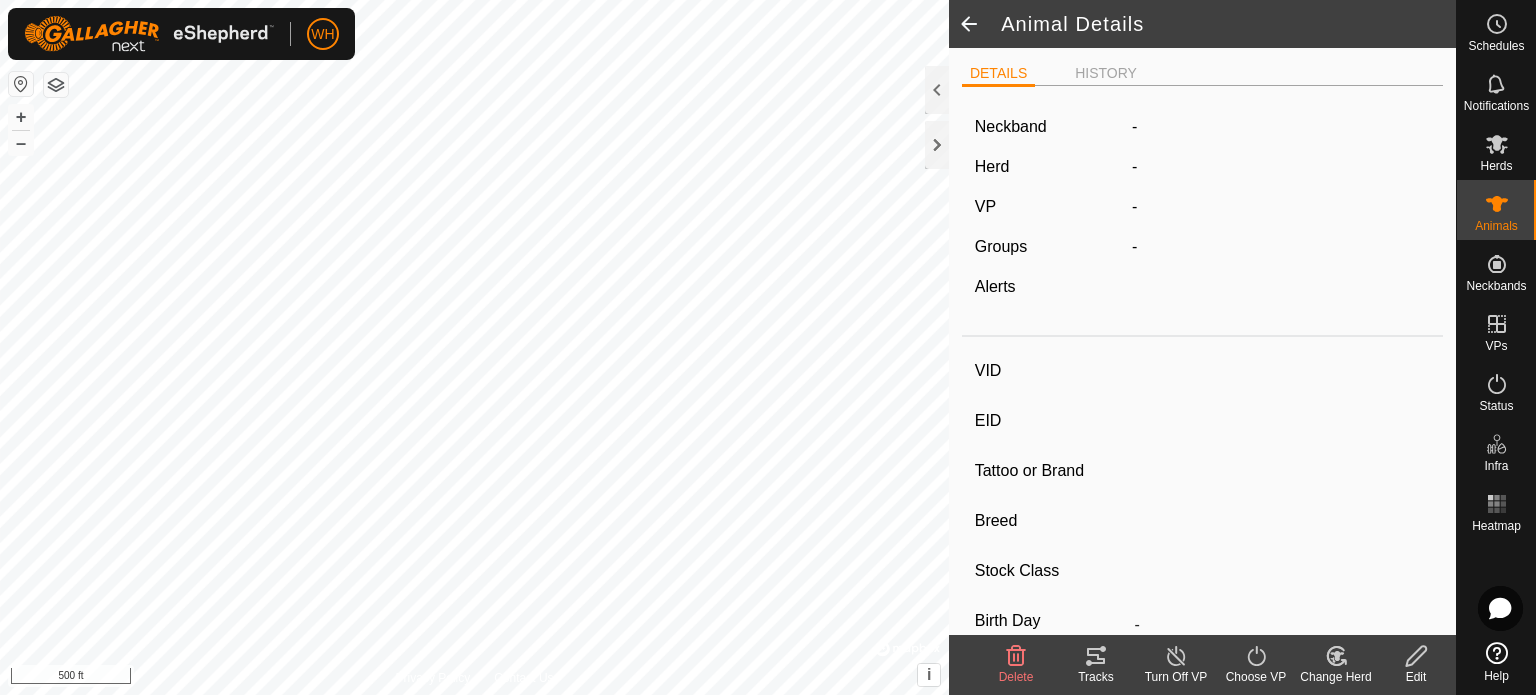 type on "2-Gordy" 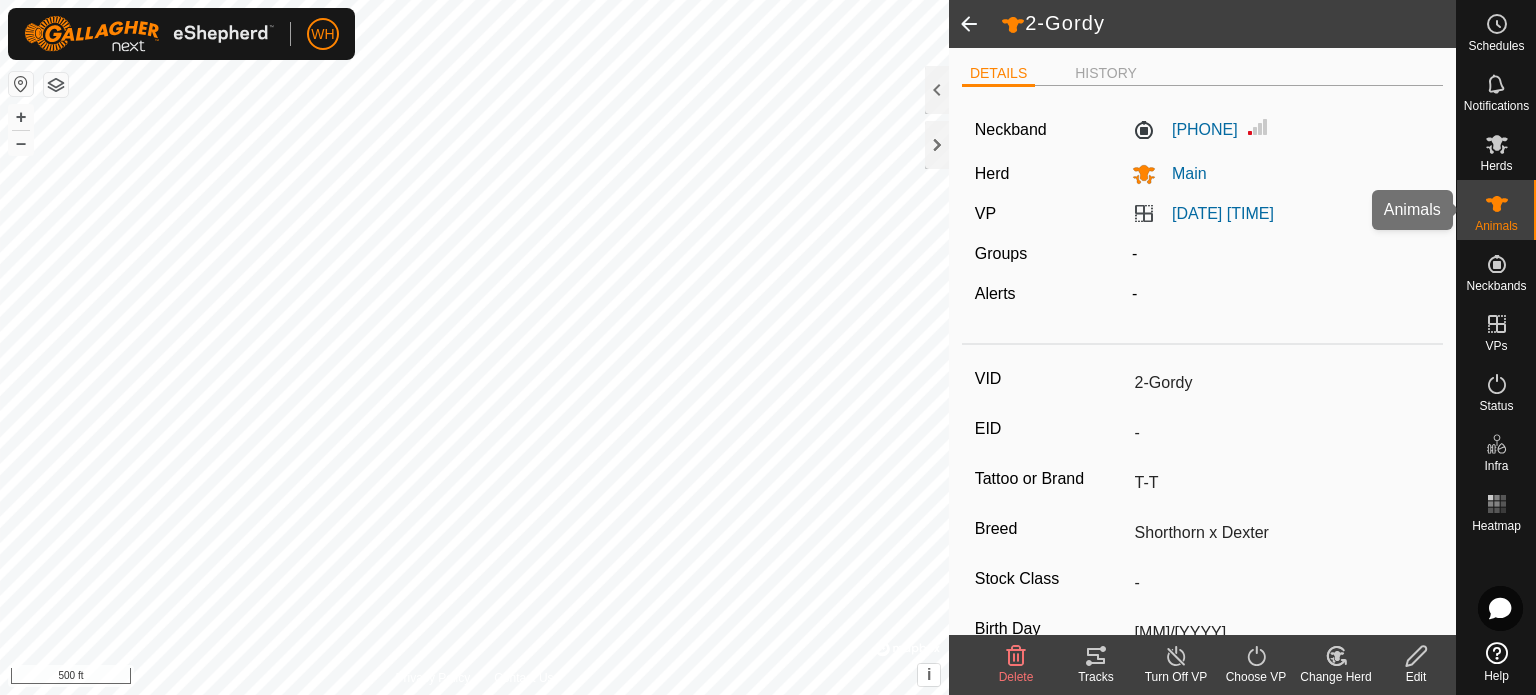 click on "Animals" at bounding box center (1496, 210) 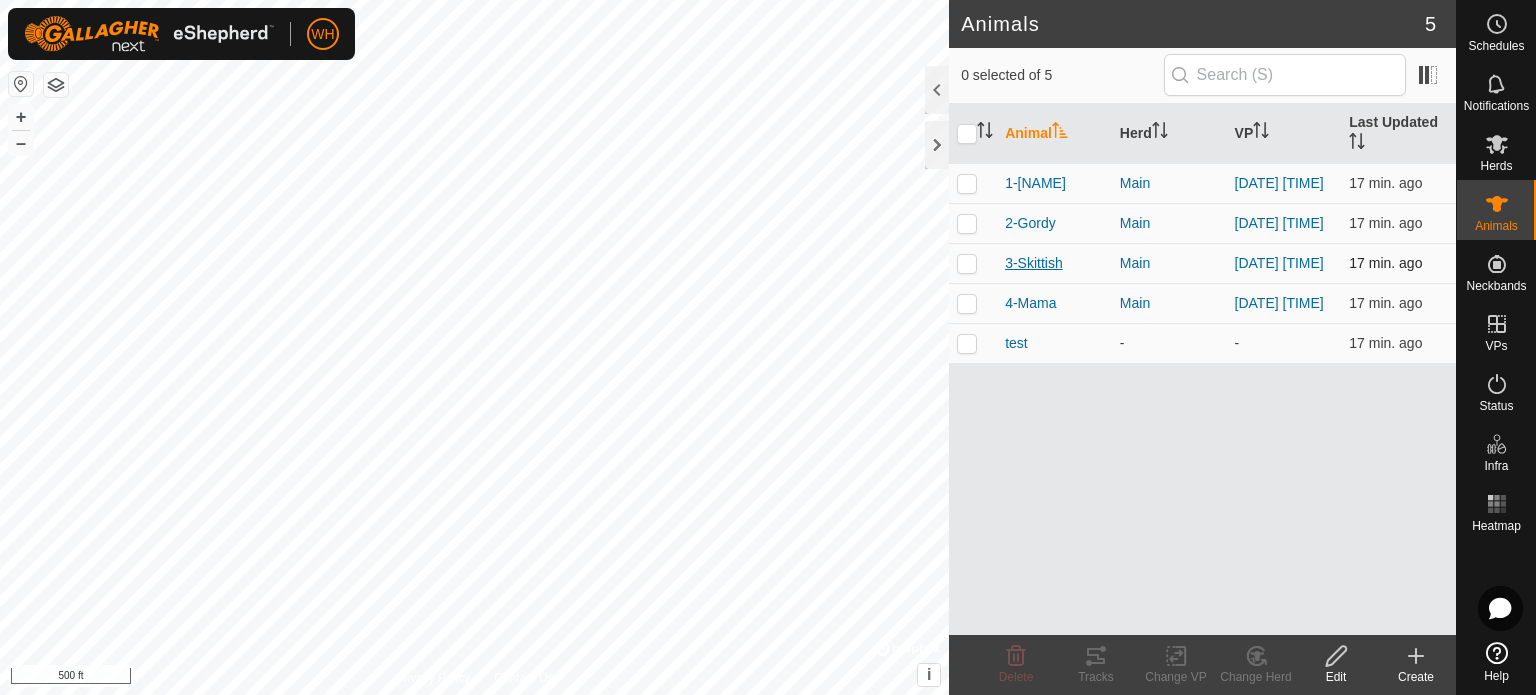 click on "3-Skittish" at bounding box center [1034, 263] 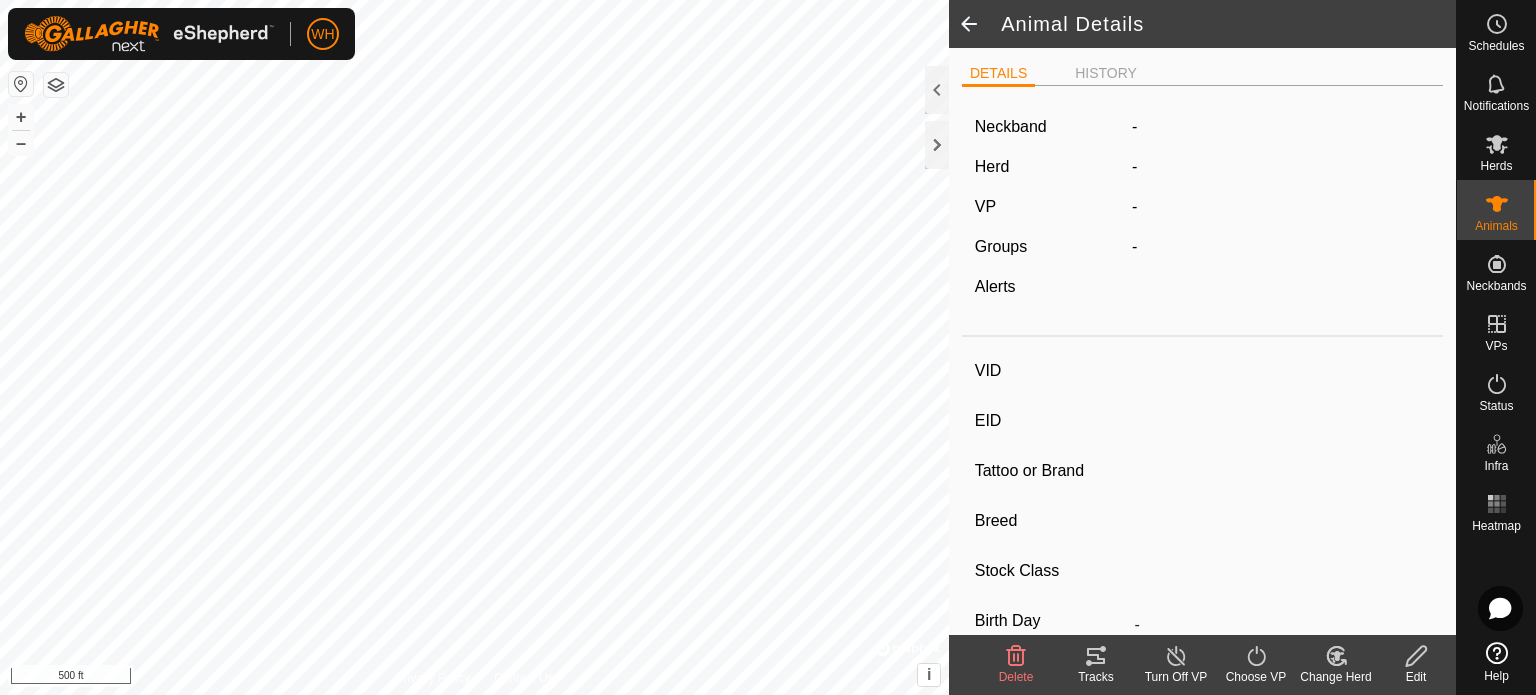 type on "3-Skittish" 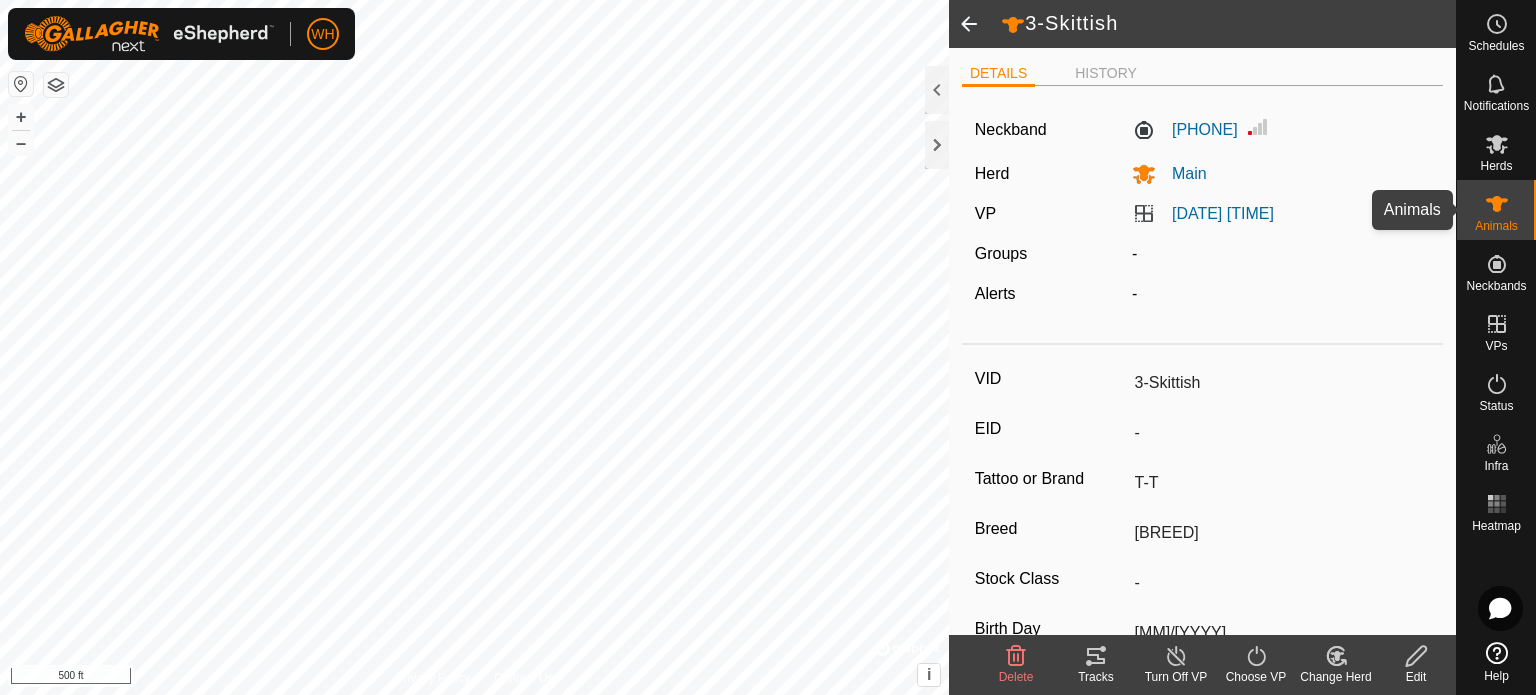 click 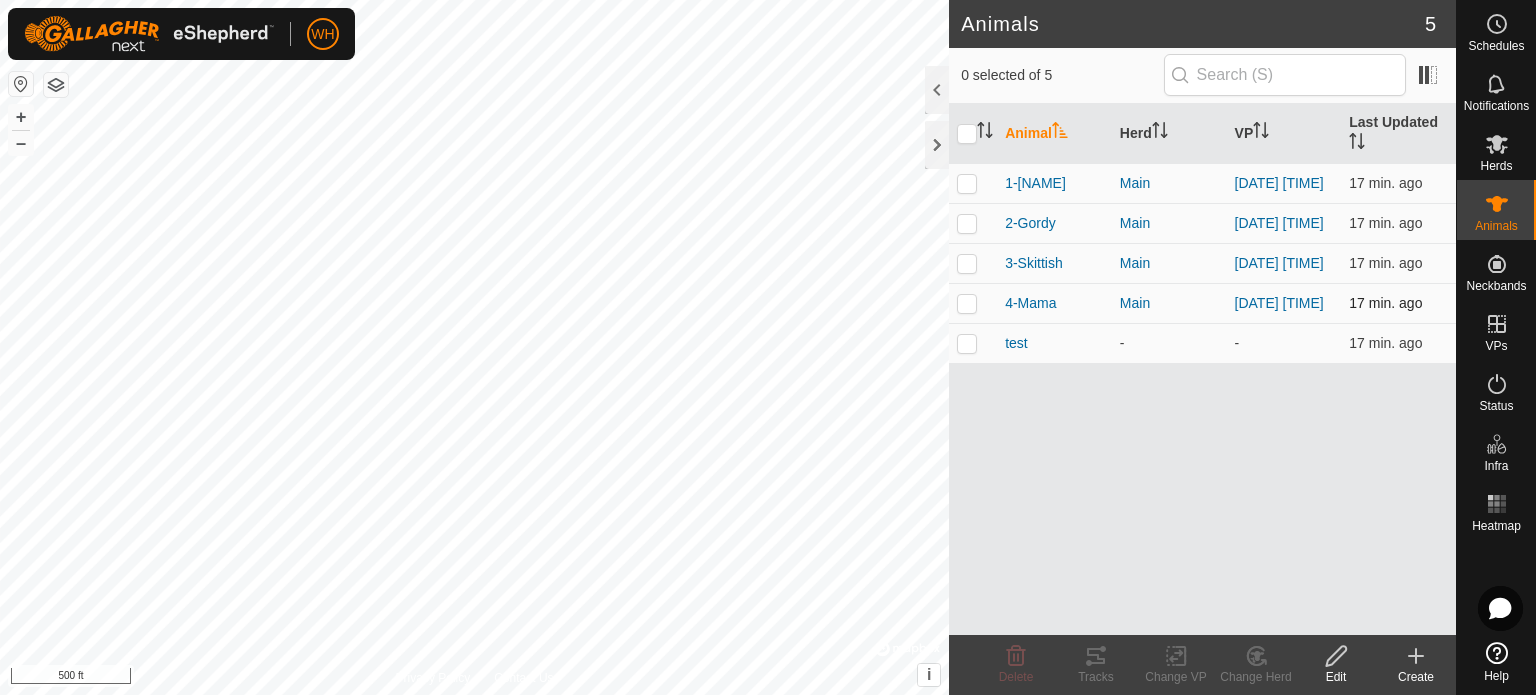click on "4-Mama" at bounding box center (1054, 303) 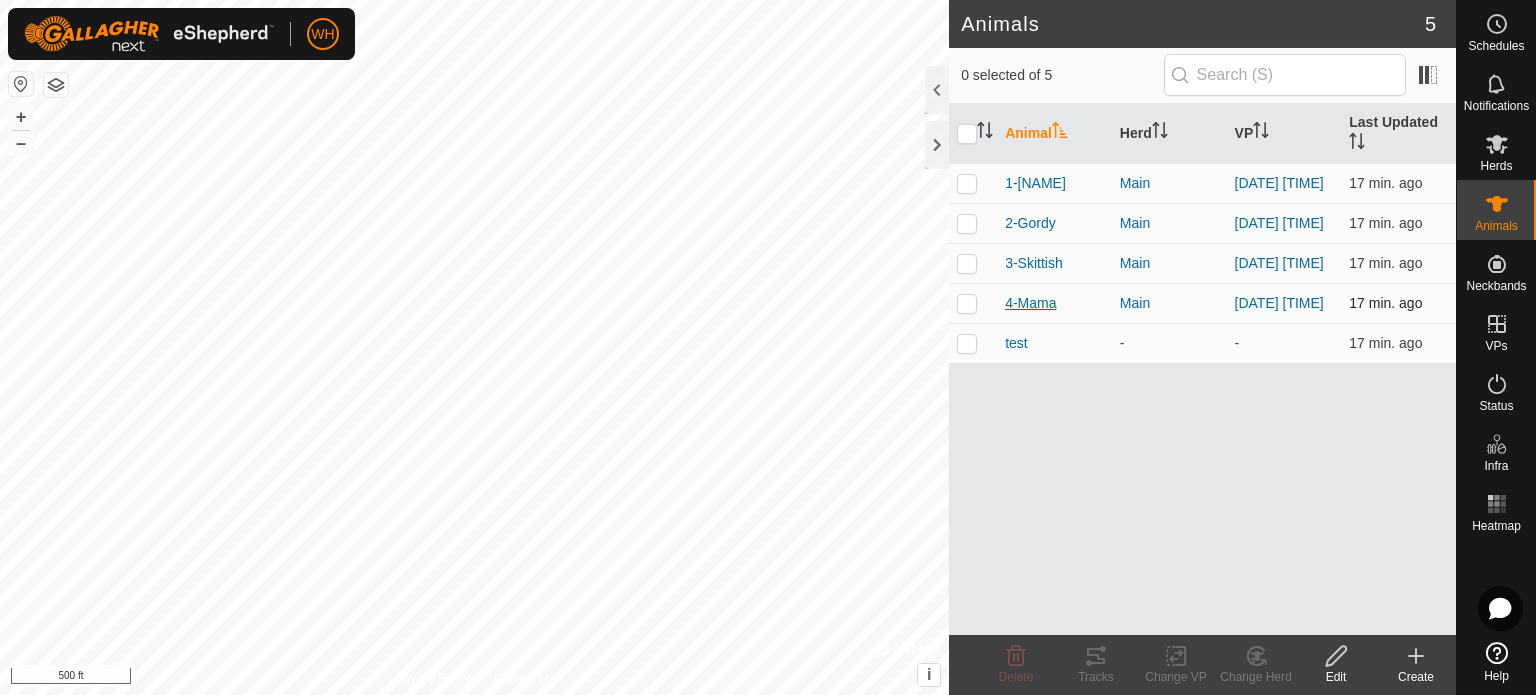 click on "4-Mama" at bounding box center (1030, 303) 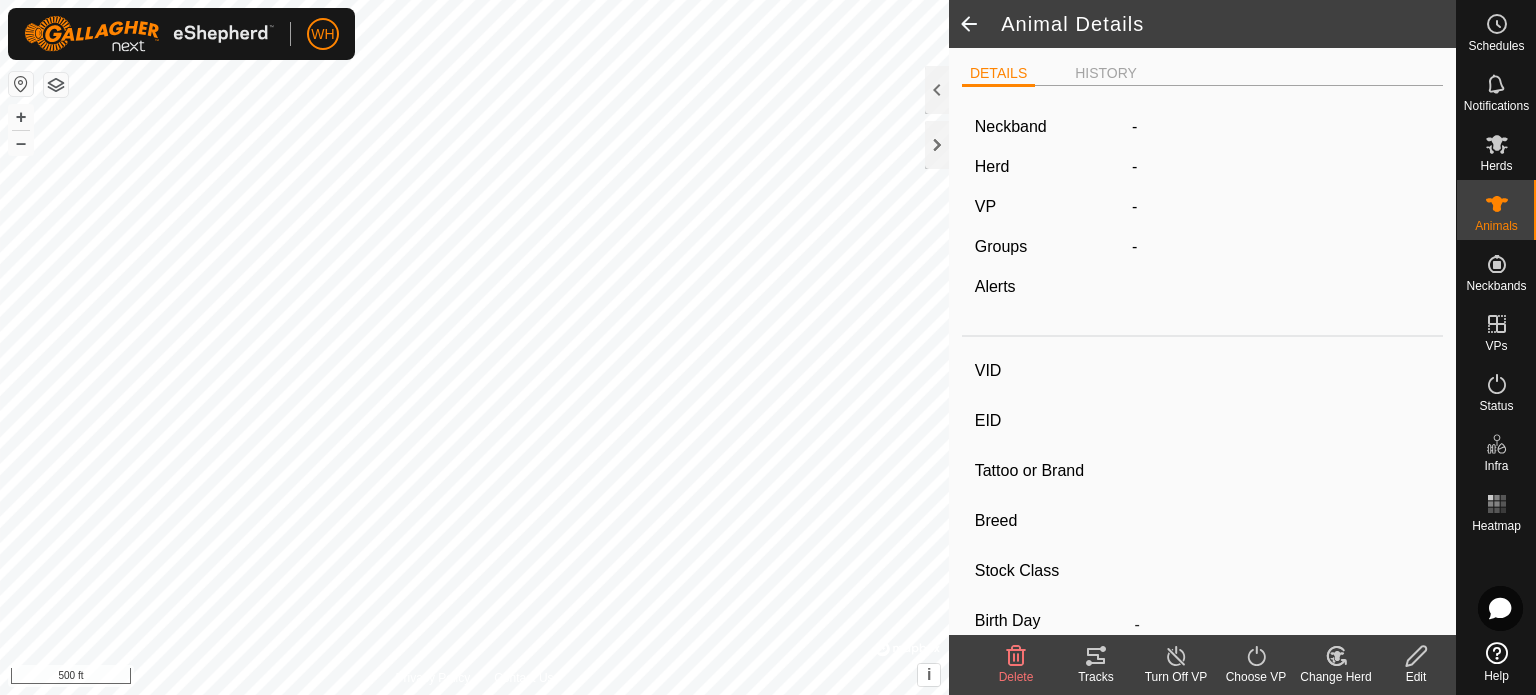 type on "4-Mama" 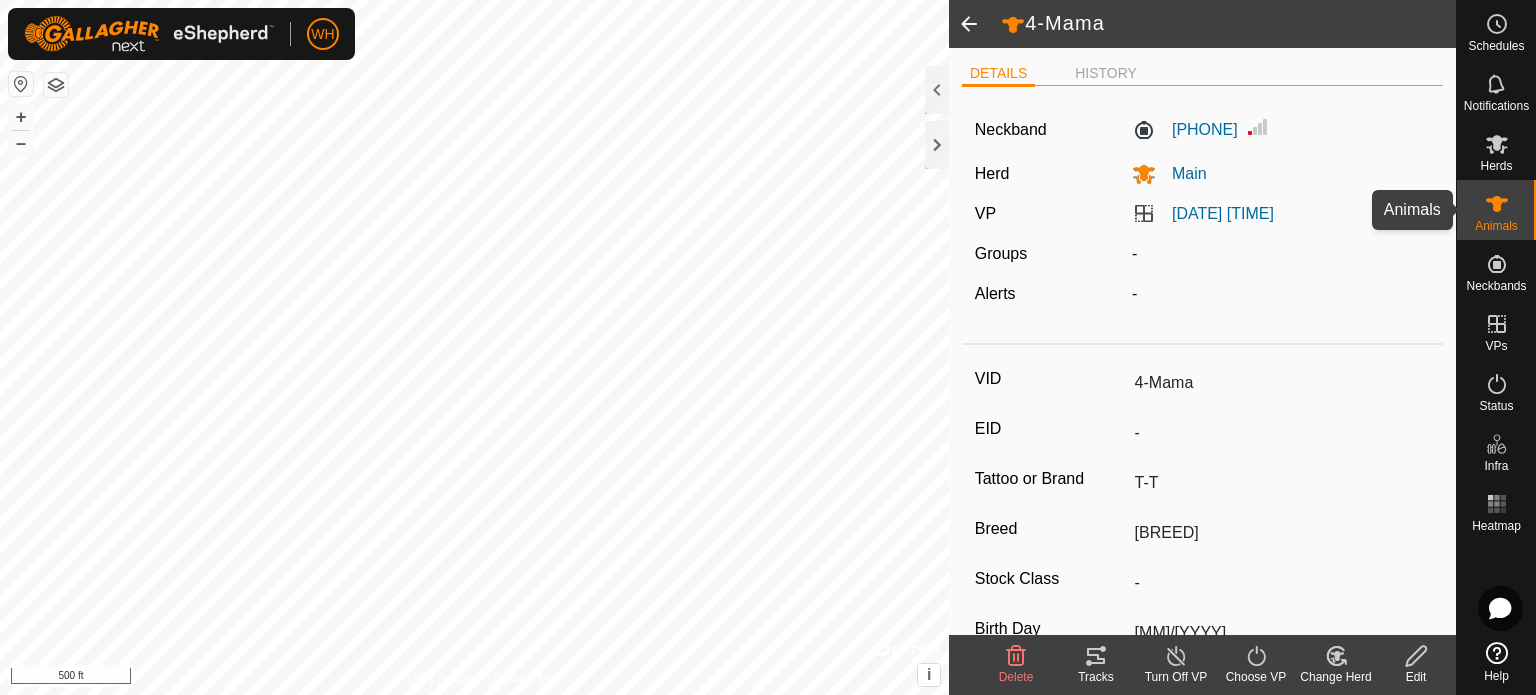 click 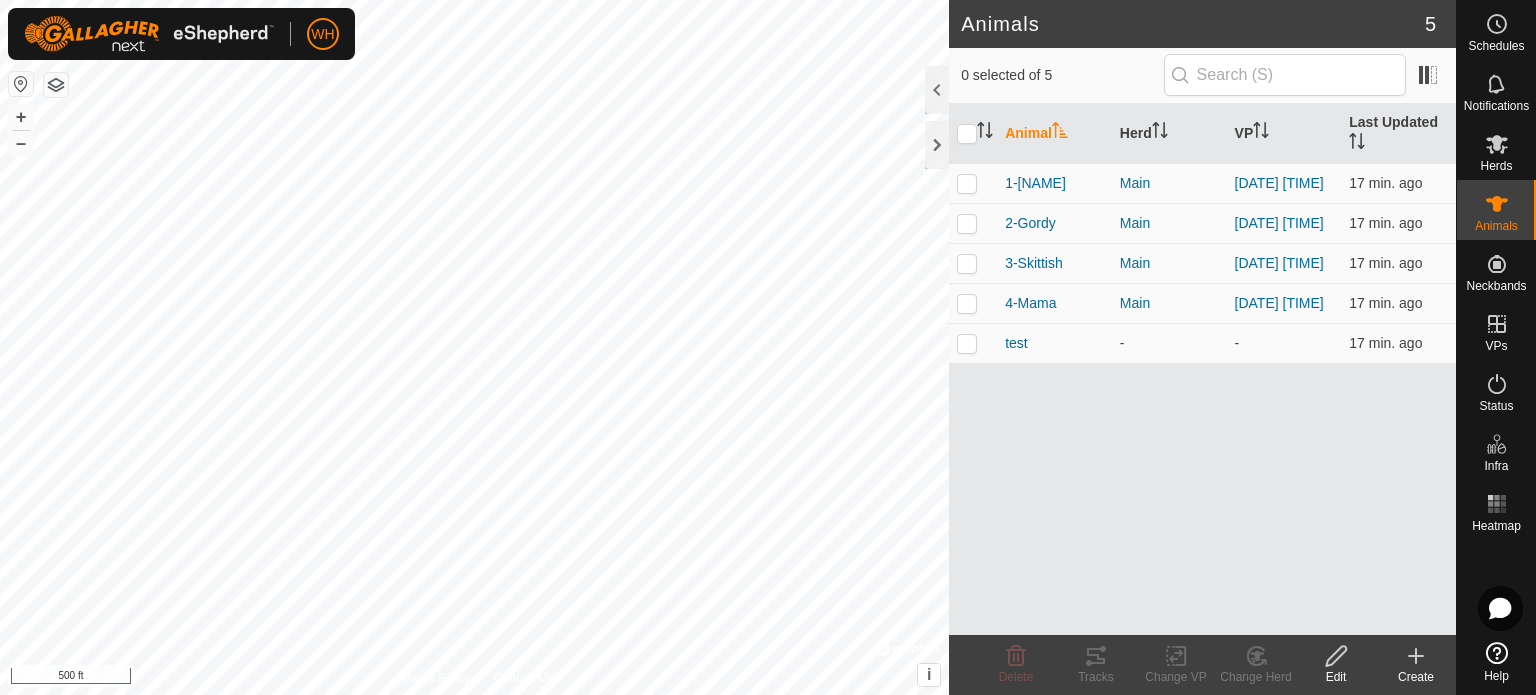 click 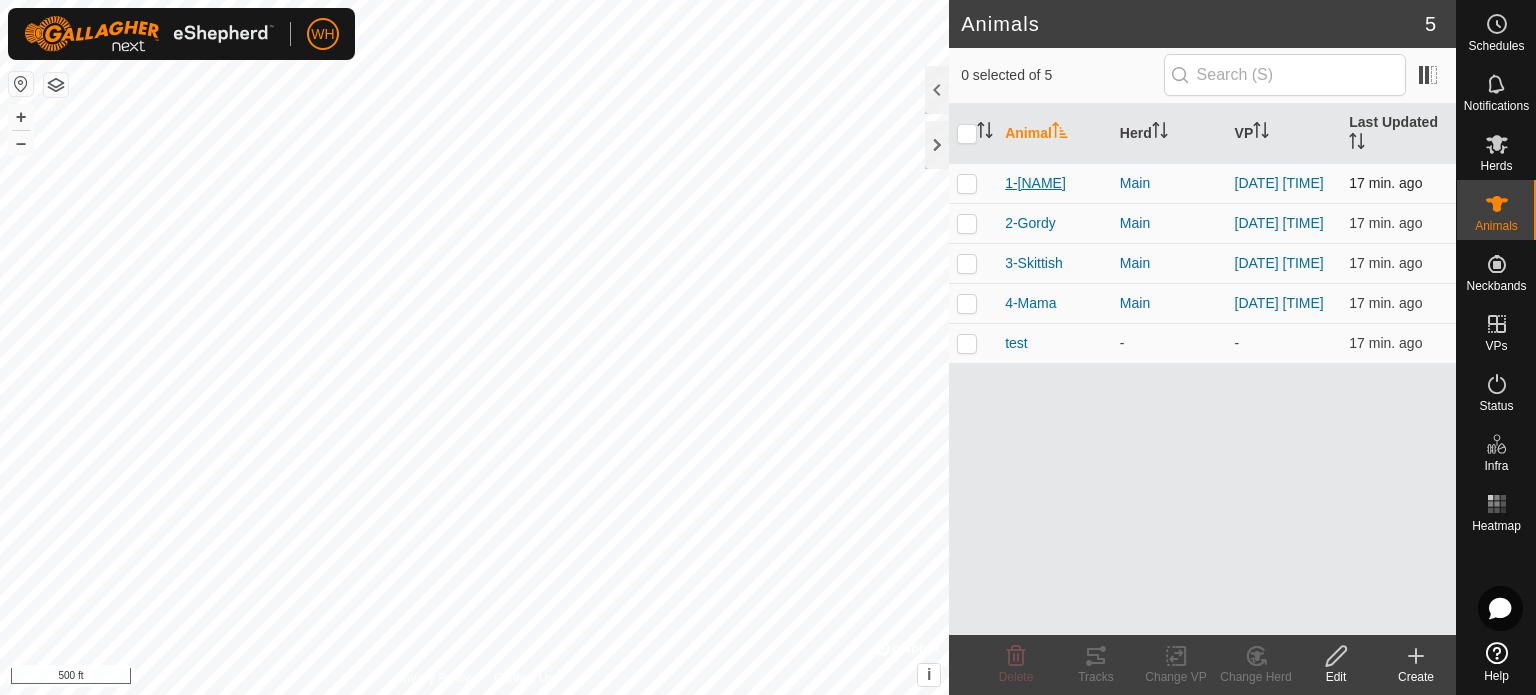click on "1-[NAME]" at bounding box center (1035, 183) 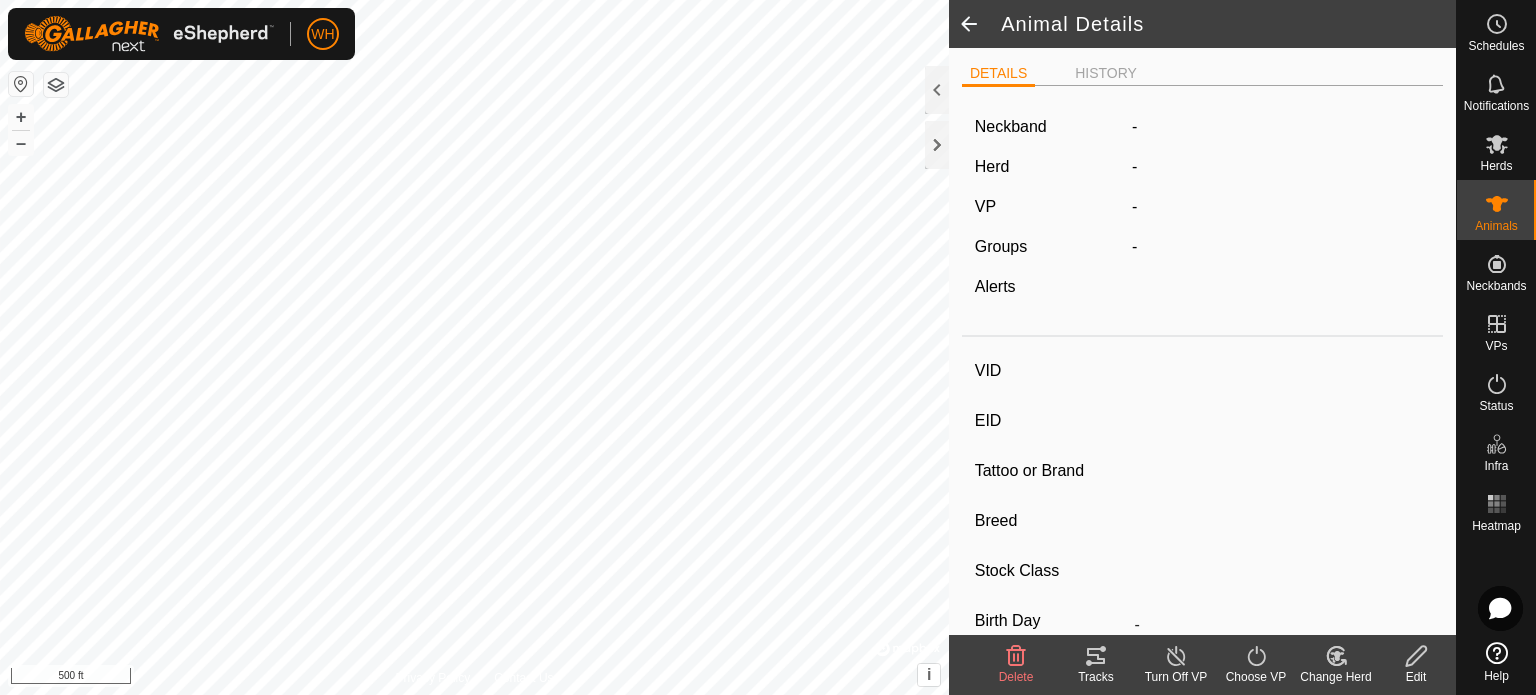 type on "1-[NAME]" 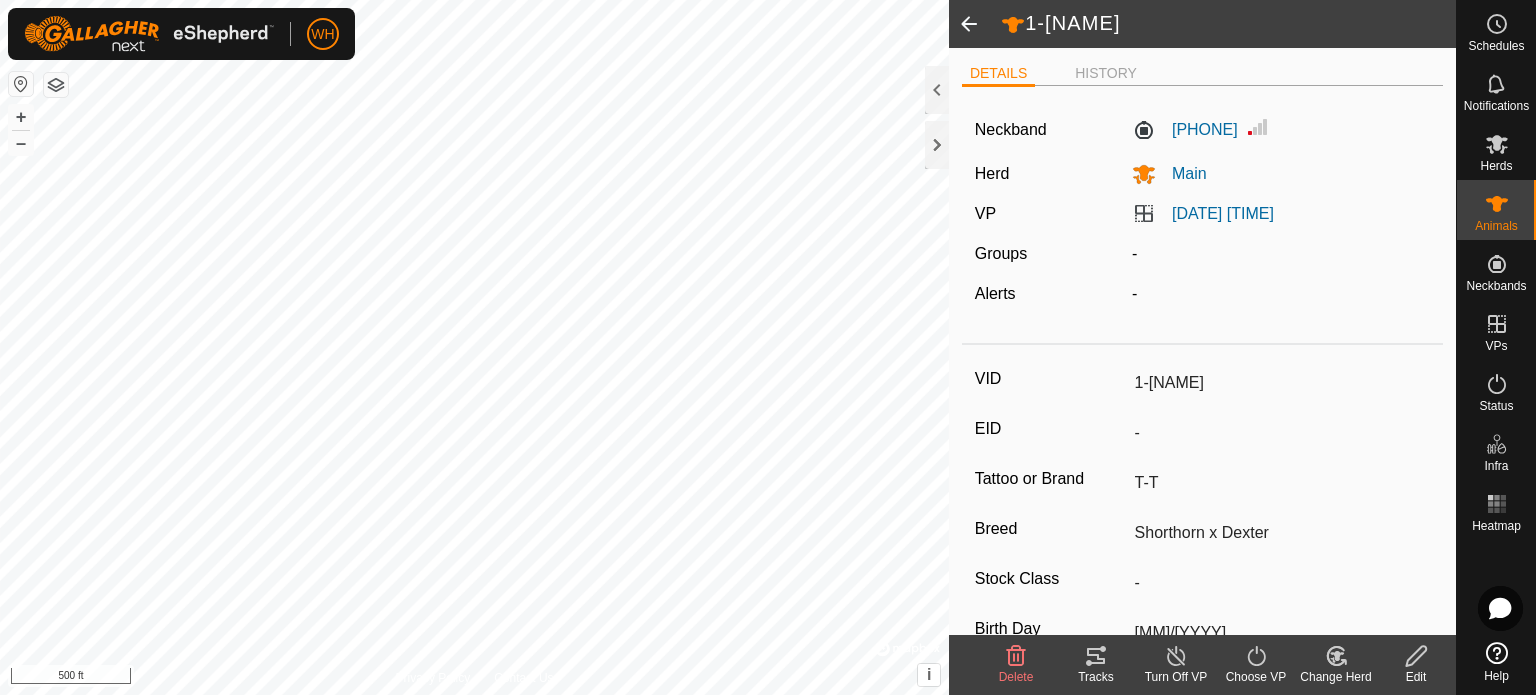 click 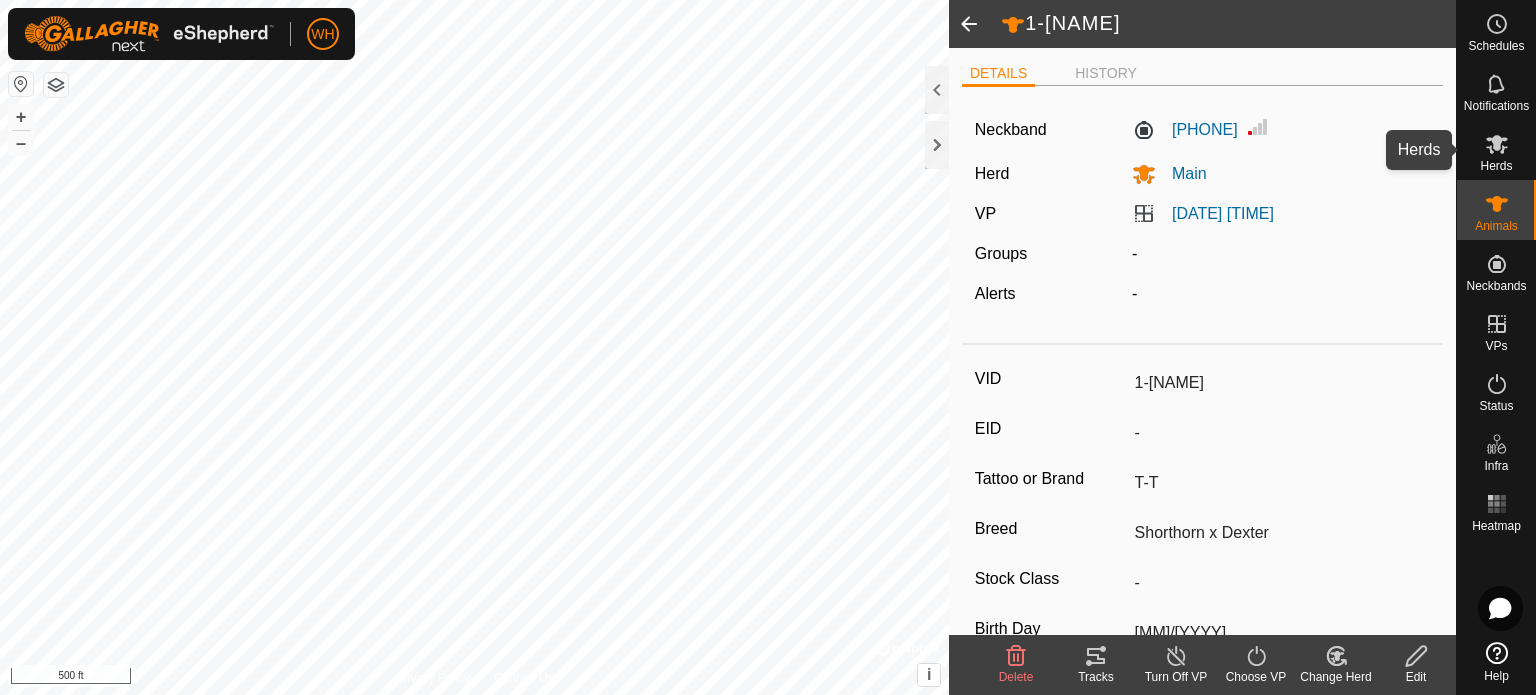 click on "Animals" at bounding box center [1496, 226] 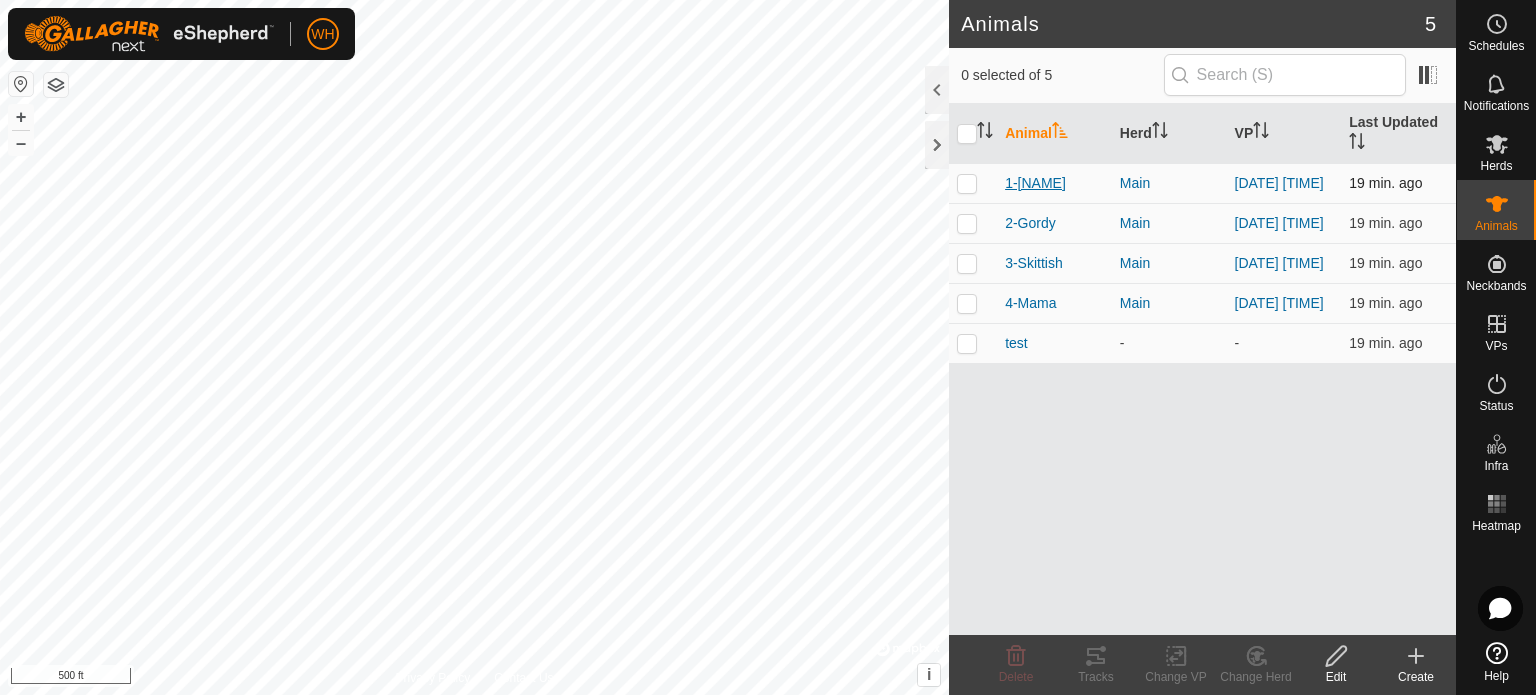click on "1-[NAME]" at bounding box center [1035, 183] 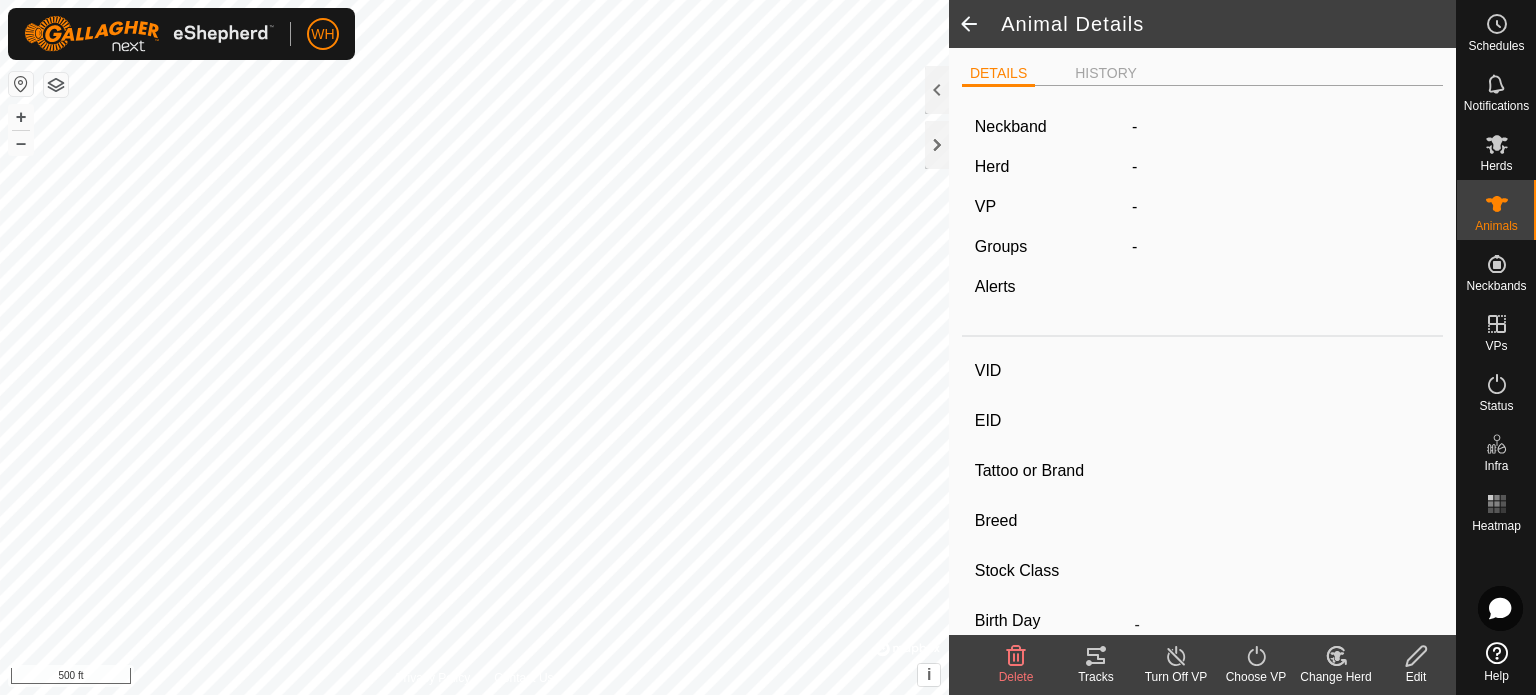 type on "1-[NAME]" 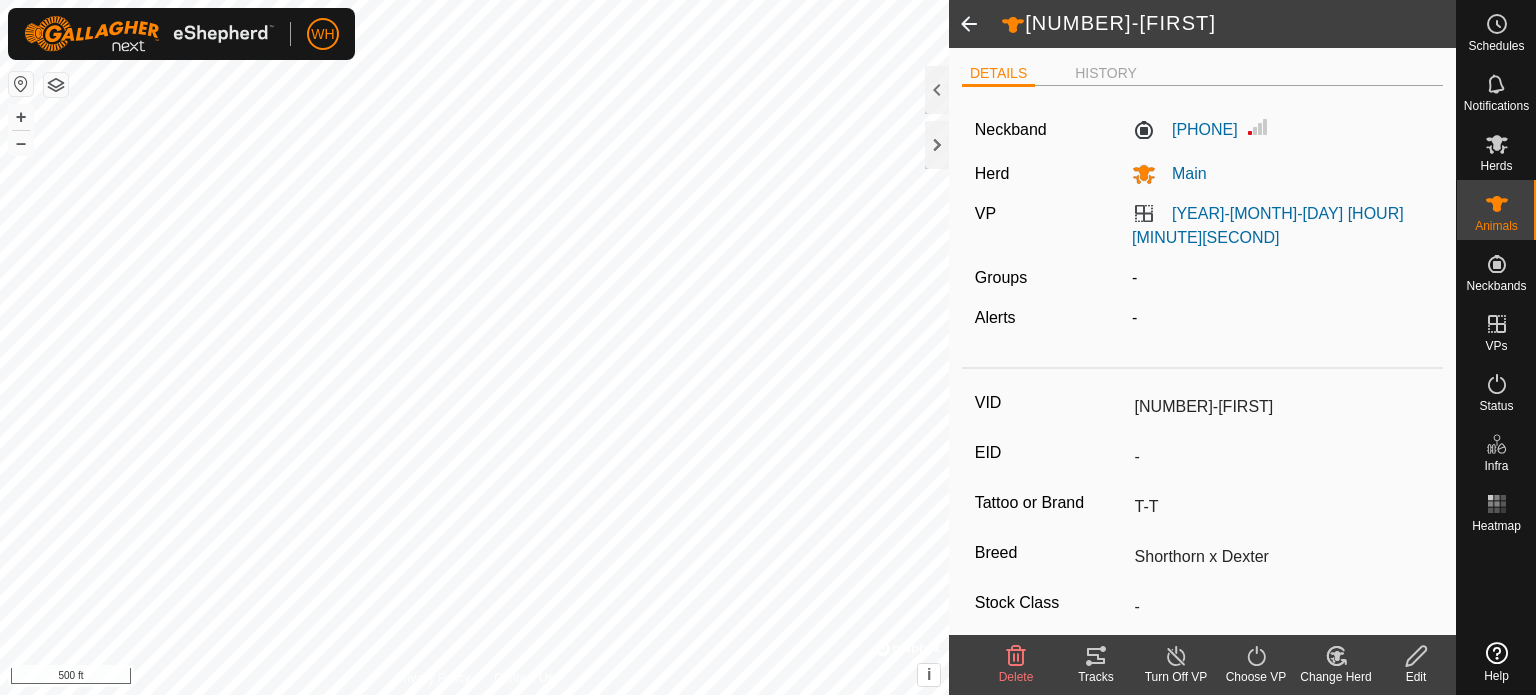 scroll, scrollTop: 0, scrollLeft: 0, axis: both 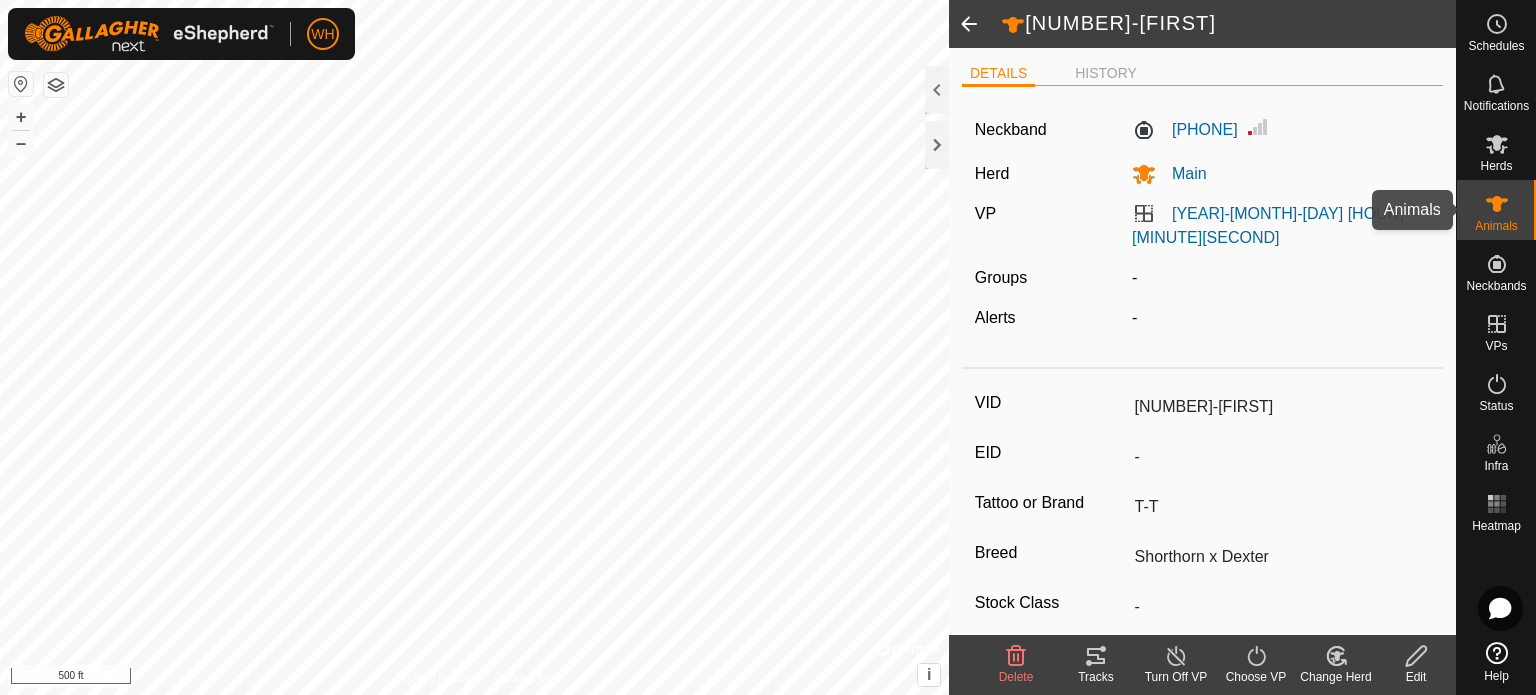 click on "Animals" at bounding box center (1496, 210) 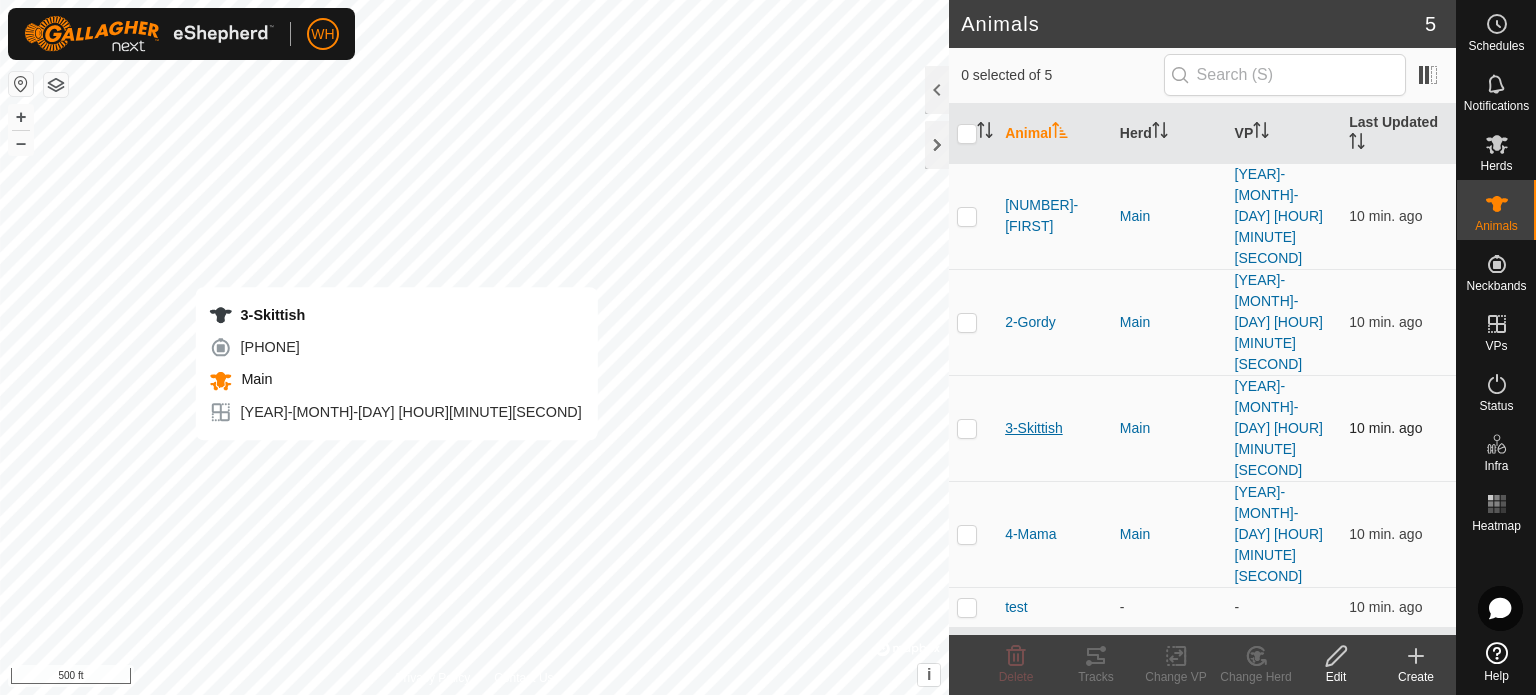 checkbox on "true" 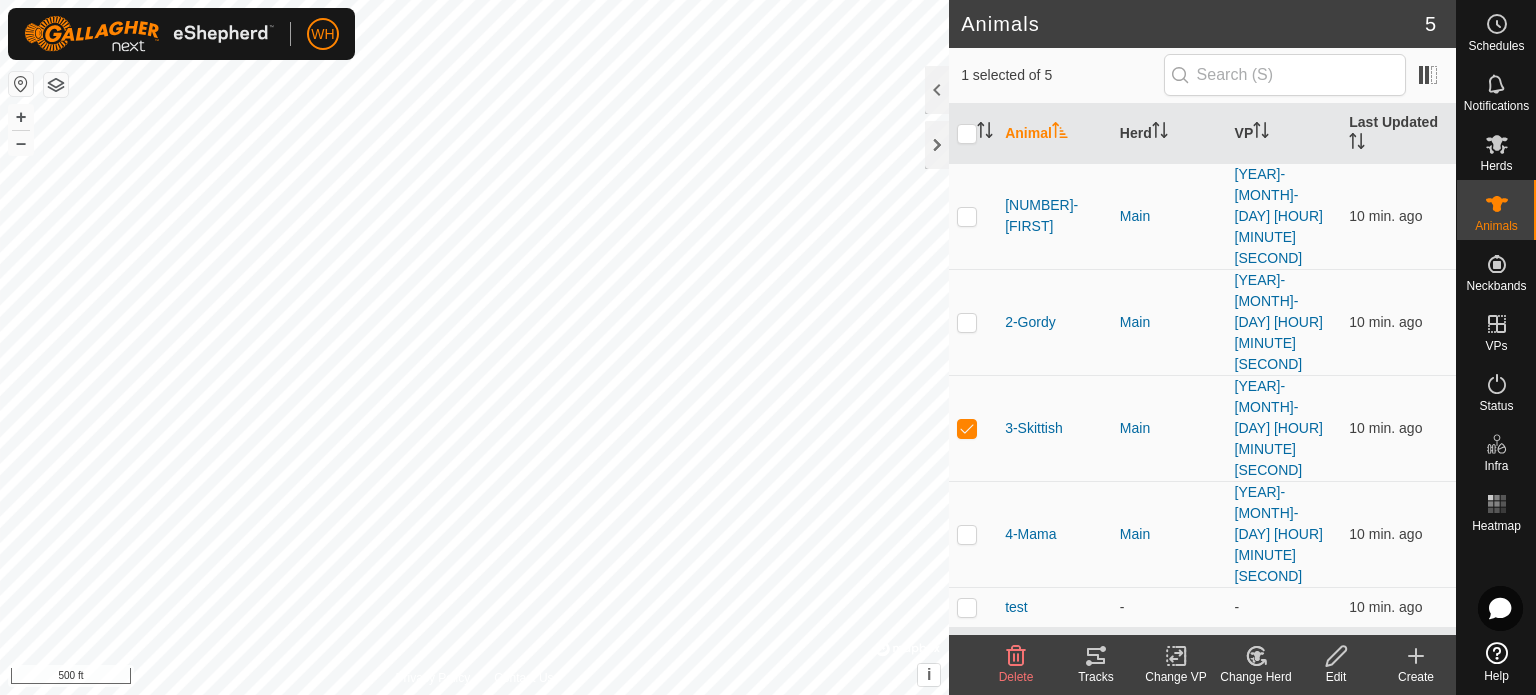 click 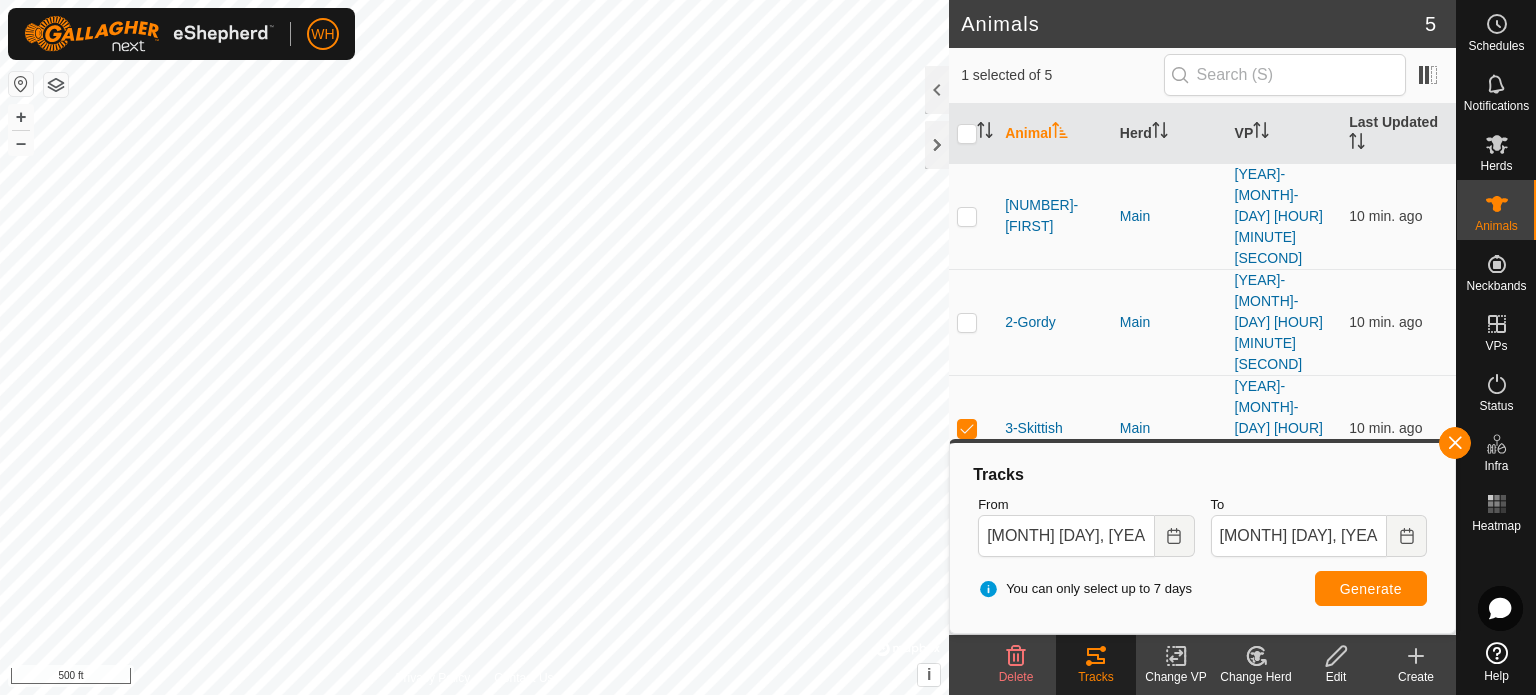 click at bounding box center [967, 534] 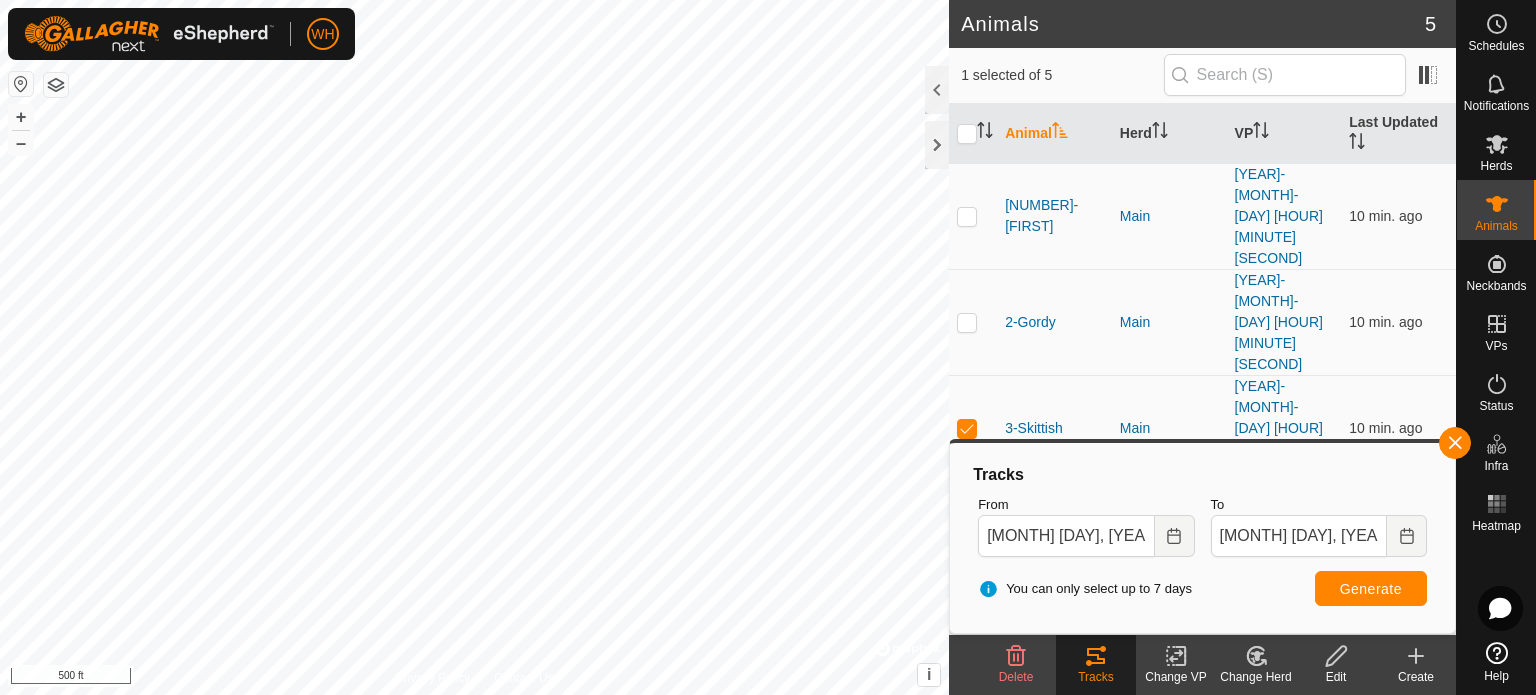 checkbox on "true" 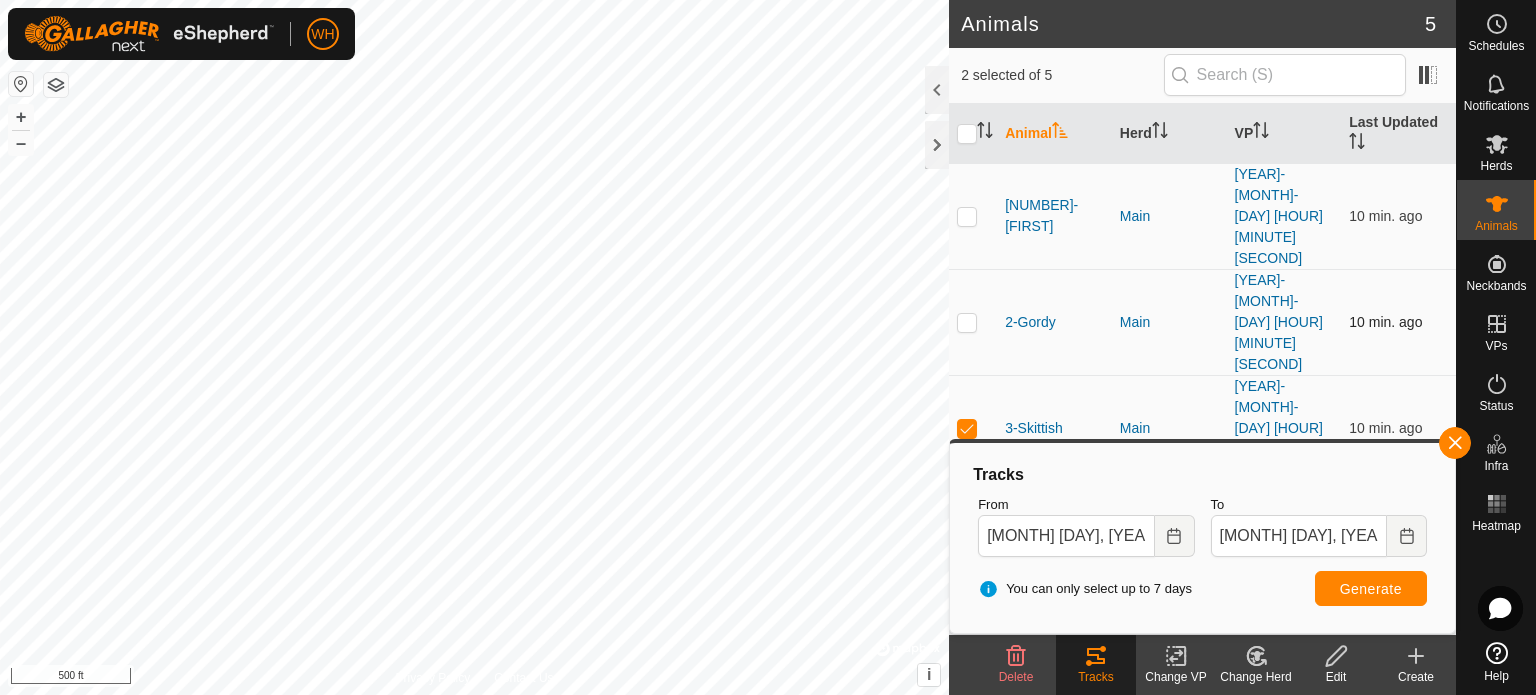 click at bounding box center (967, 322) 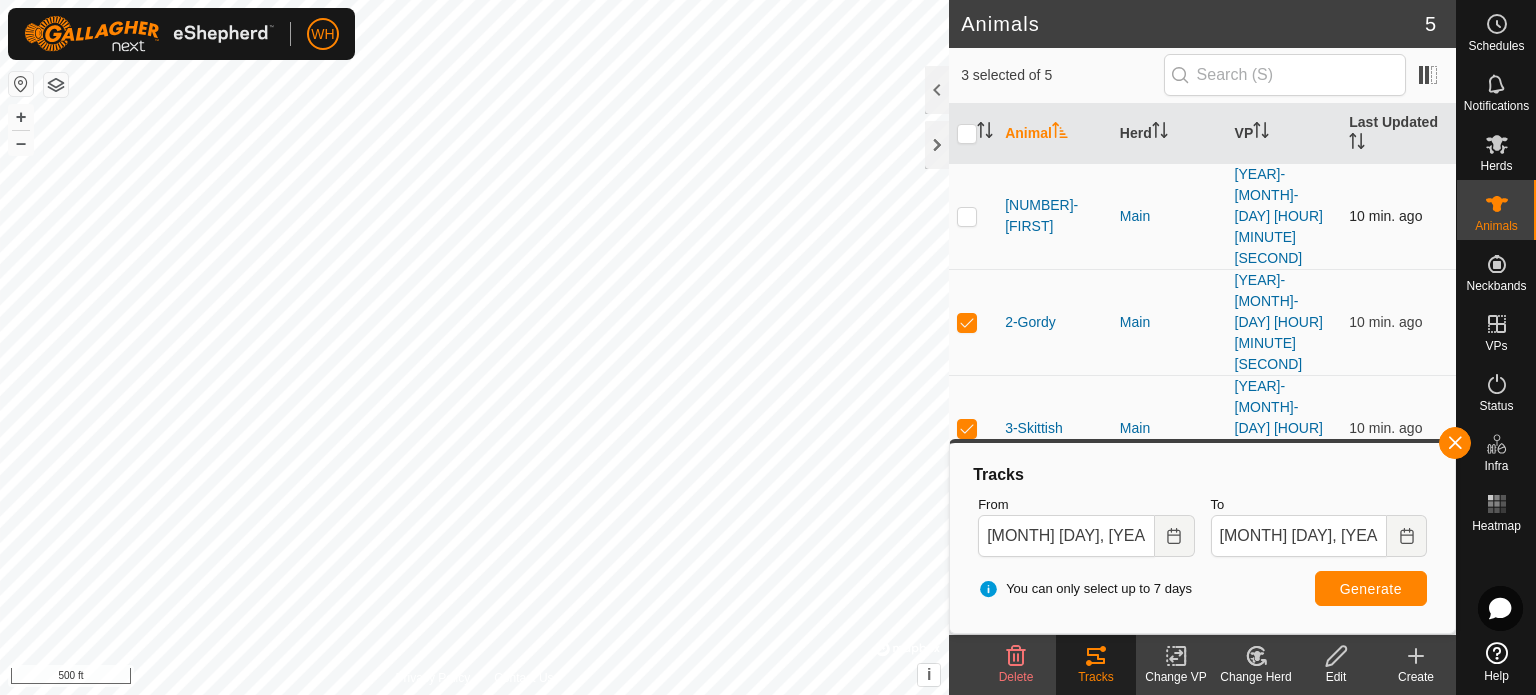 click at bounding box center [967, 216] 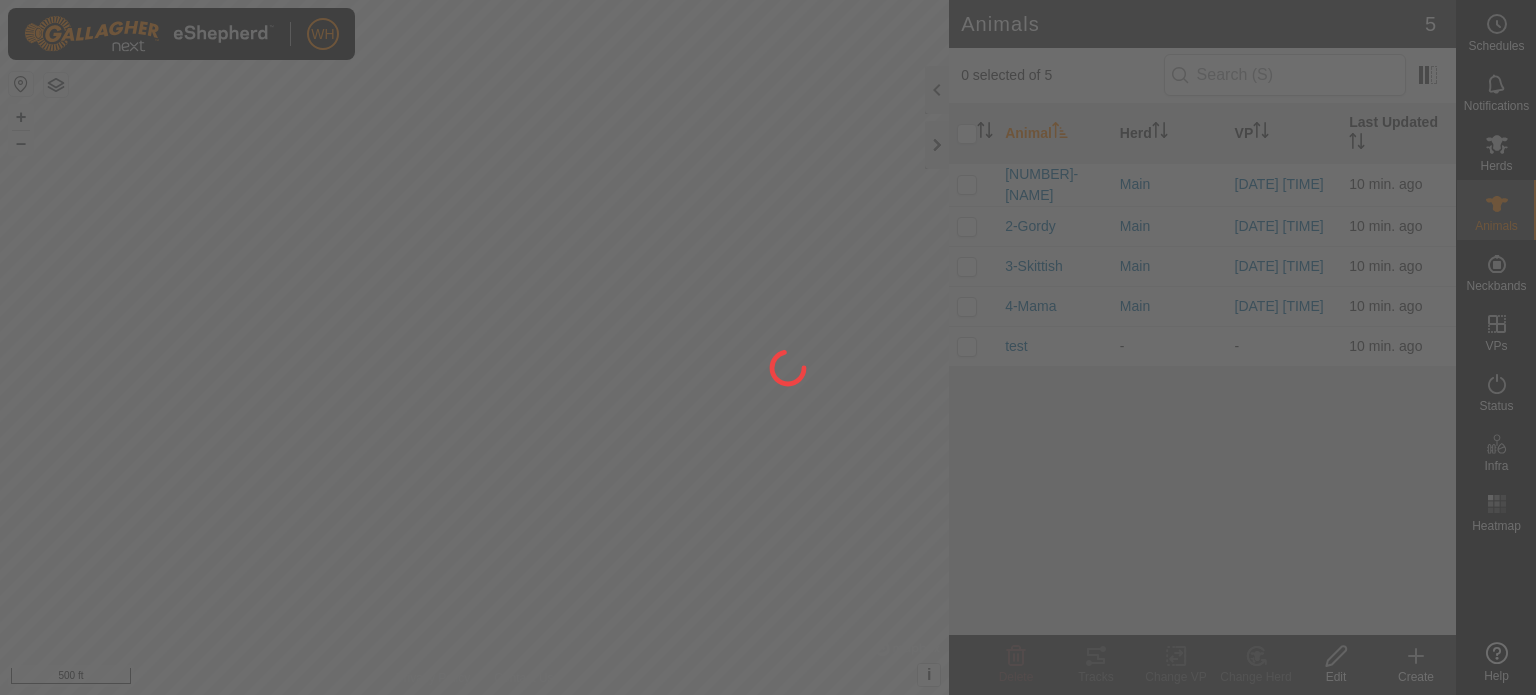 scroll, scrollTop: 0, scrollLeft: 0, axis: both 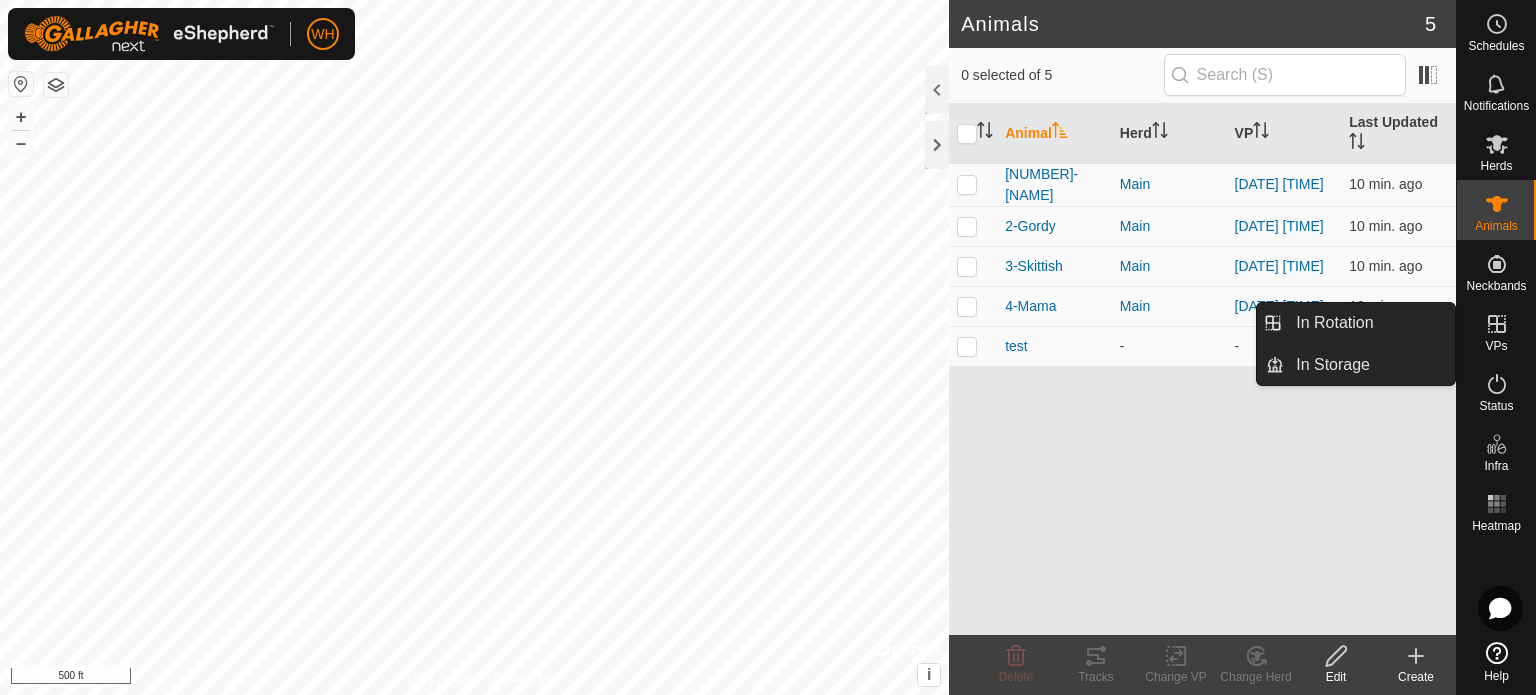 click on "VPs" at bounding box center [1496, 346] 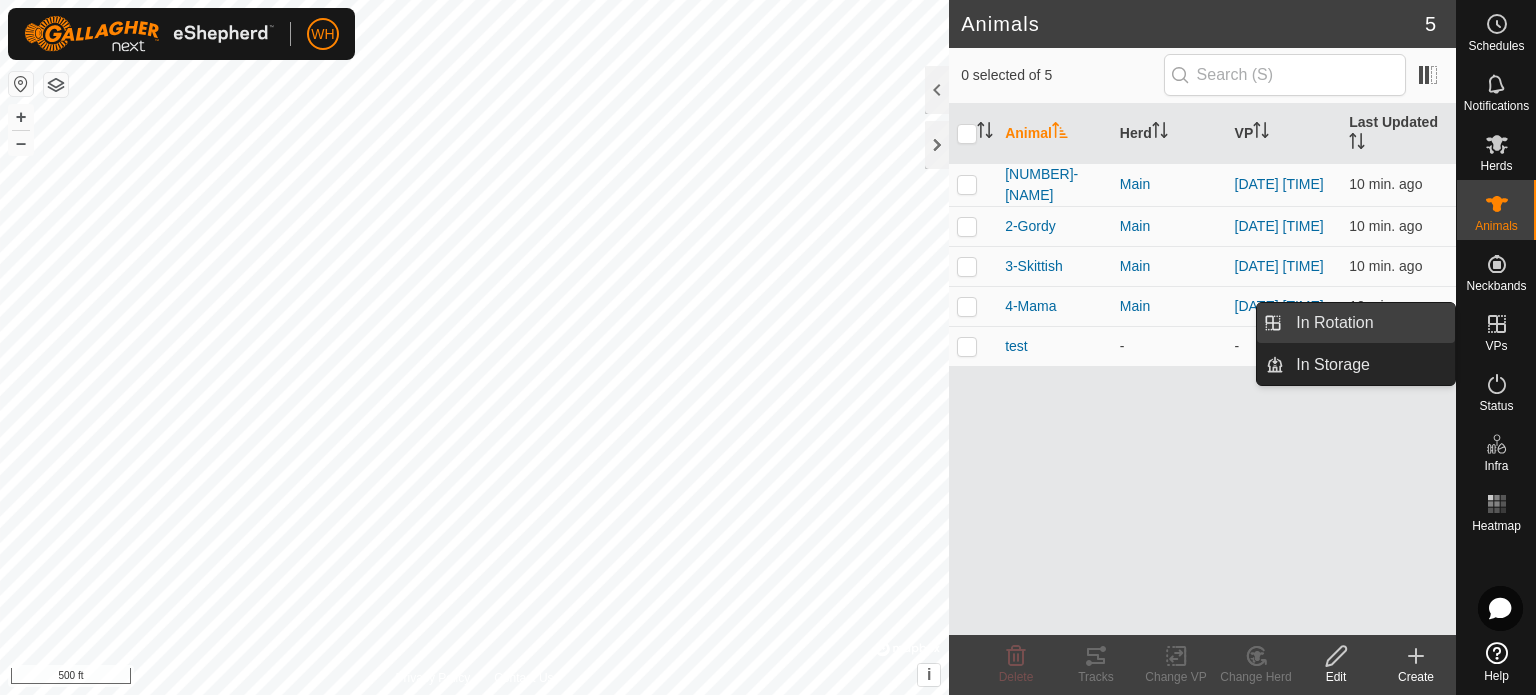 click on "In Rotation" at bounding box center [1369, 323] 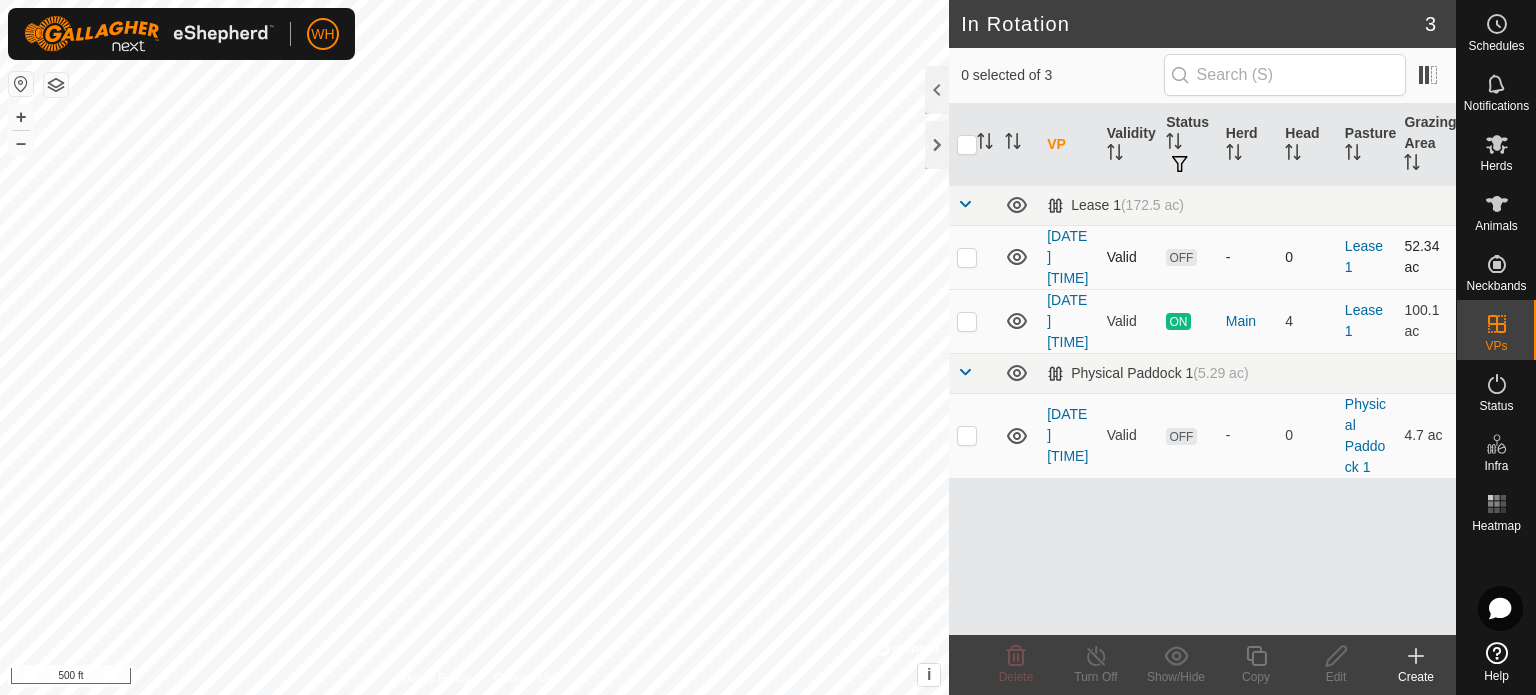 click at bounding box center (967, 257) 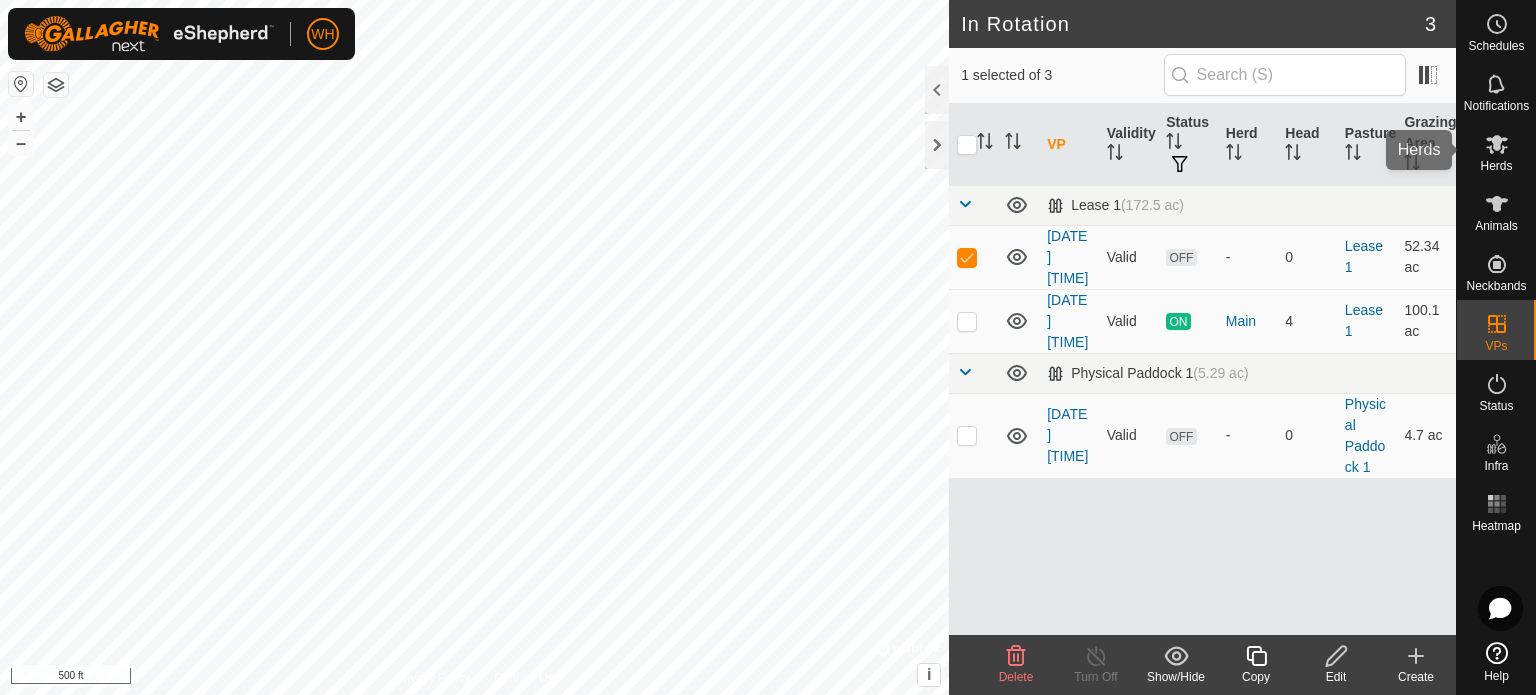 click 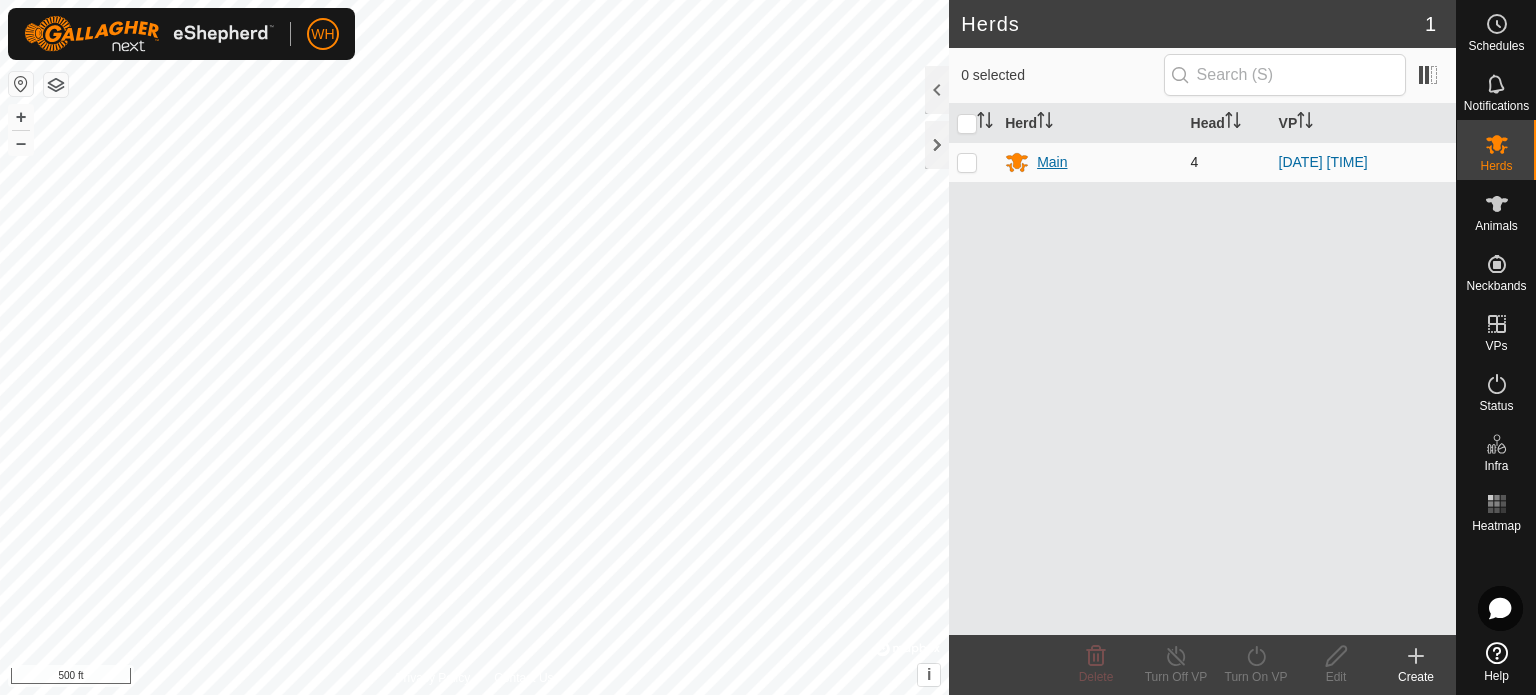 click on "Main" at bounding box center (1052, 162) 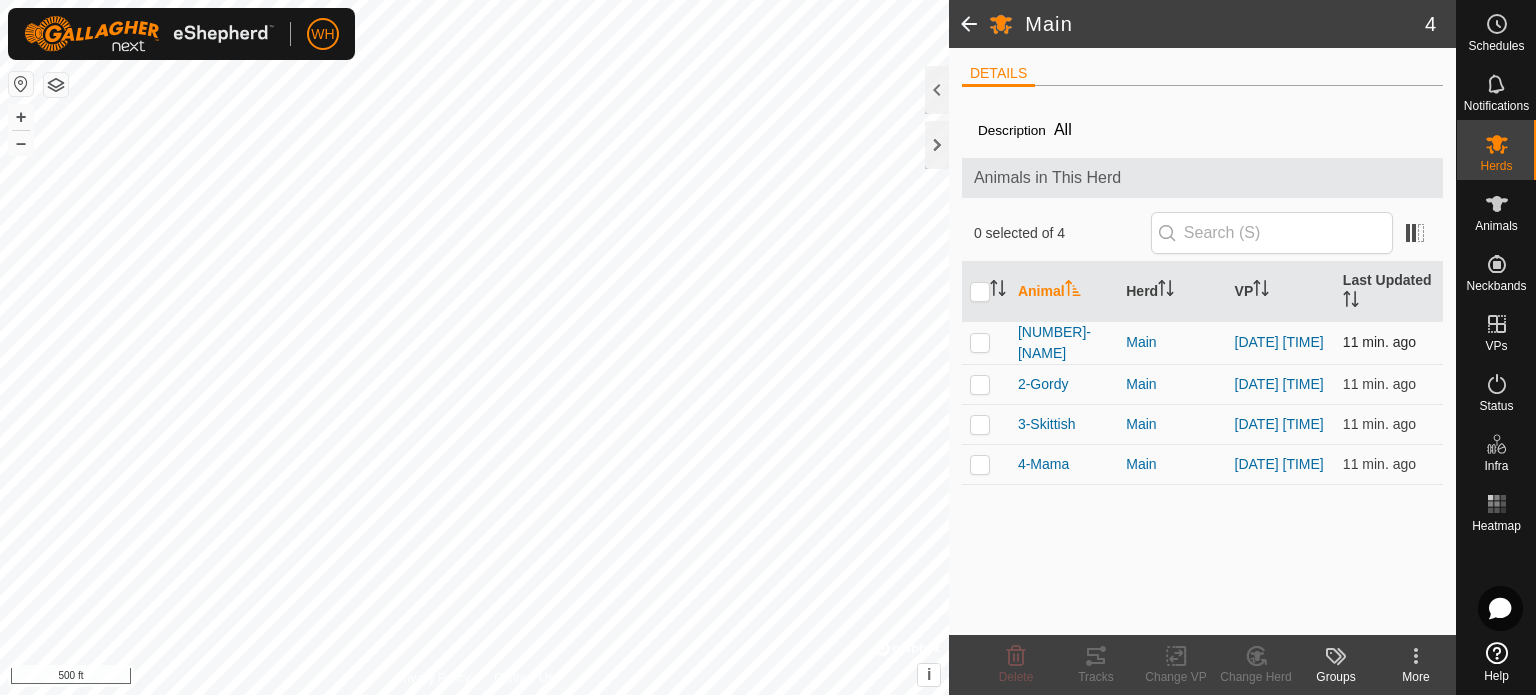 click at bounding box center (980, 342) 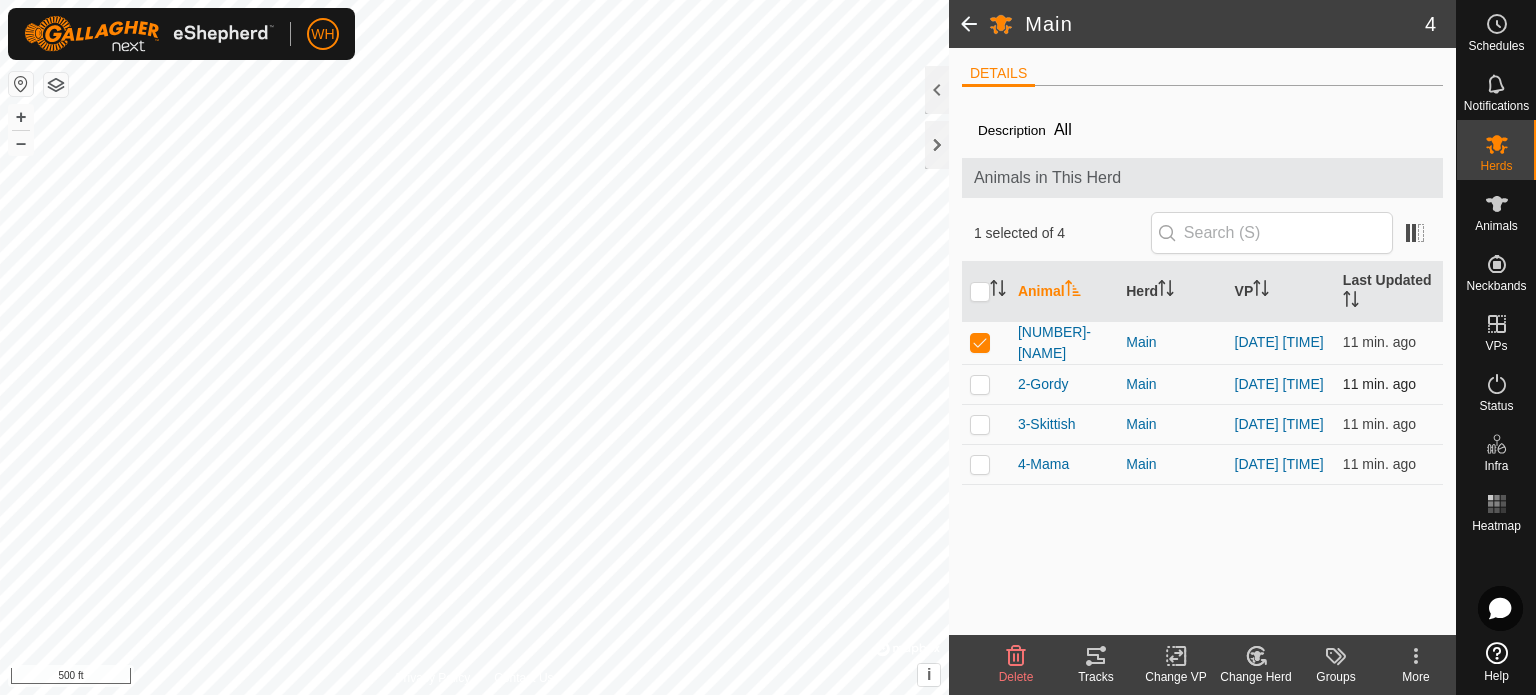 click at bounding box center (986, 384) 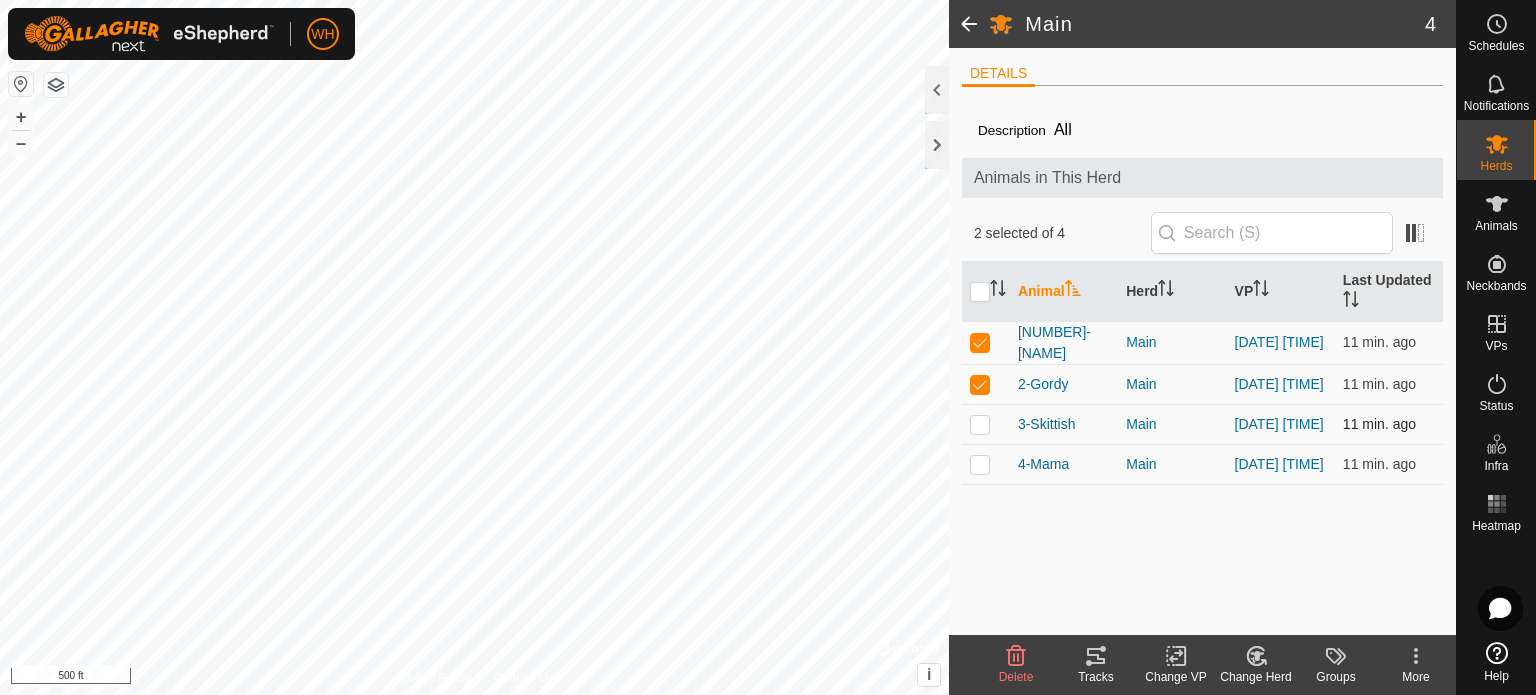 click at bounding box center (980, 424) 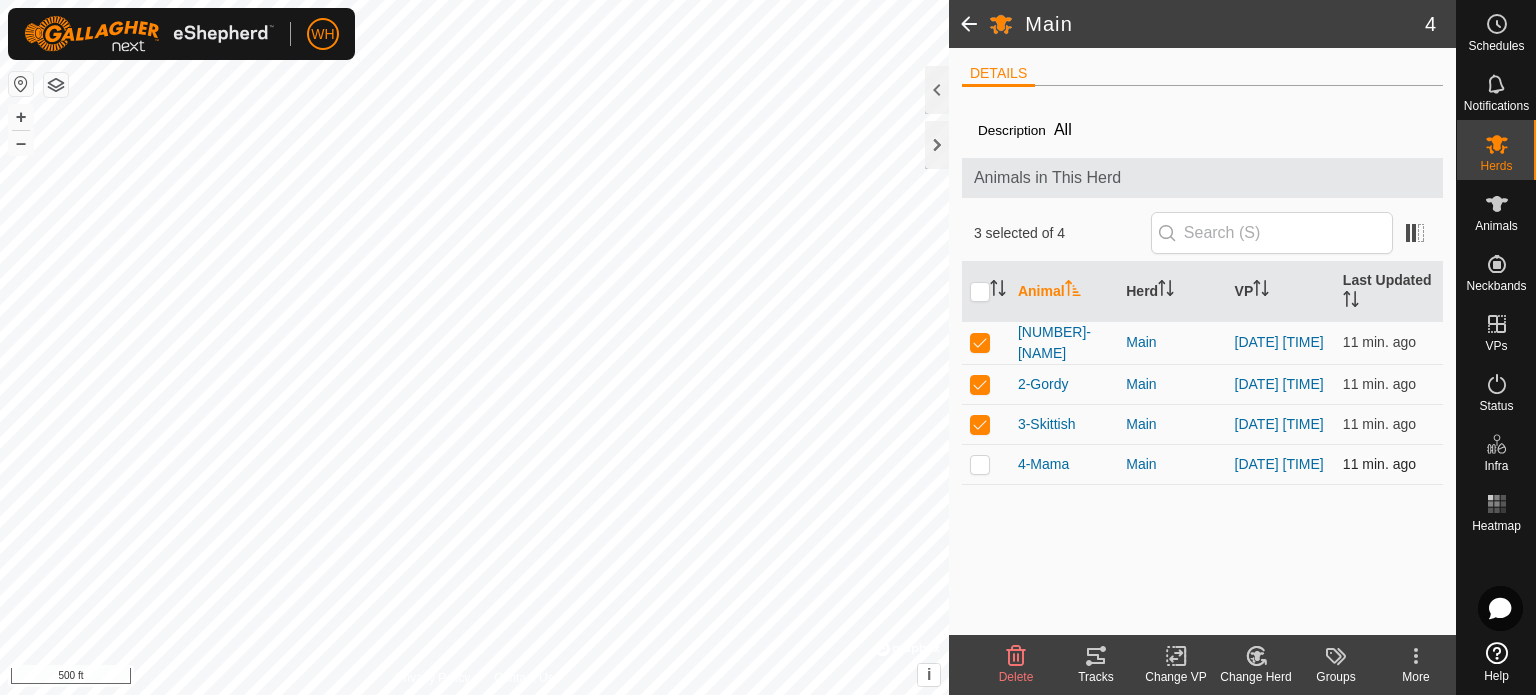 click at bounding box center [980, 464] 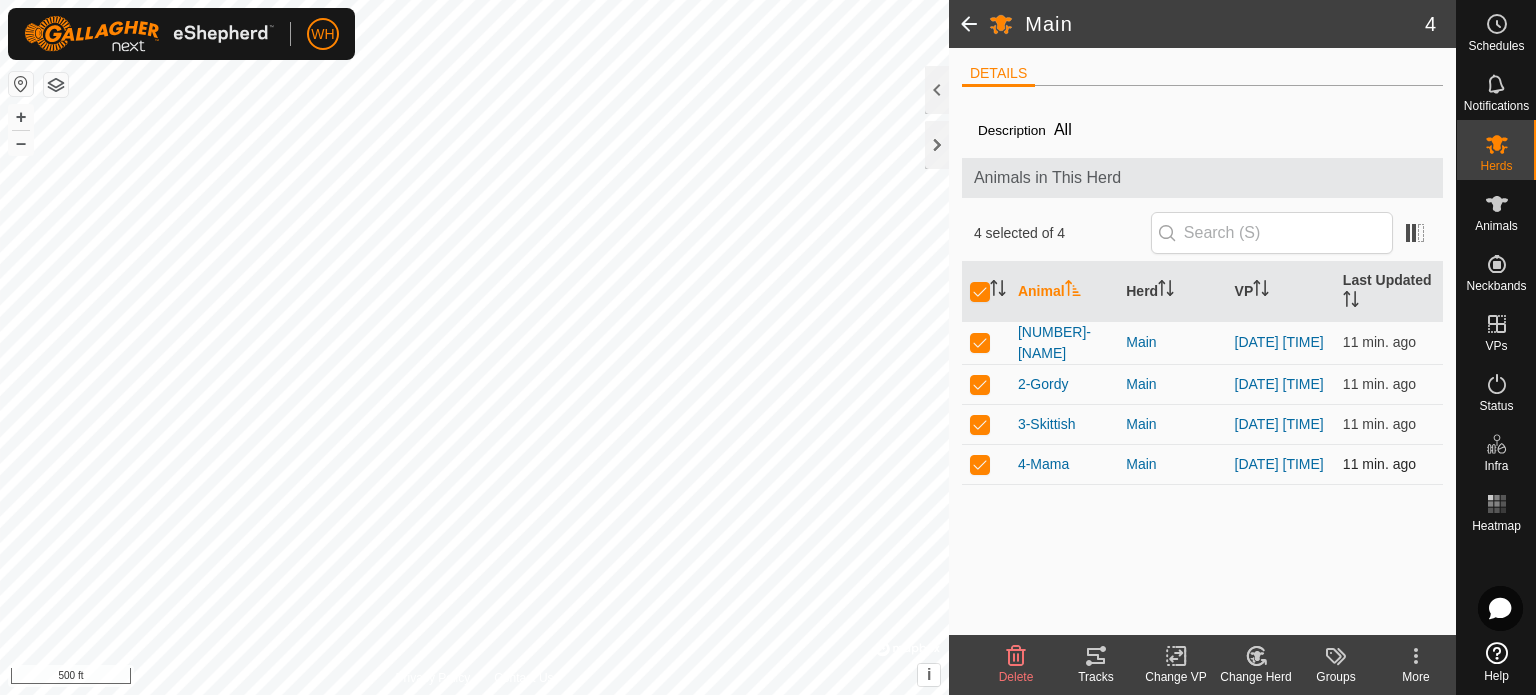 checkbox on "true" 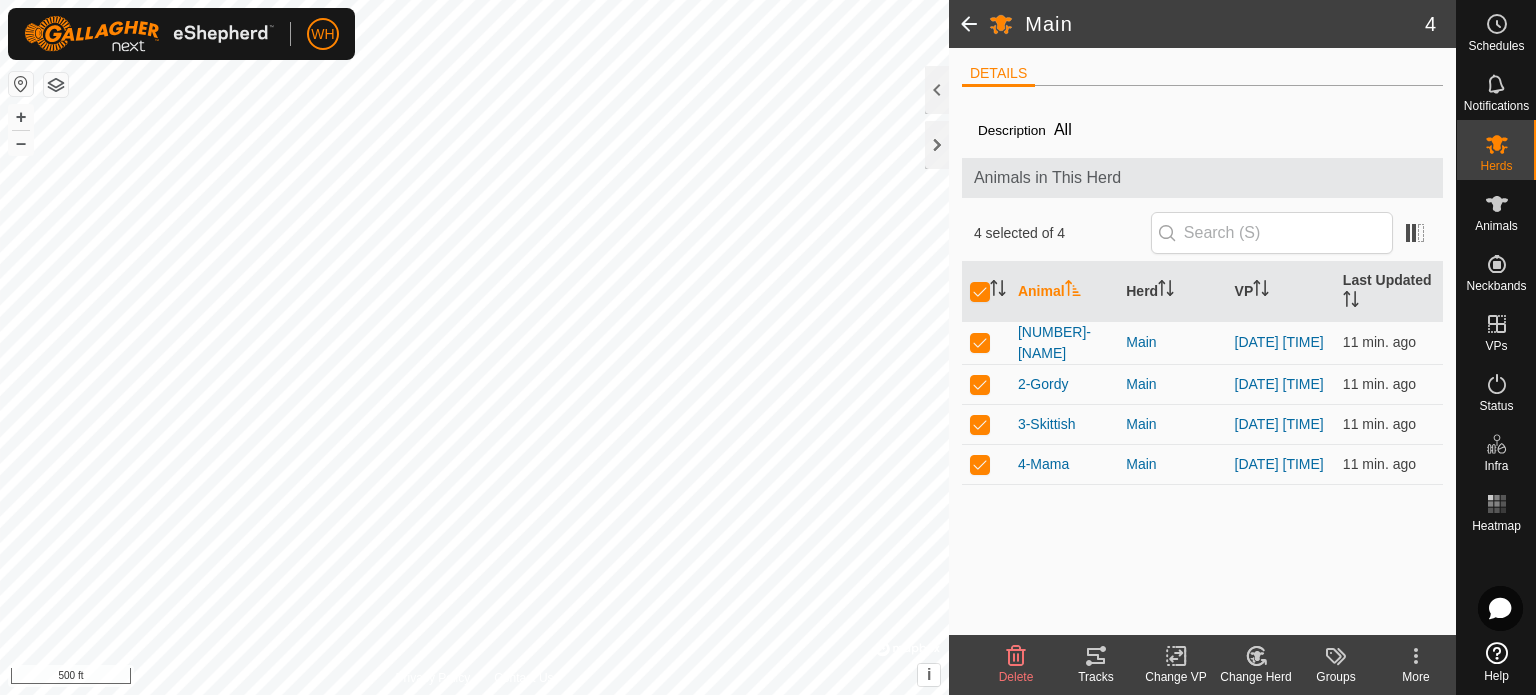 click 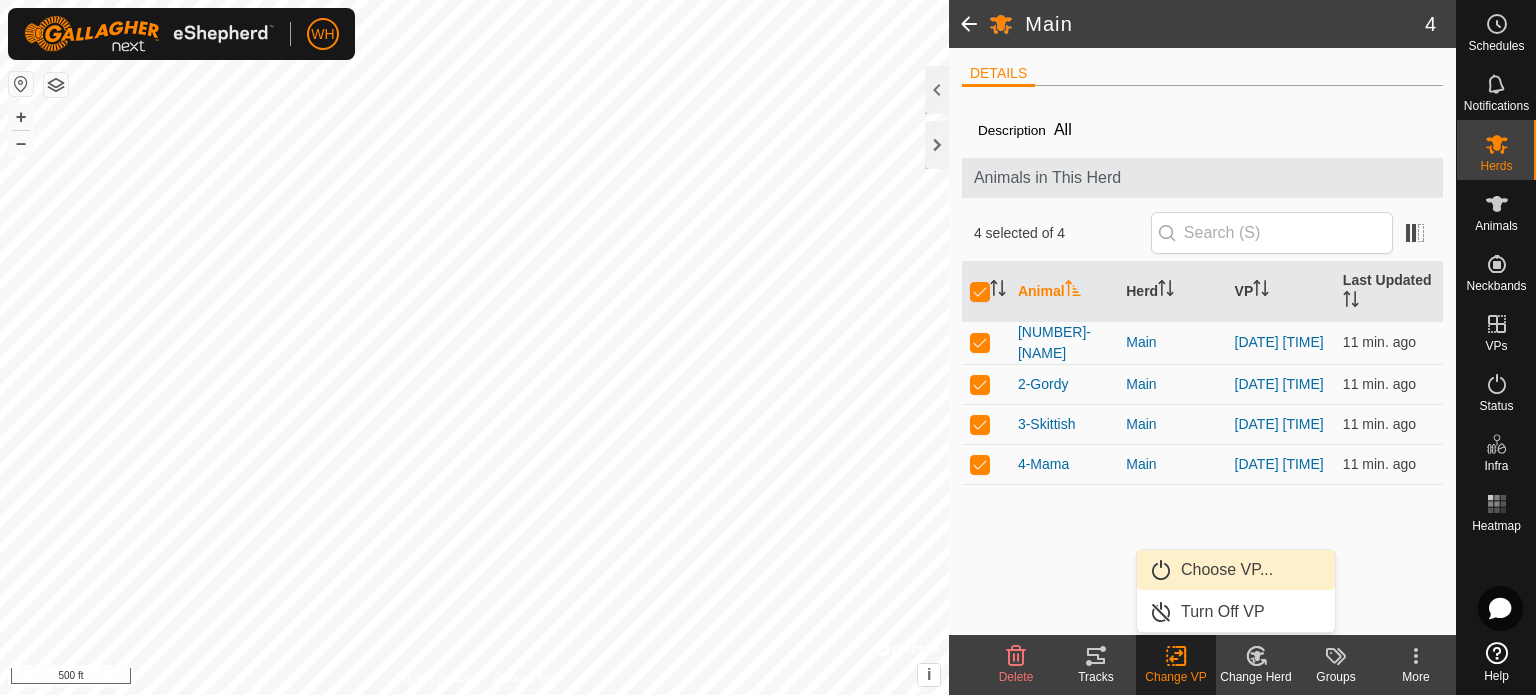 click on "Choose VP..." at bounding box center [1236, 570] 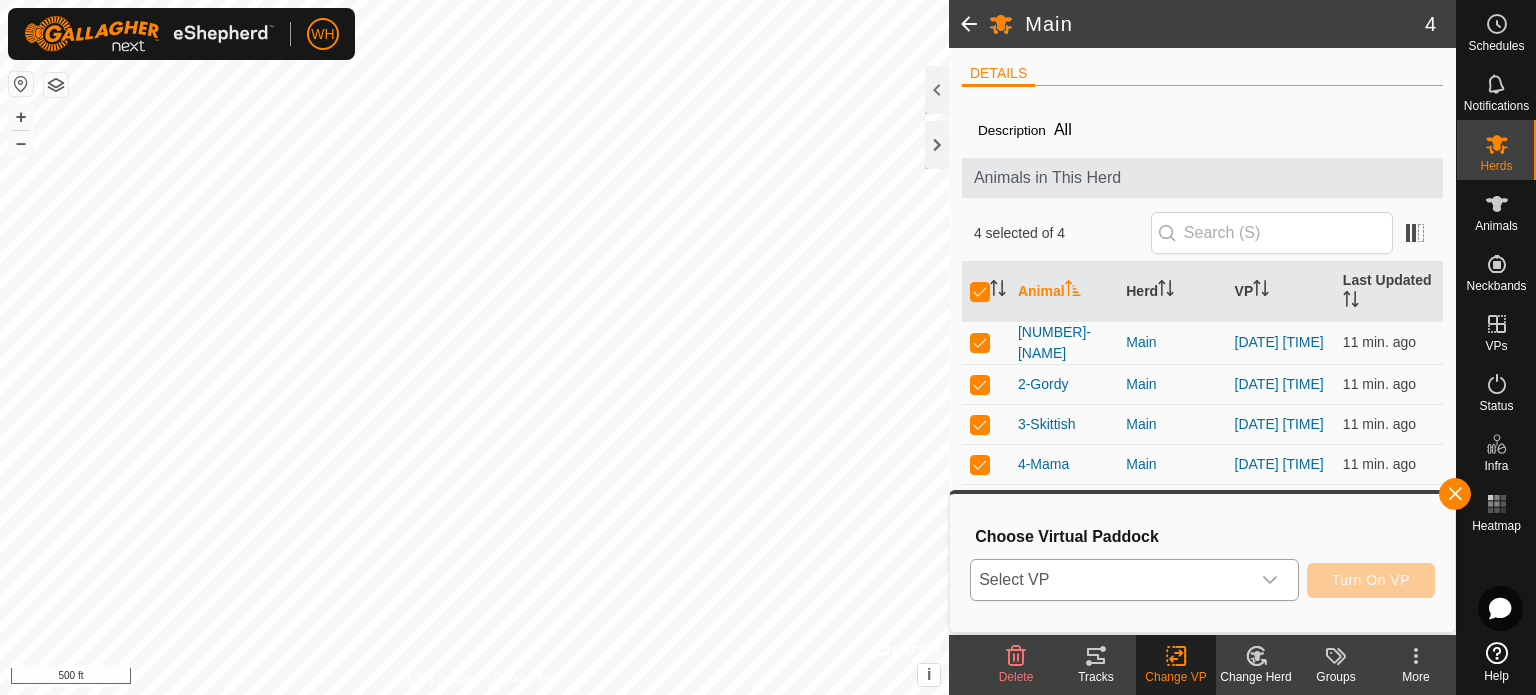 click 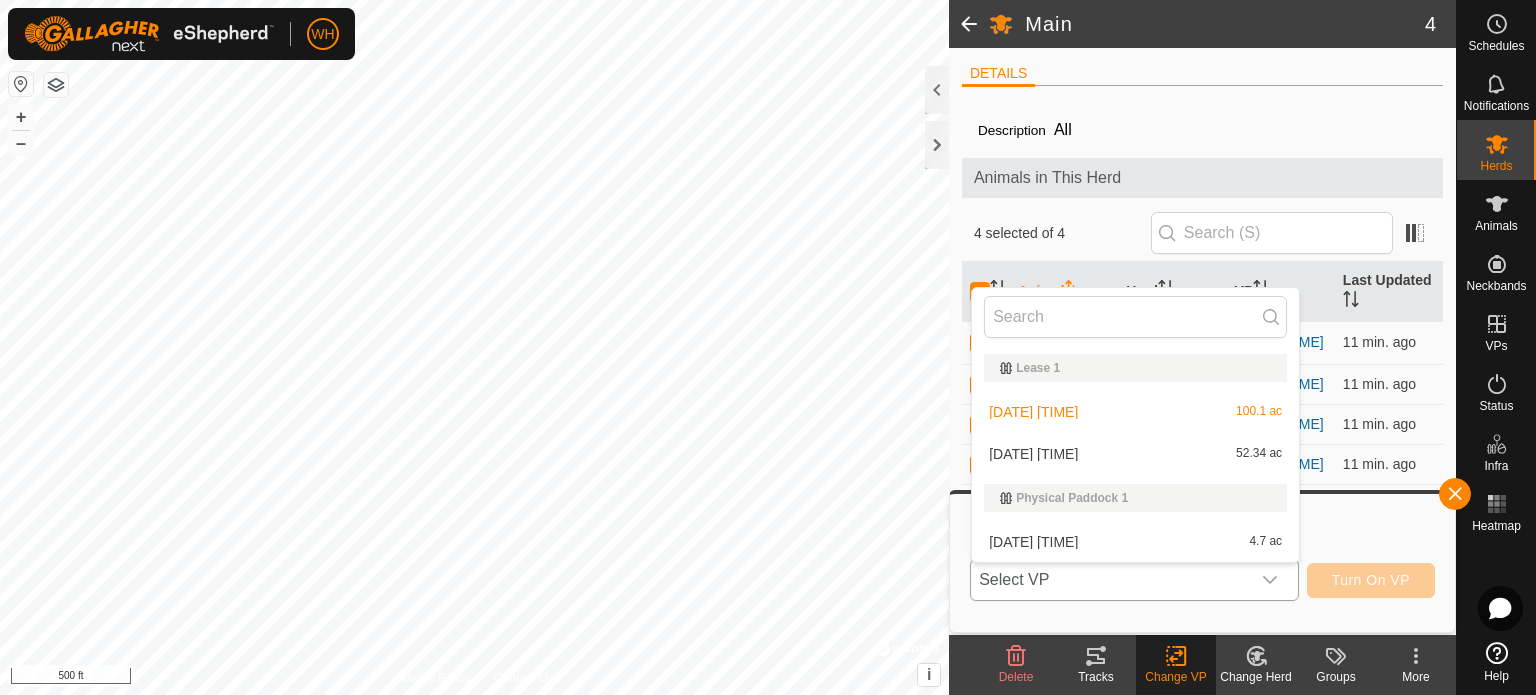 click on "2025-08-06 130726  52.34 ac" at bounding box center (1135, 454) 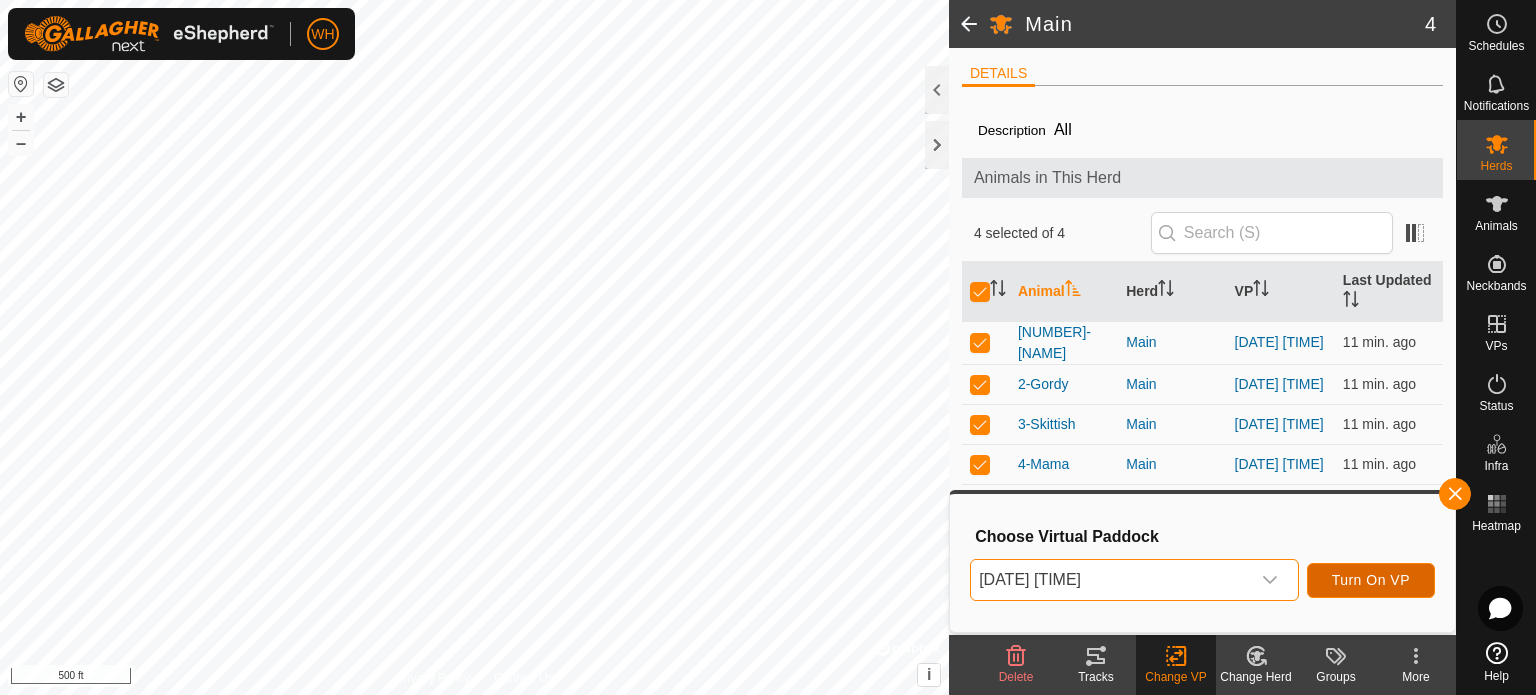 click on "Turn On VP" at bounding box center [1371, 580] 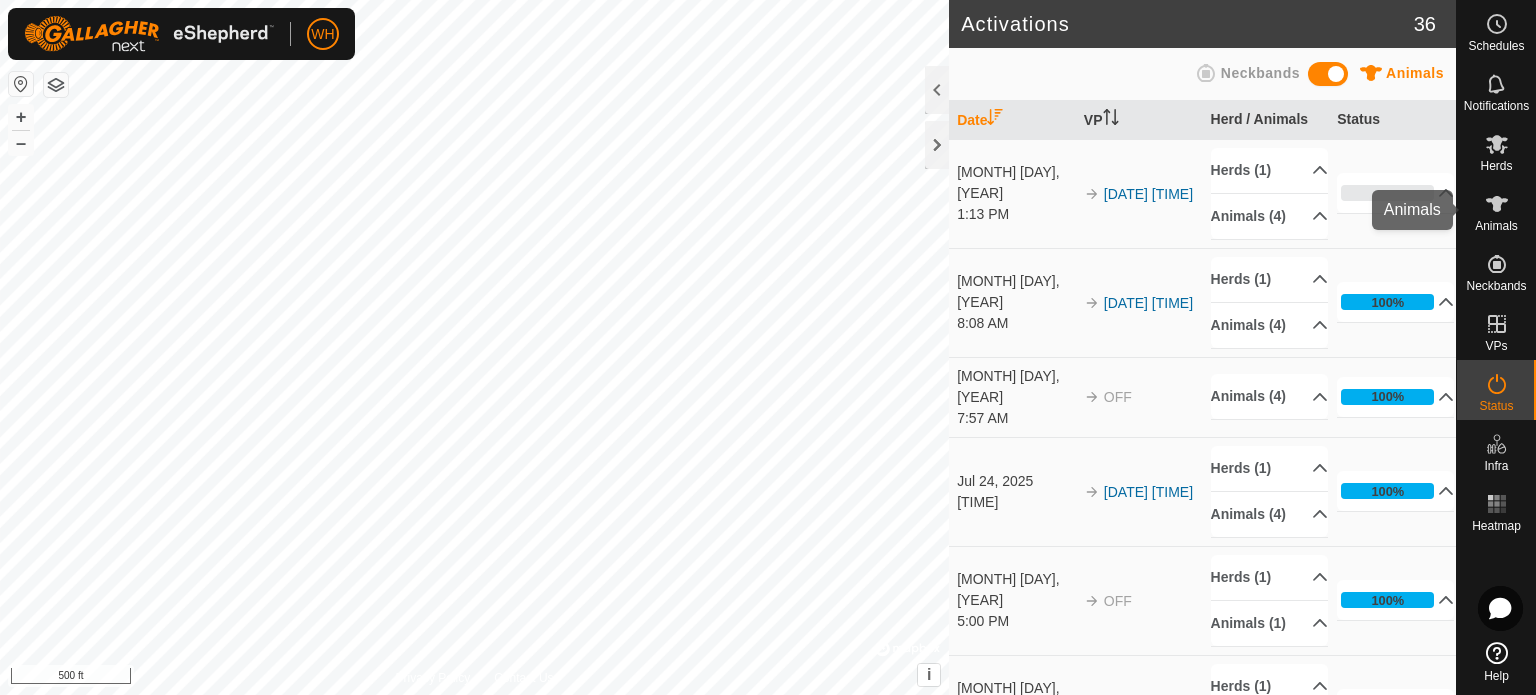 click at bounding box center [1497, 204] 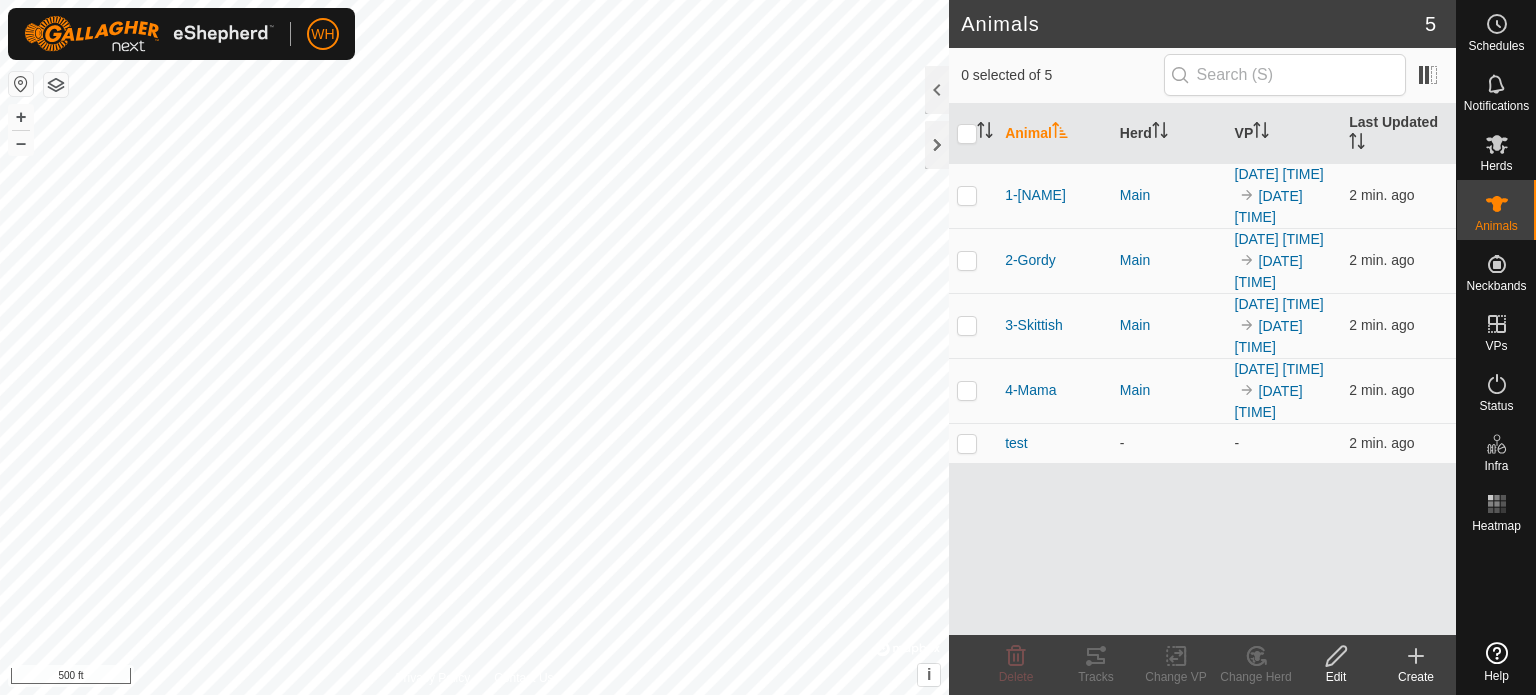 scroll, scrollTop: 0, scrollLeft: 0, axis: both 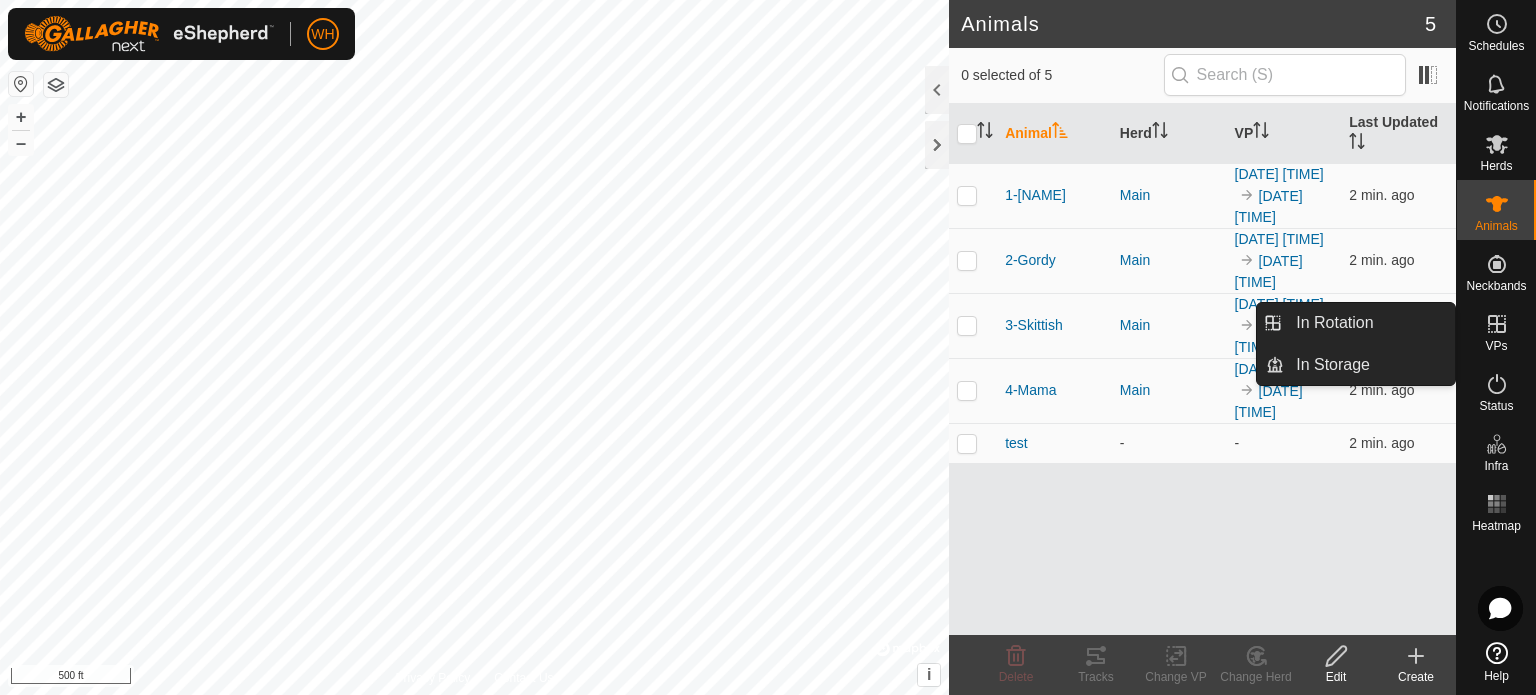 click at bounding box center [1497, 324] 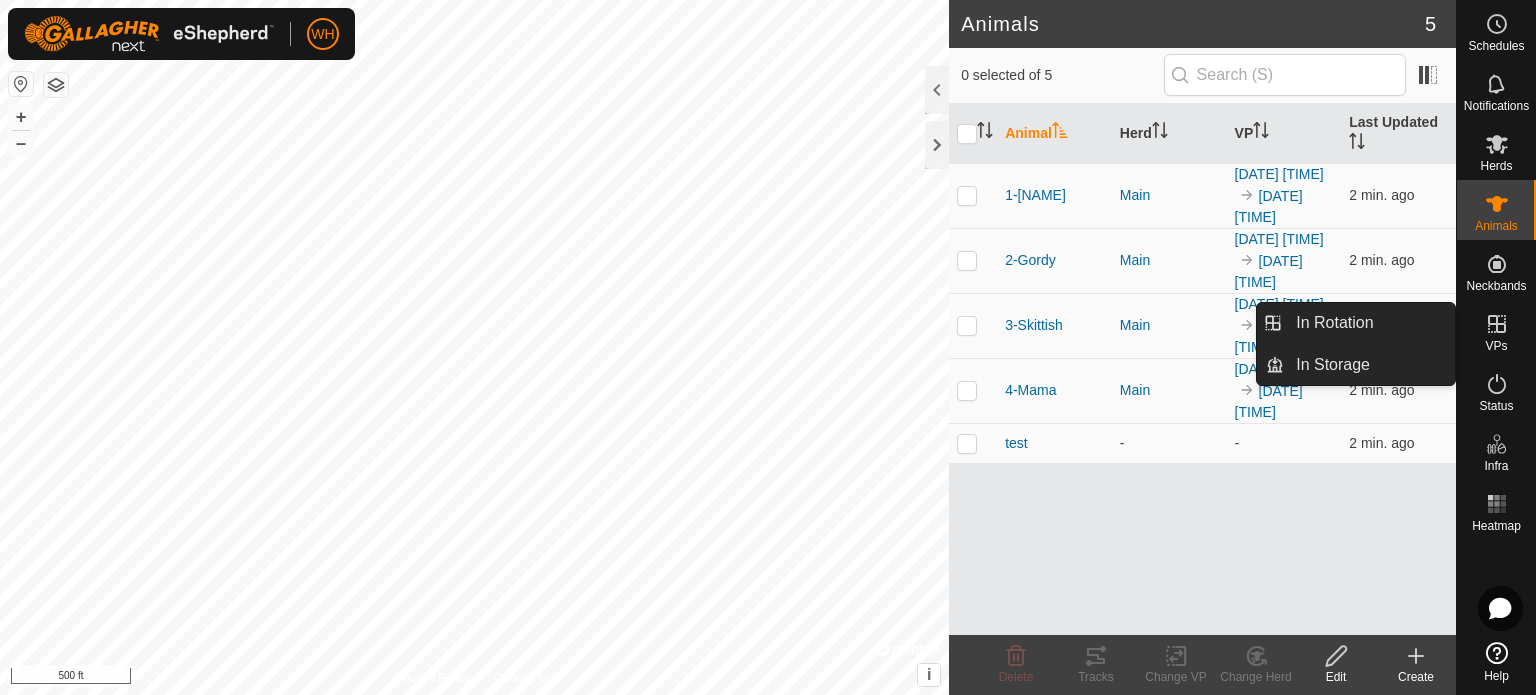 click on "In Rotation" at bounding box center (1369, 323) 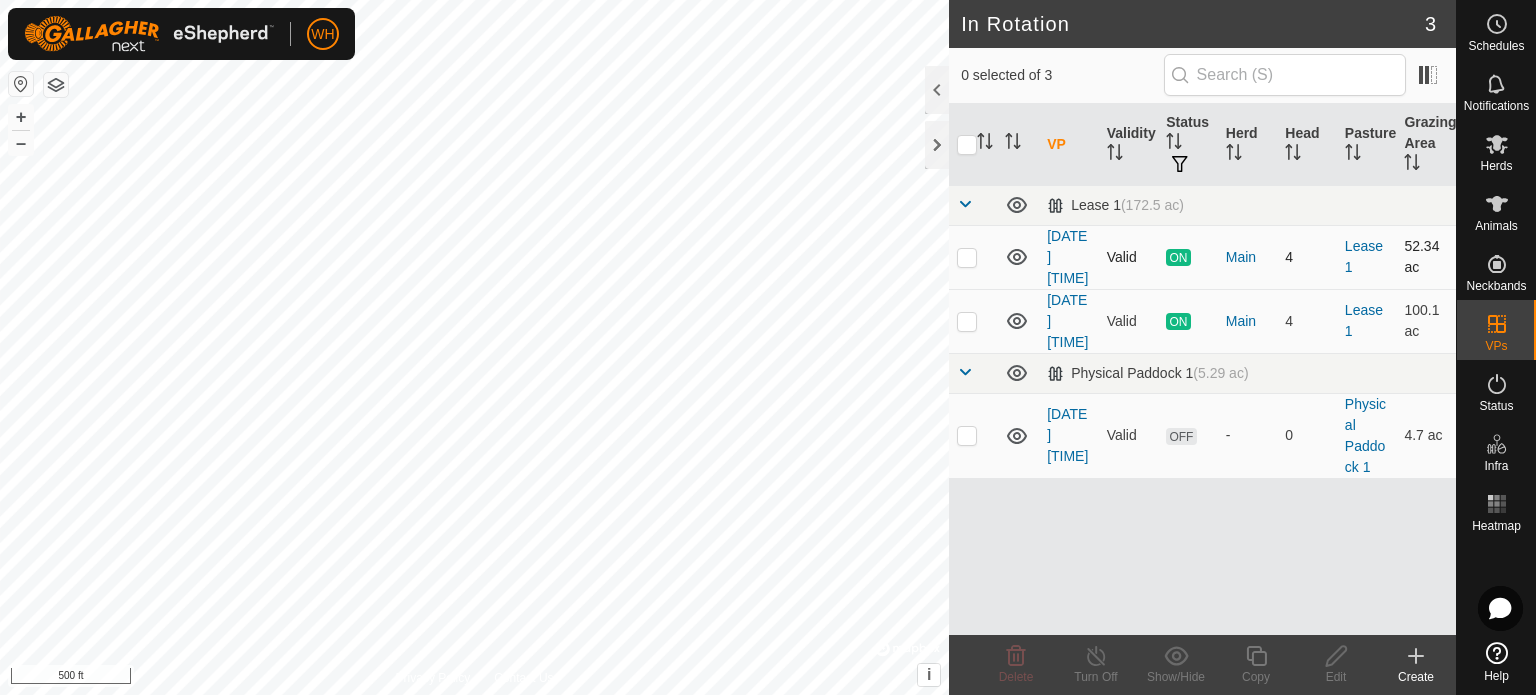 click on "[DATE] [TIME]" at bounding box center (1069, 257) 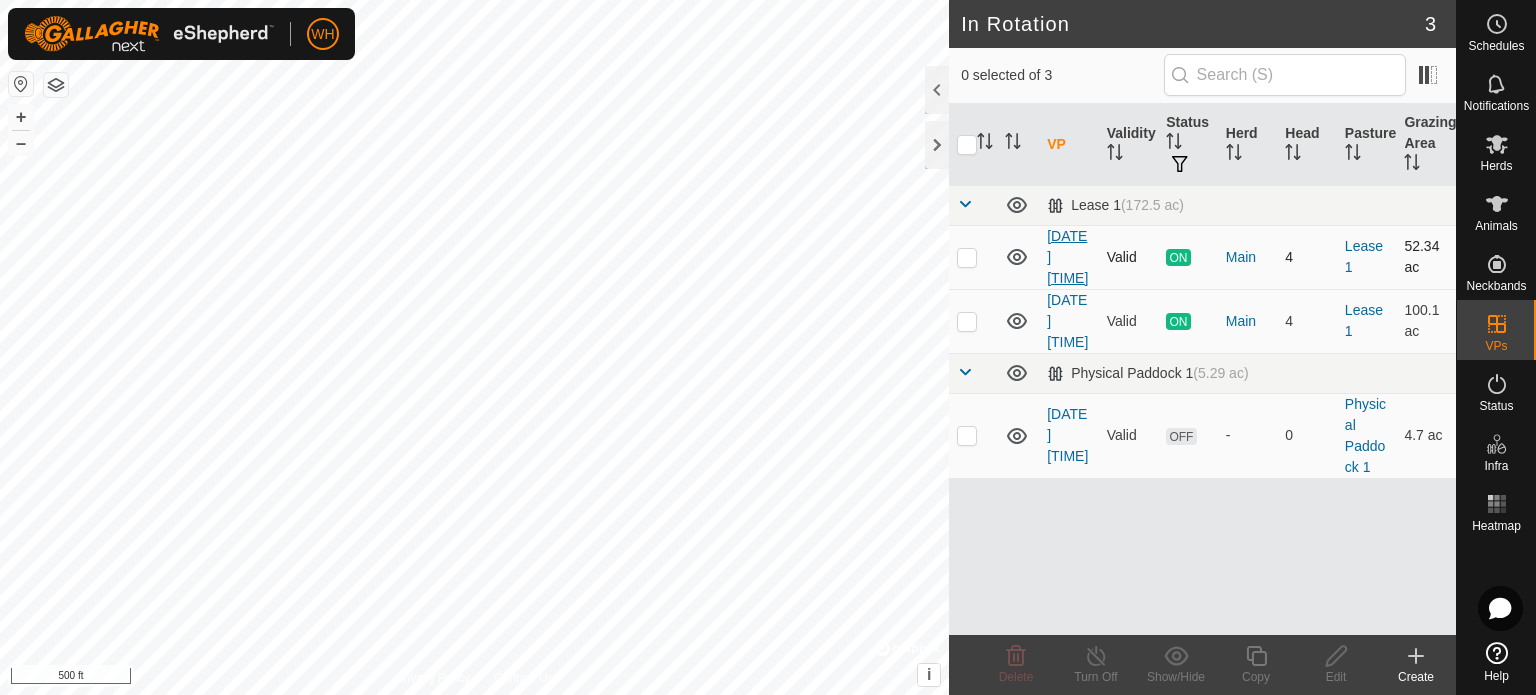 click on "[DATE] [TIME]" at bounding box center (1067, 257) 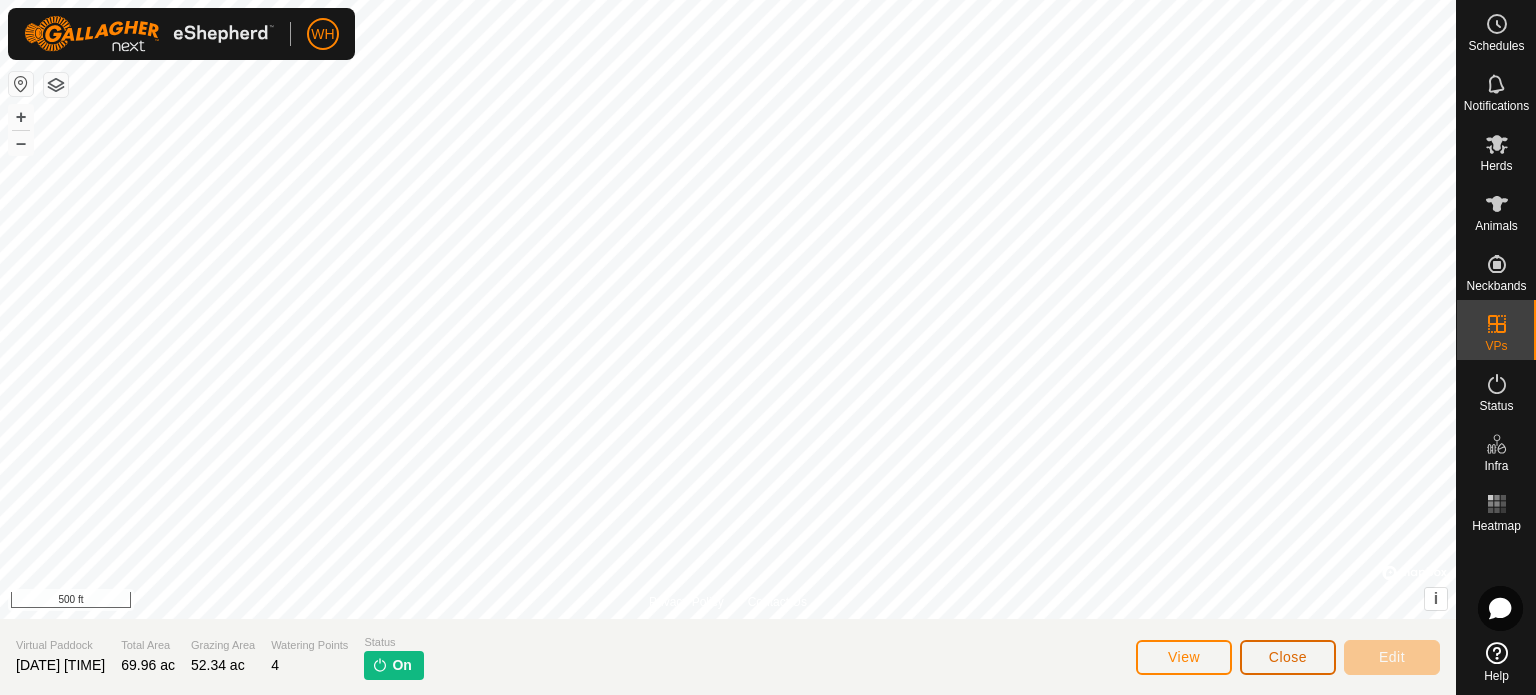 click on "Close" 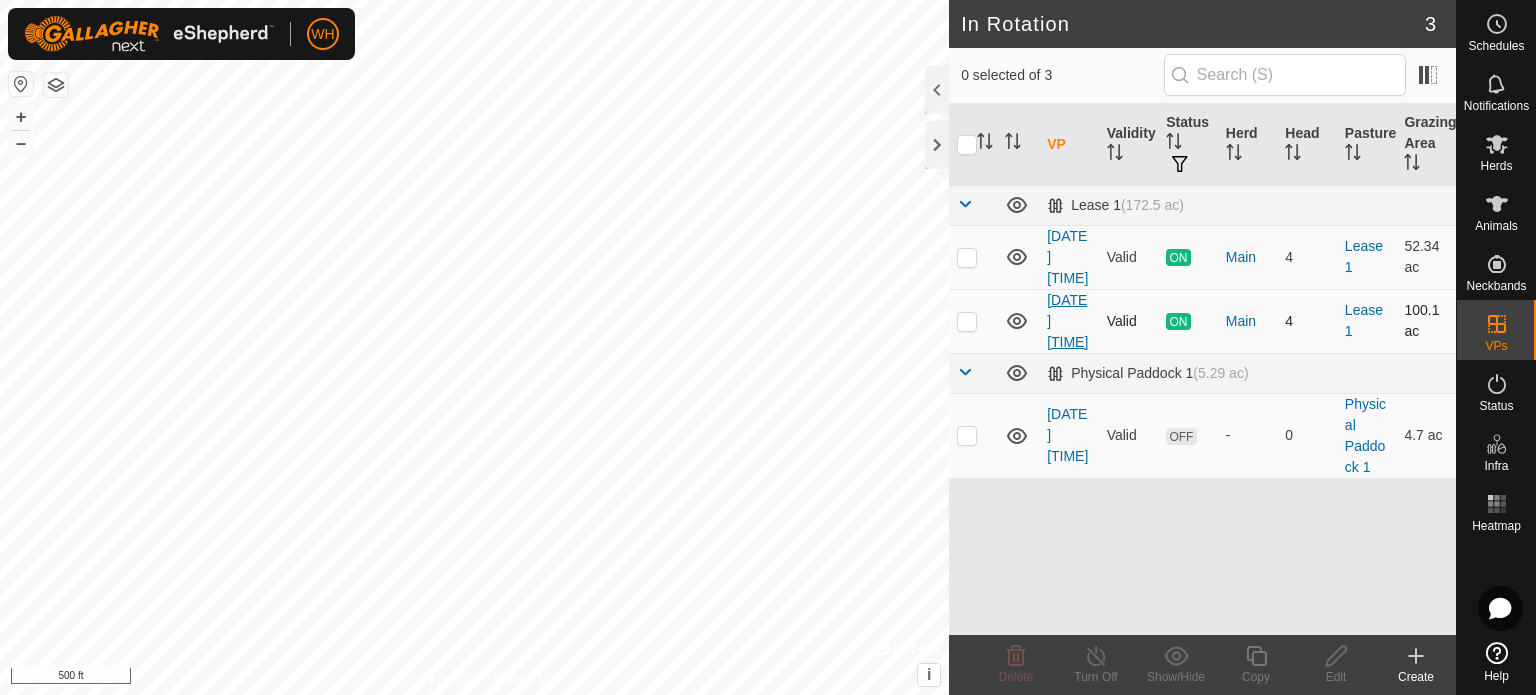 click on "[DATE] [TIME]" at bounding box center [1067, 321] 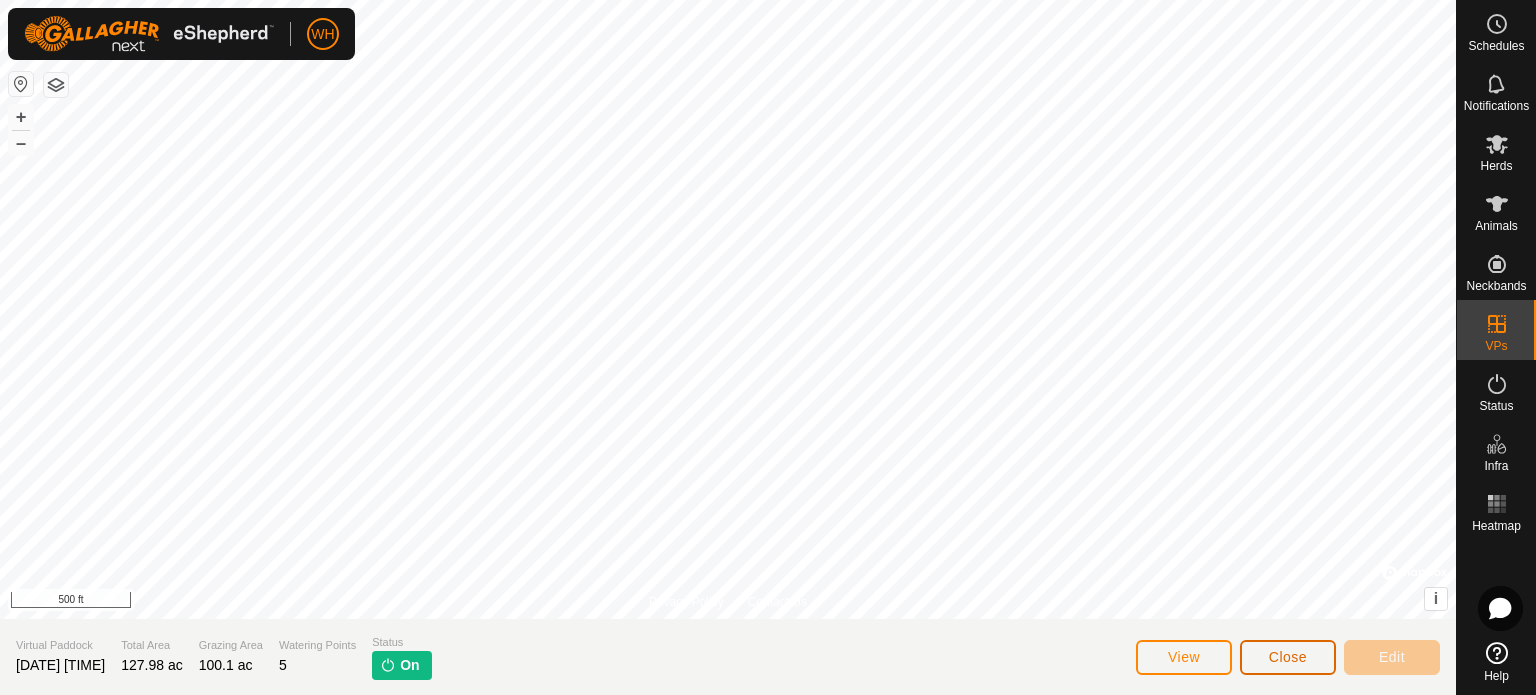 click on "Close" 